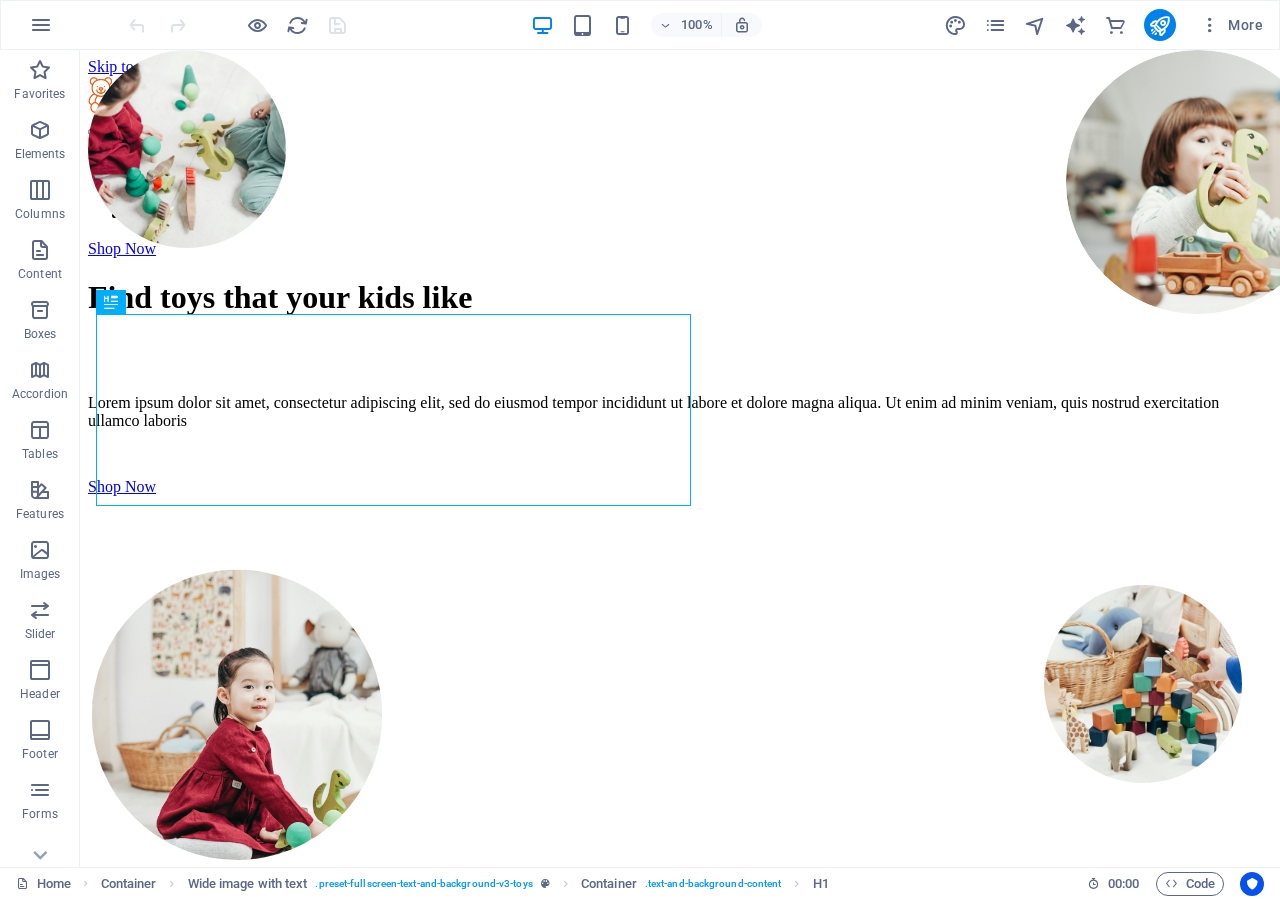 scroll, scrollTop: 0, scrollLeft: 0, axis: both 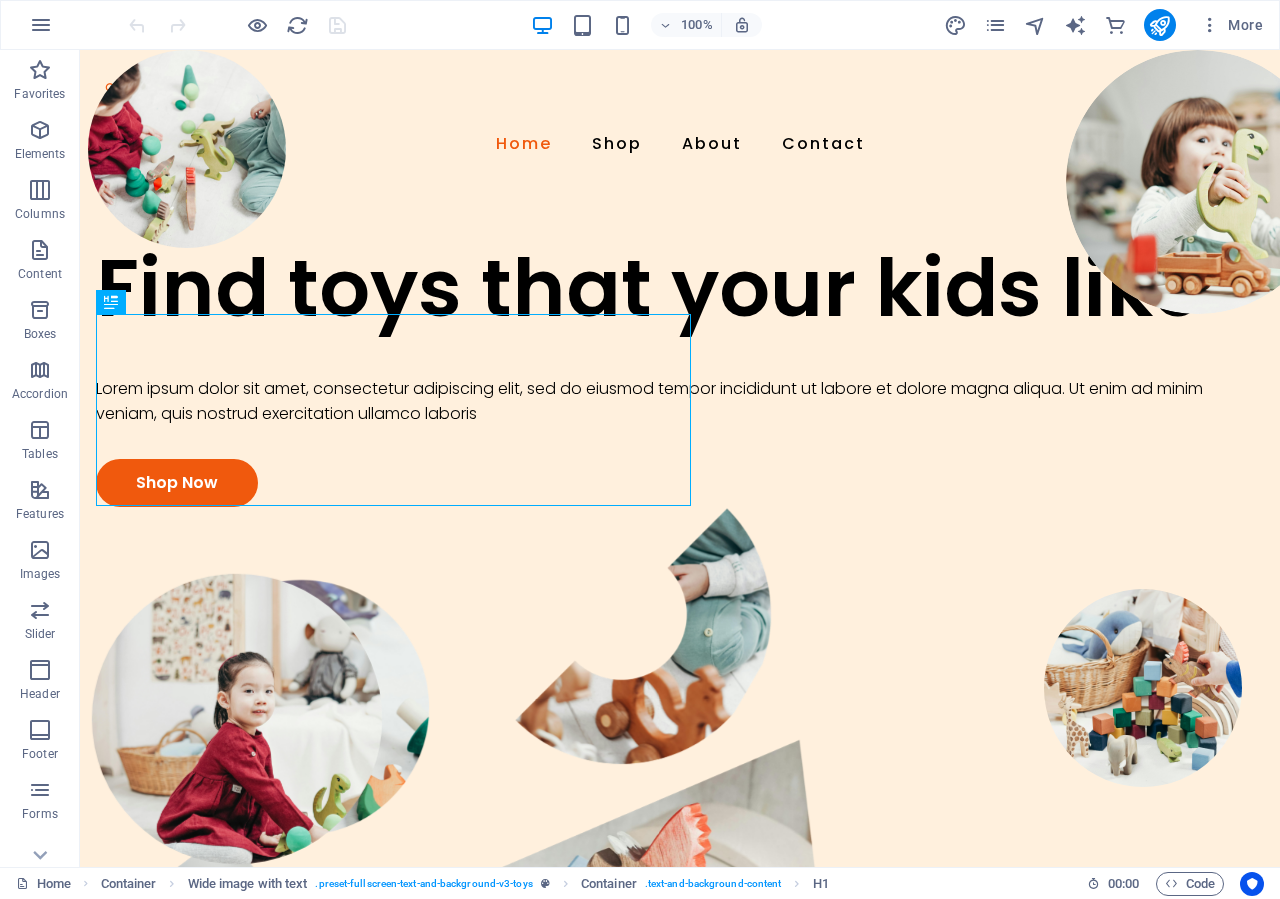click on "100%" at bounding box center (646, 25) 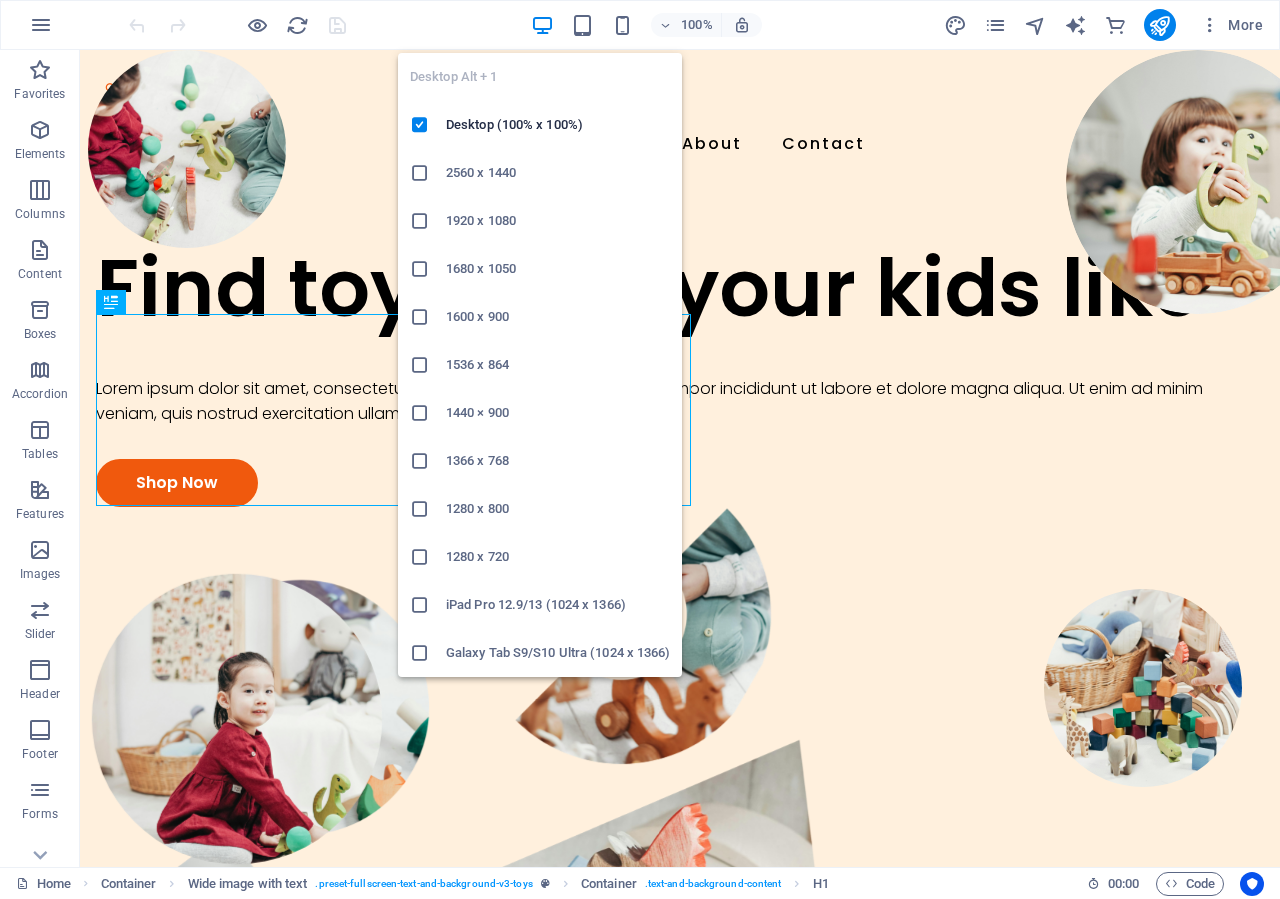 click at bounding box center [542, 25] 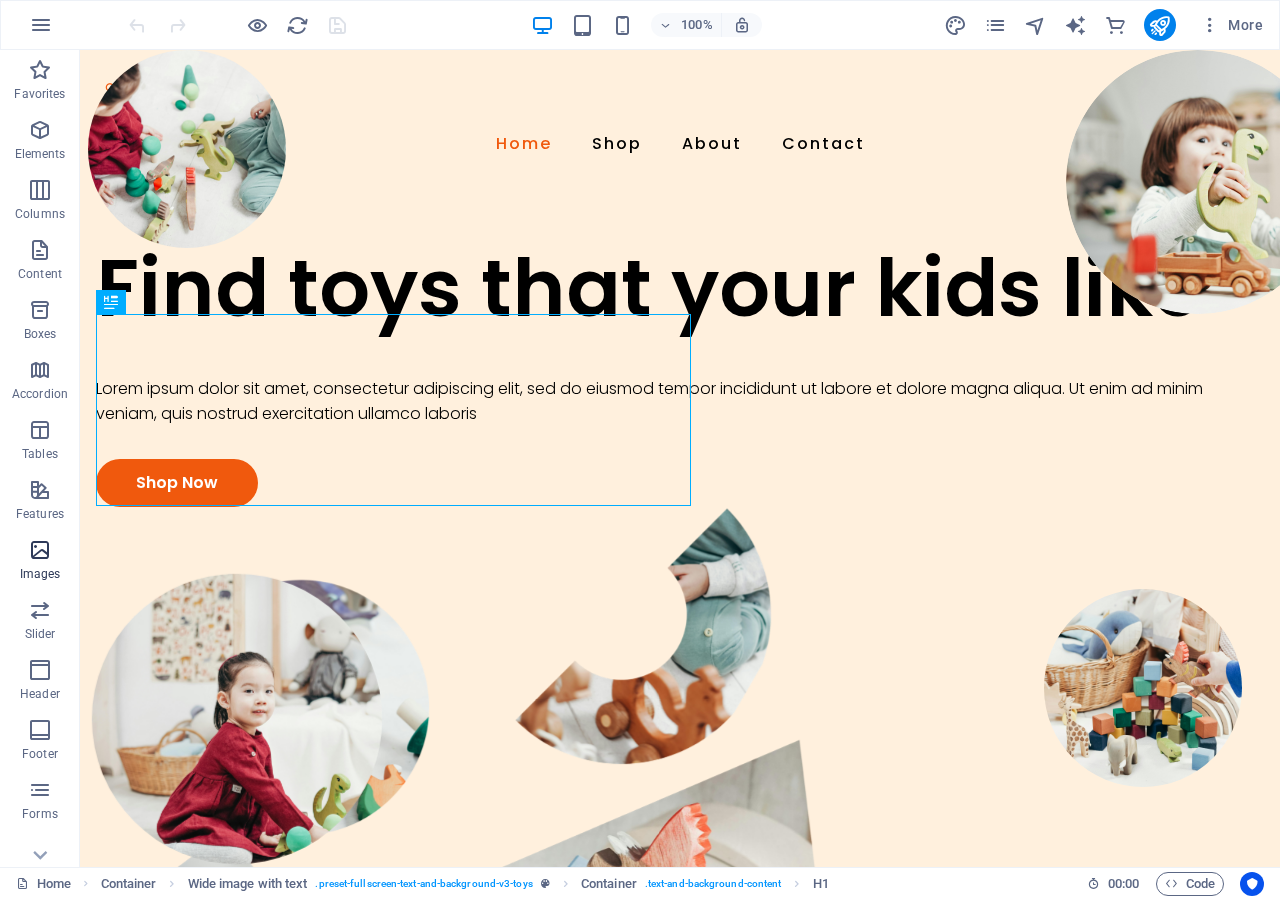 scroll, scrollTop: 143, scrollLeft: 0, axis: vertical 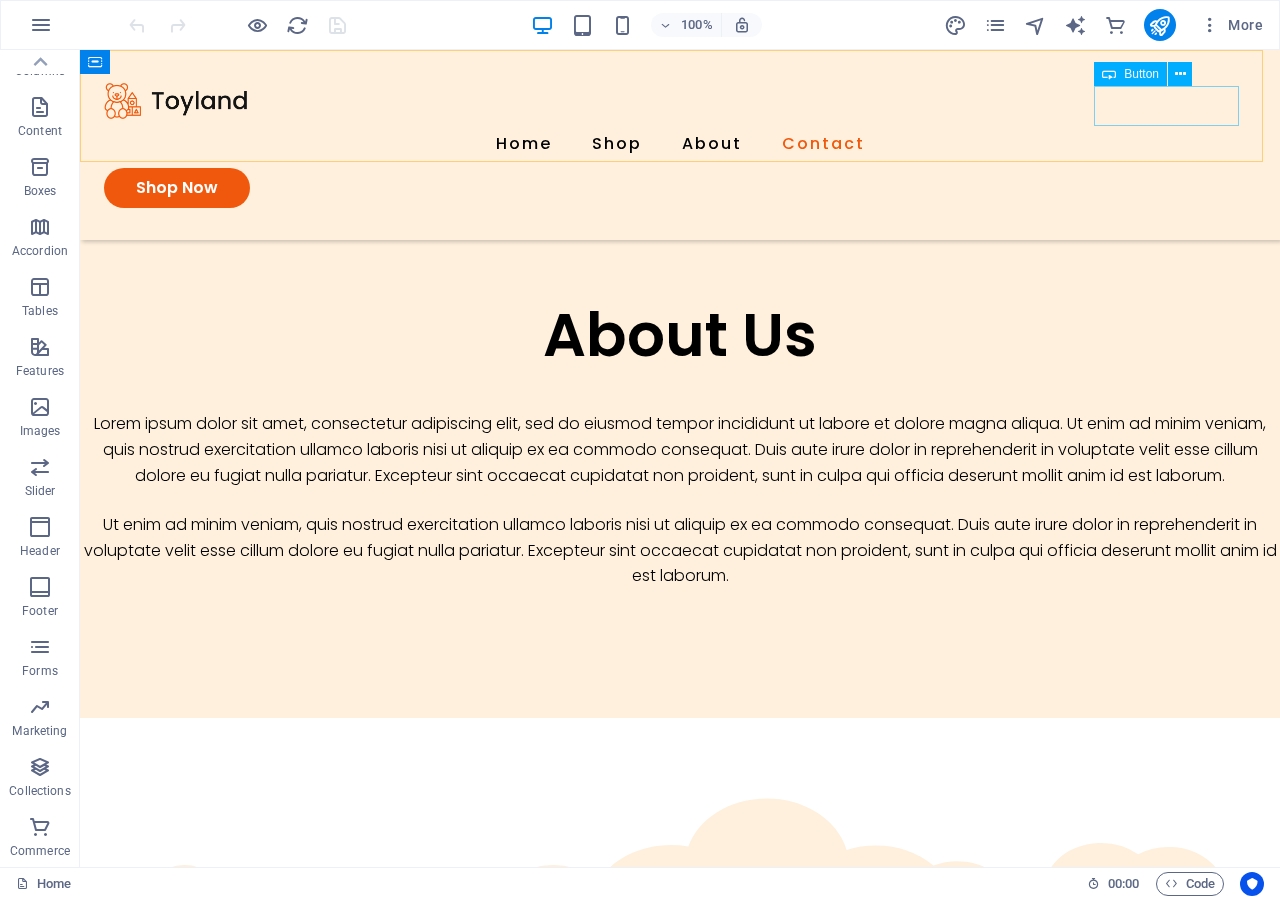 click on "Shop Now" at bounding box center [680, 188] 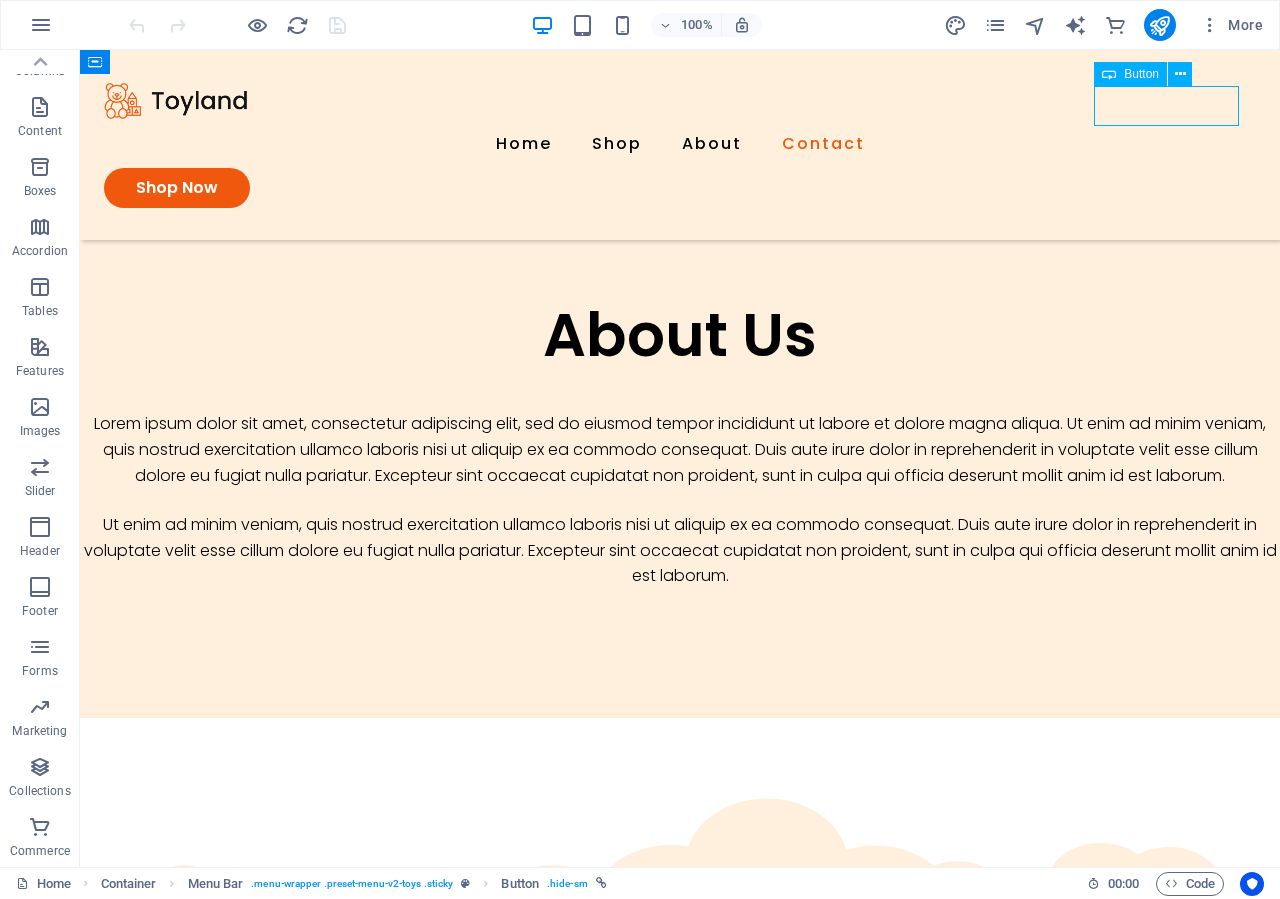 click on "Shop Now" at bounding box center [680, 188] 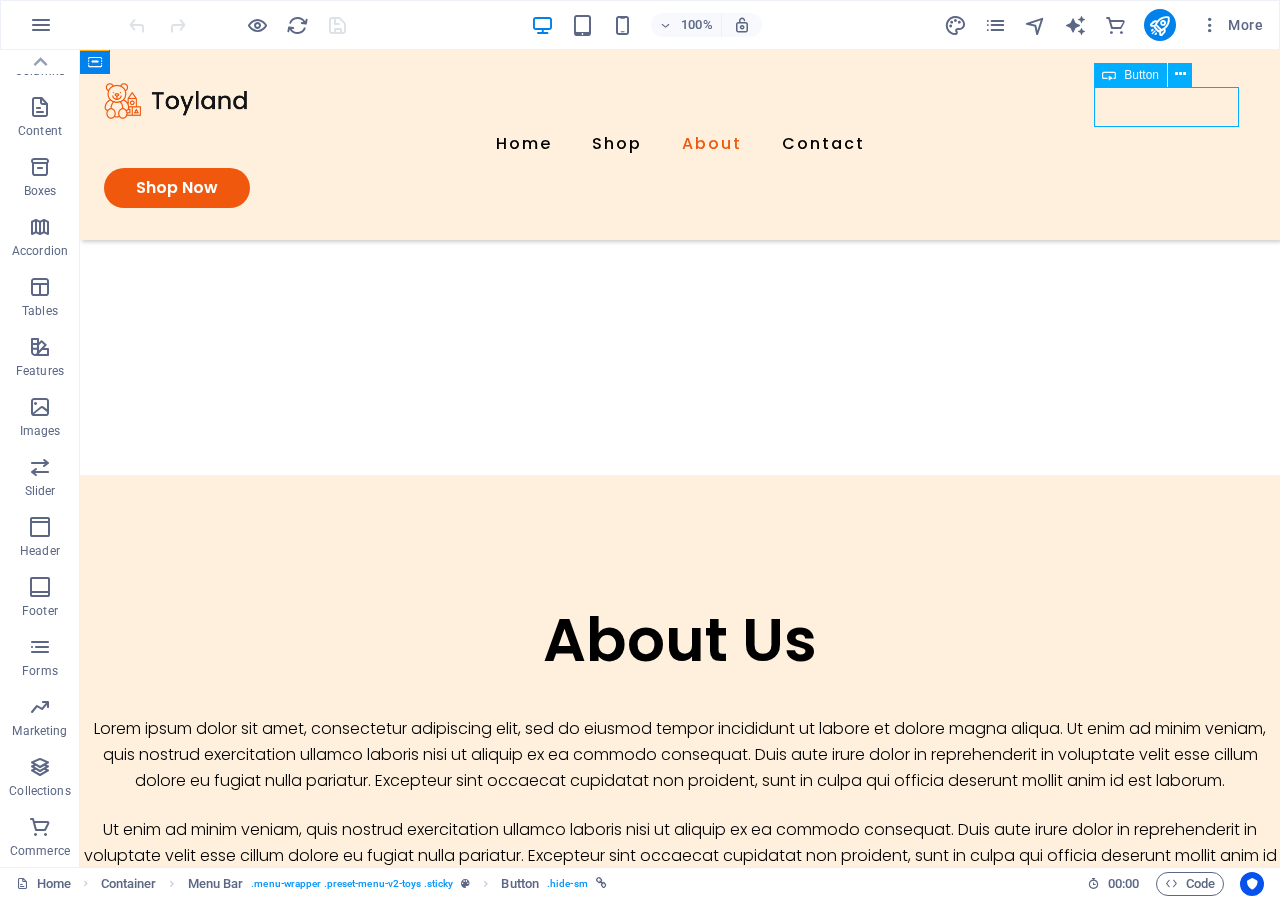 scroll, scrollTop: 2156, scrollLeft: 0, axis: vertical 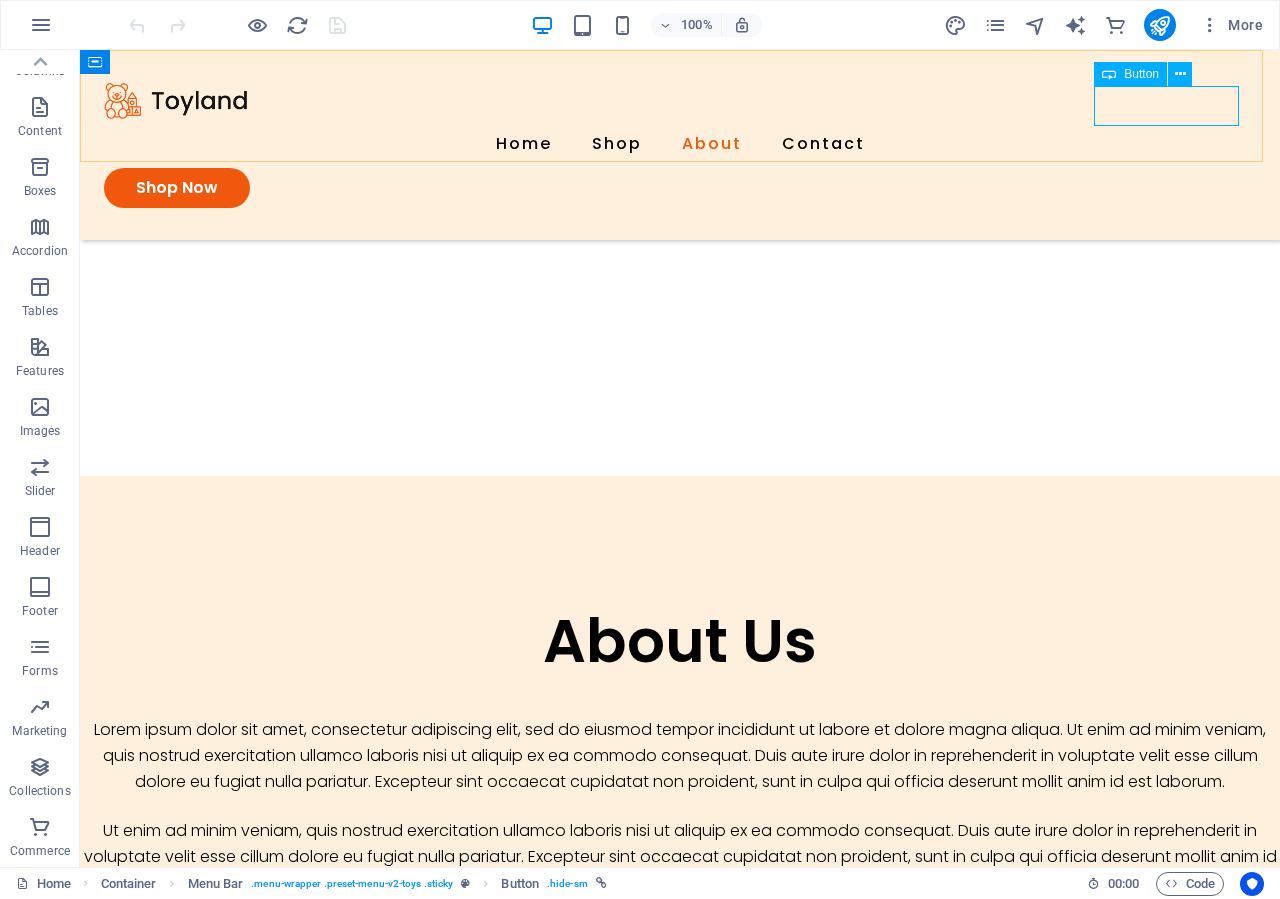click on "Shop Now" at bounding box center (680, 188) 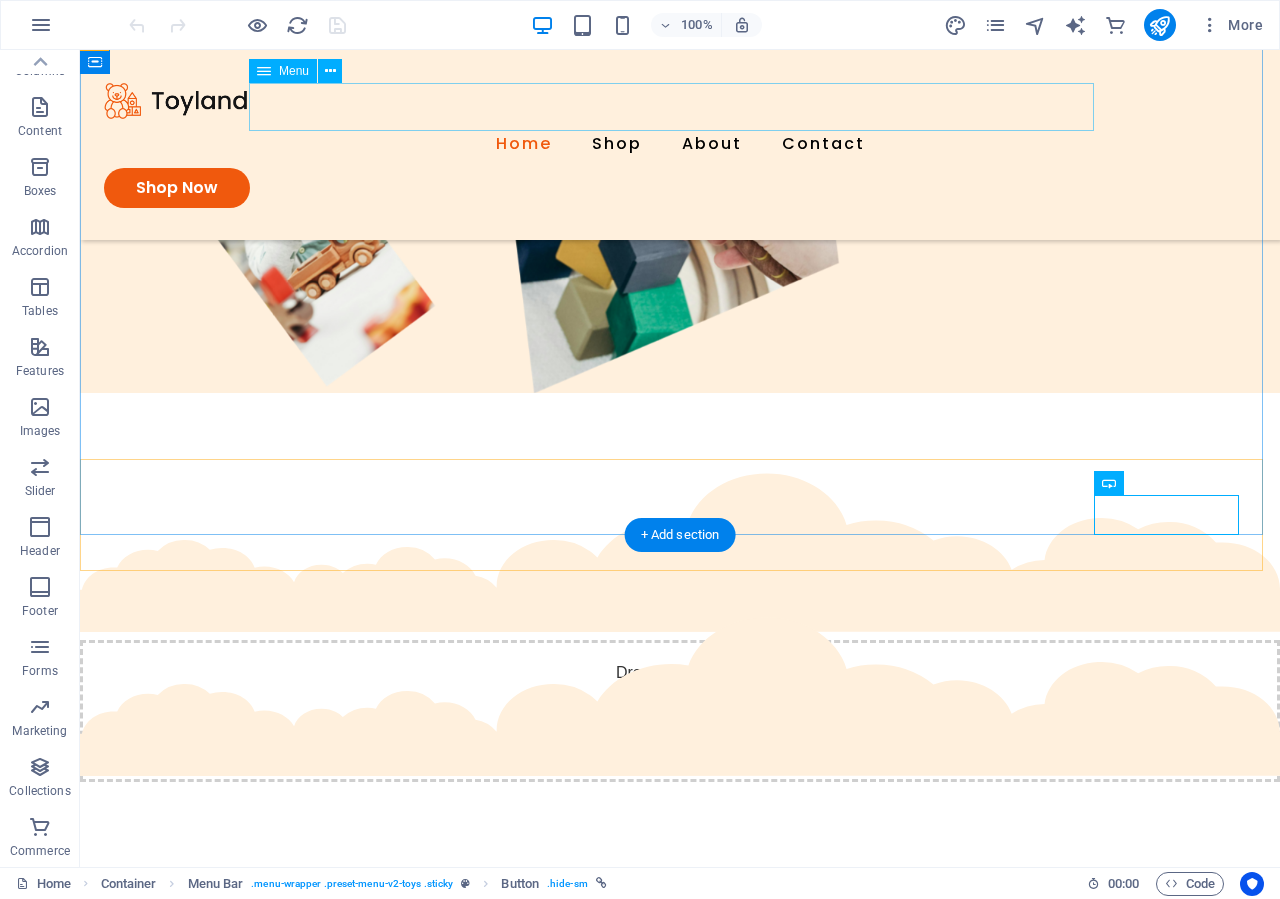 scroll, scrollTop: 0, scrollLeft: 0, axis: both 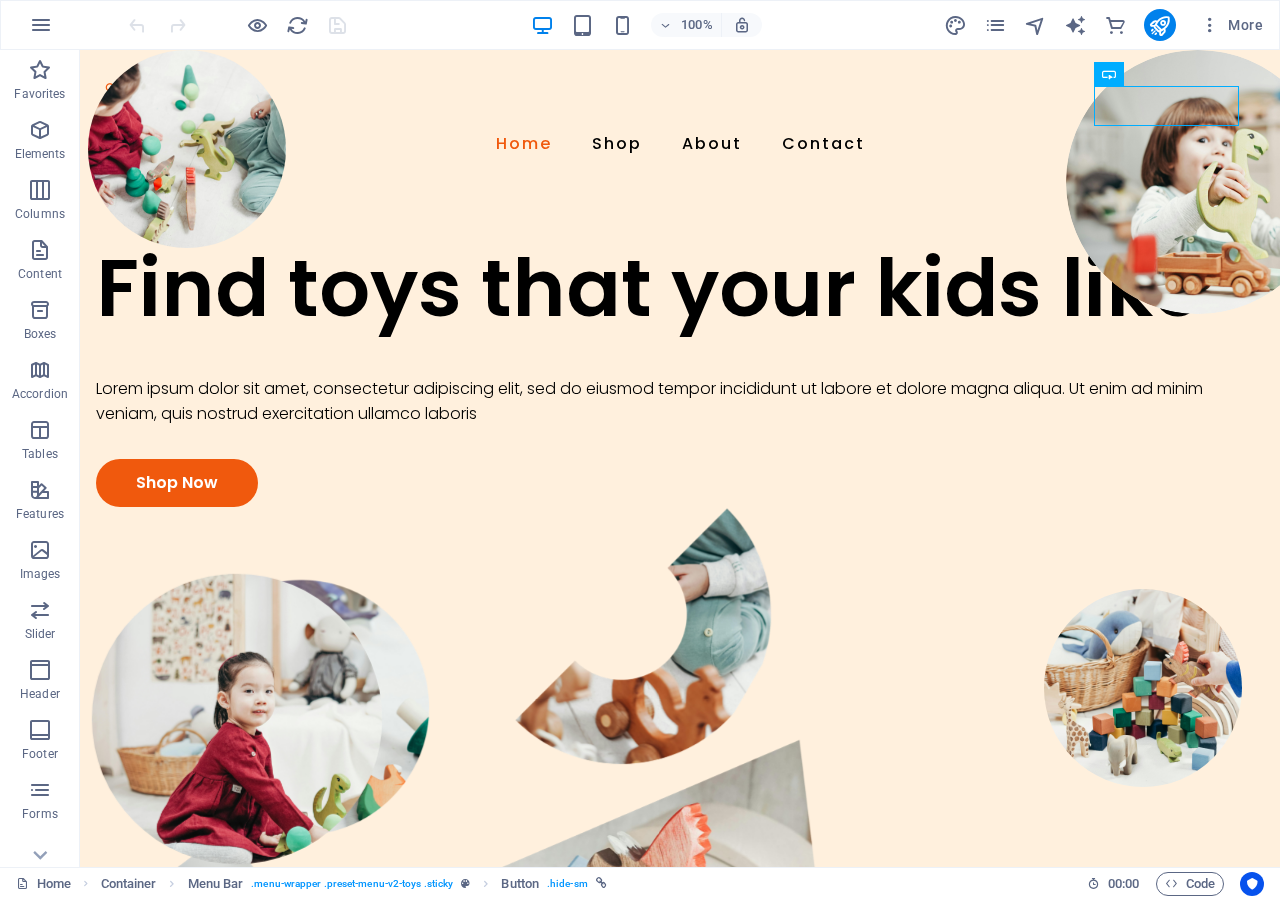 click on "100% More" at bounding box center (640, 25) 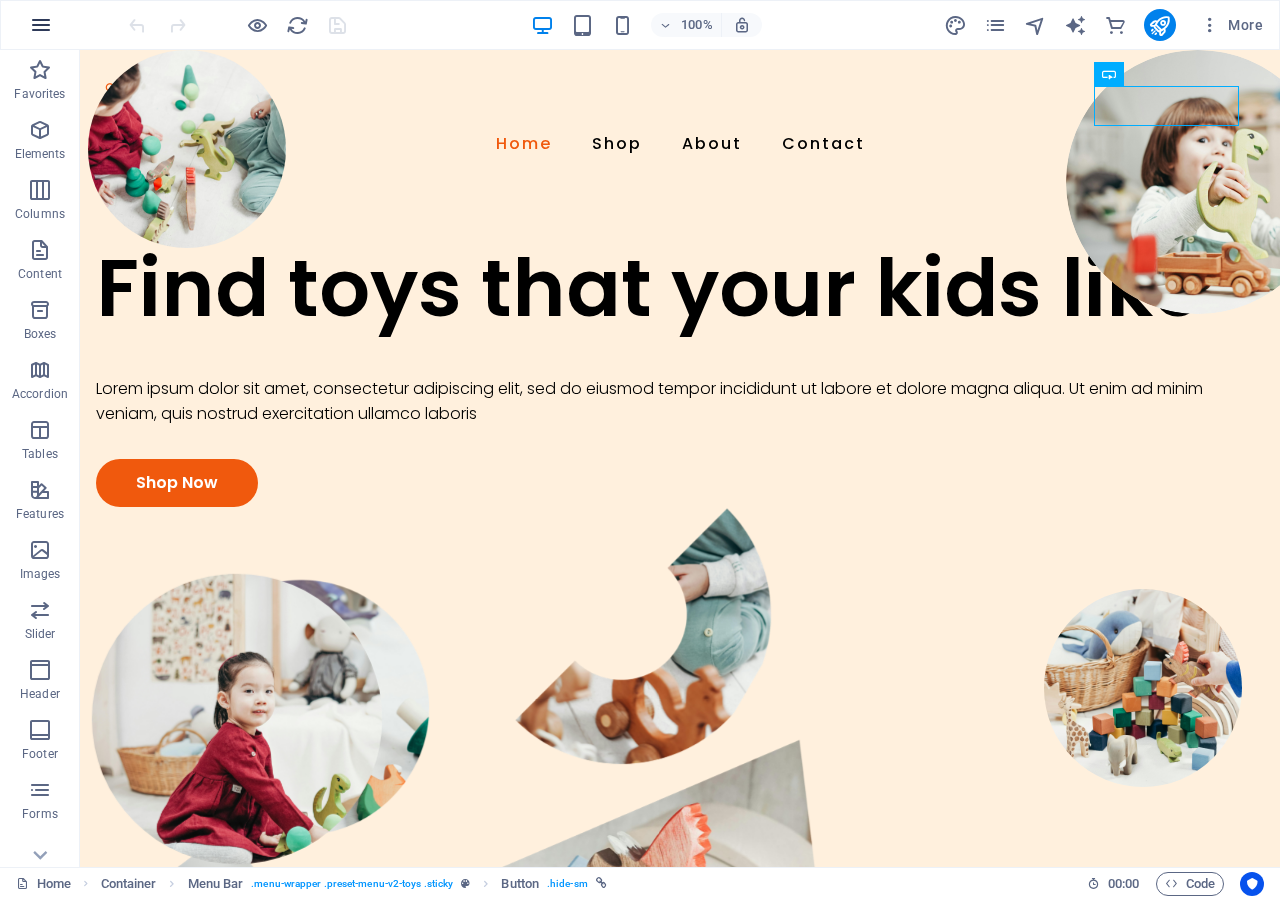 click at bounding box center [41, 25] 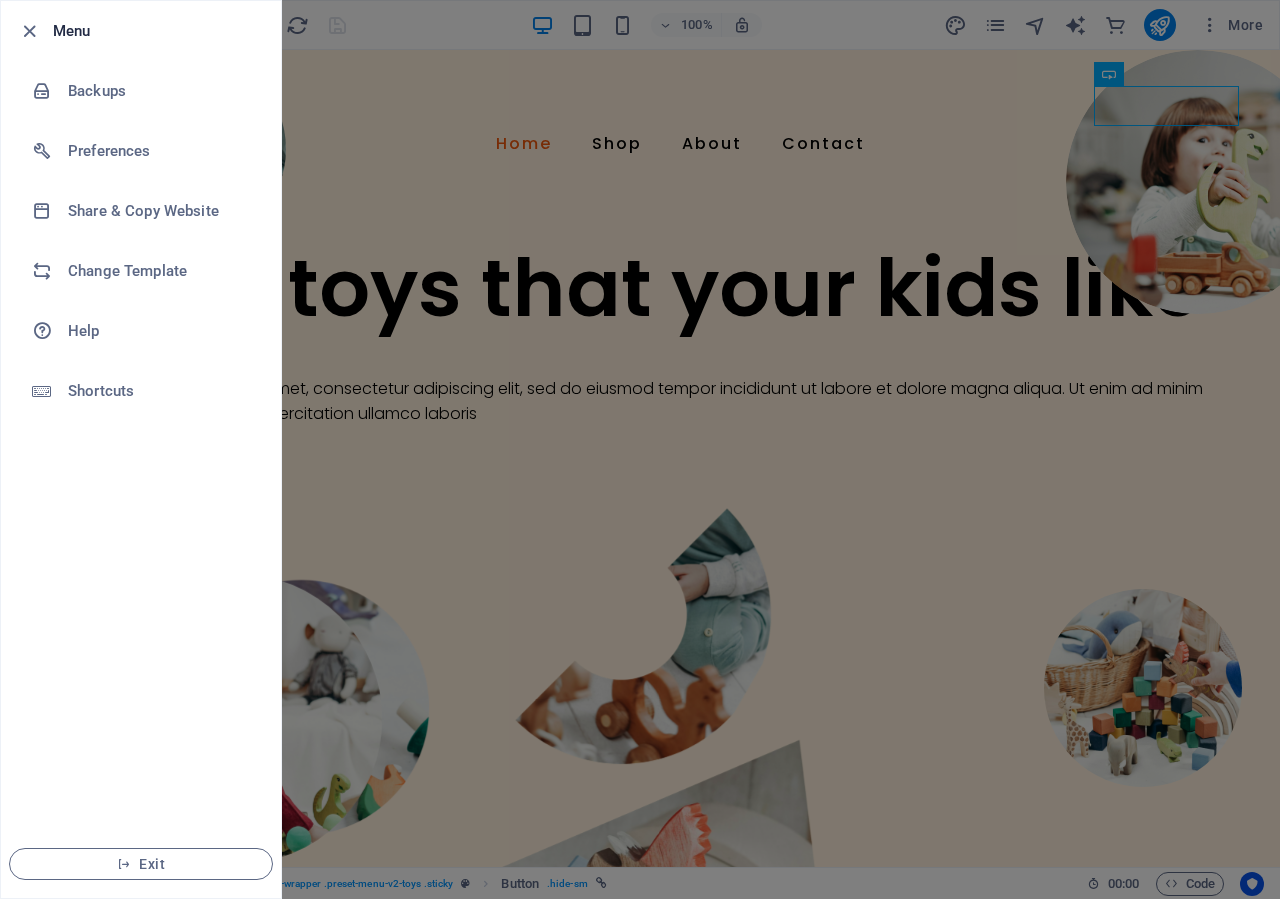 click at bounding box center (640, 449) 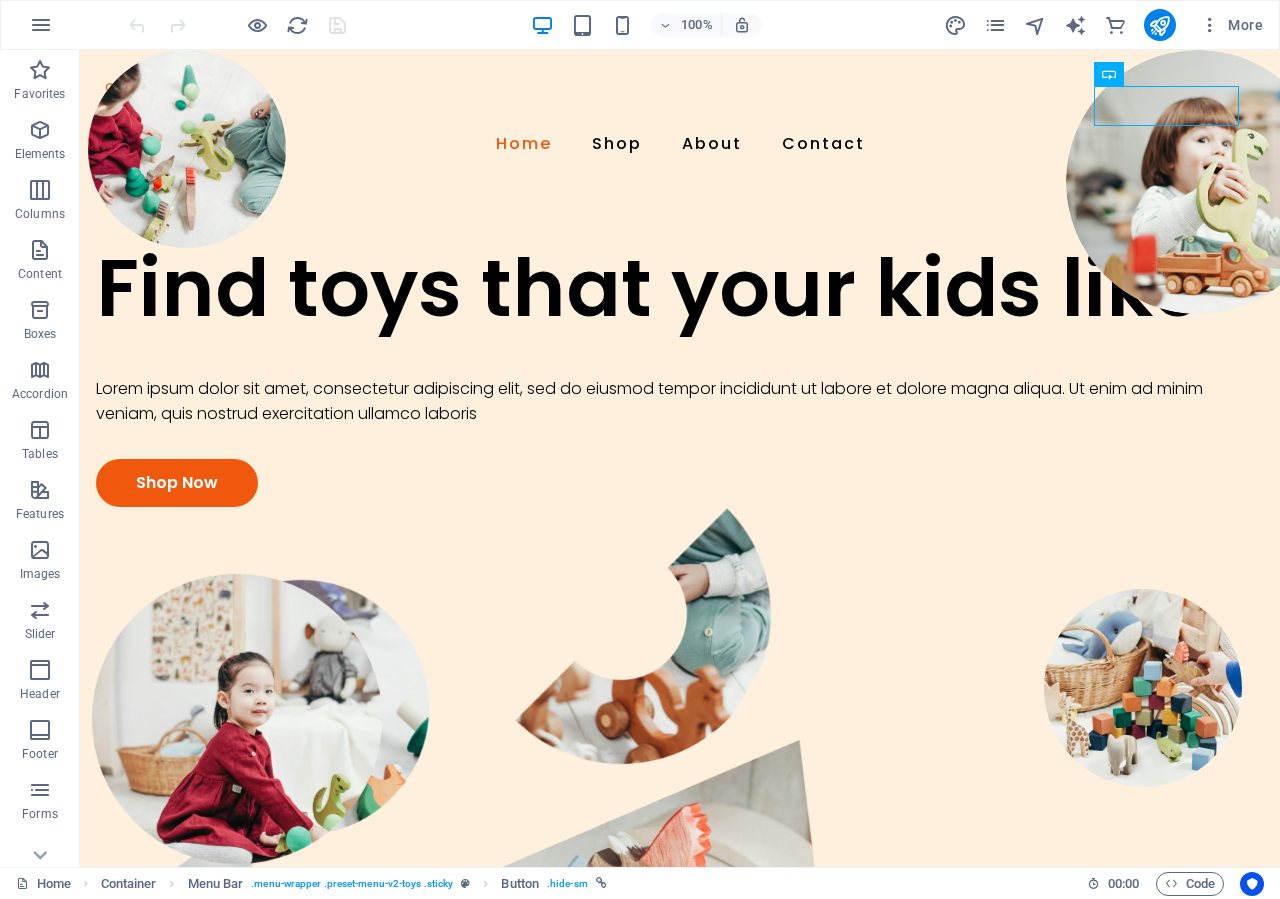 click on "100% More" at bounding box center [640, 25] 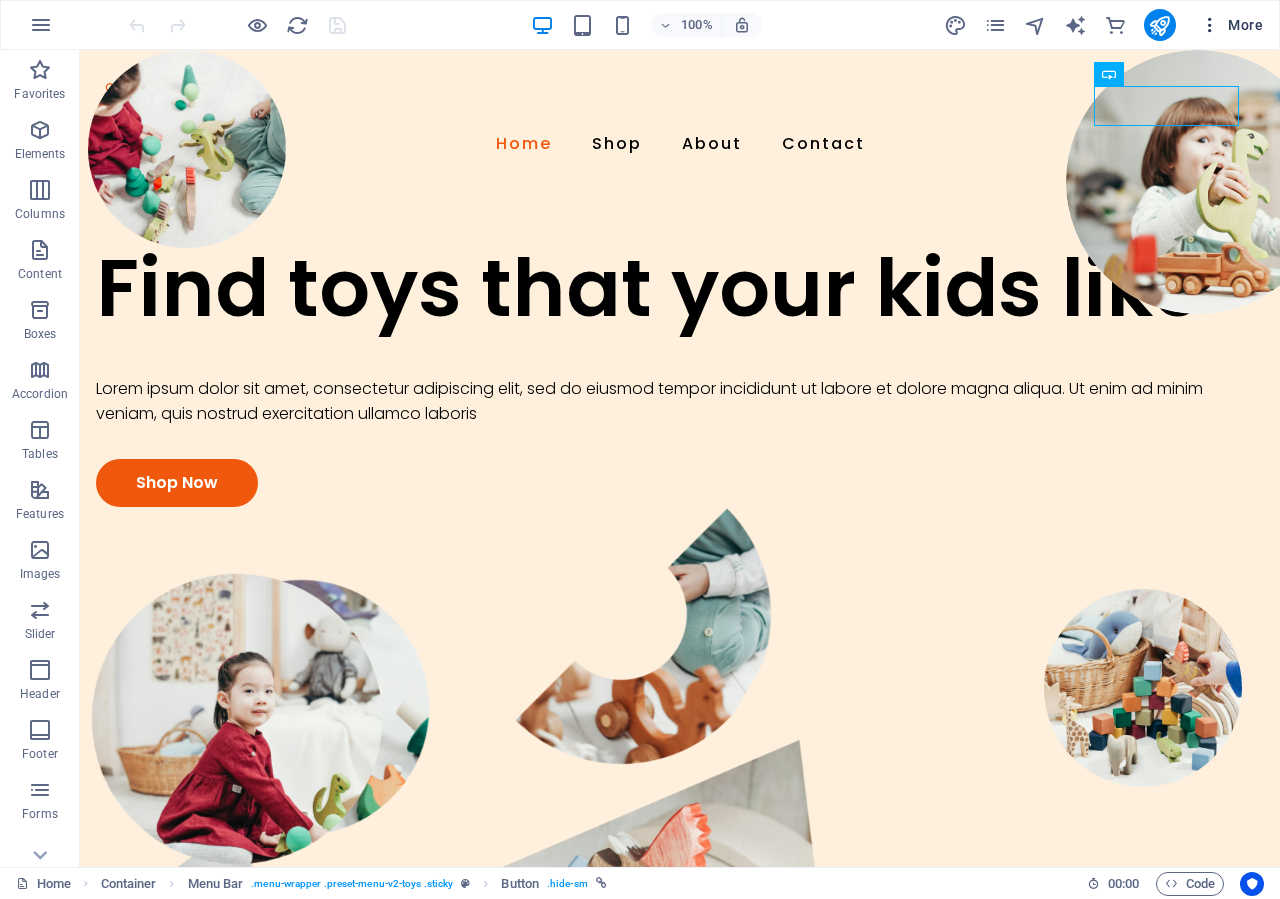 click on "More" at bounding box center [1231, 25] 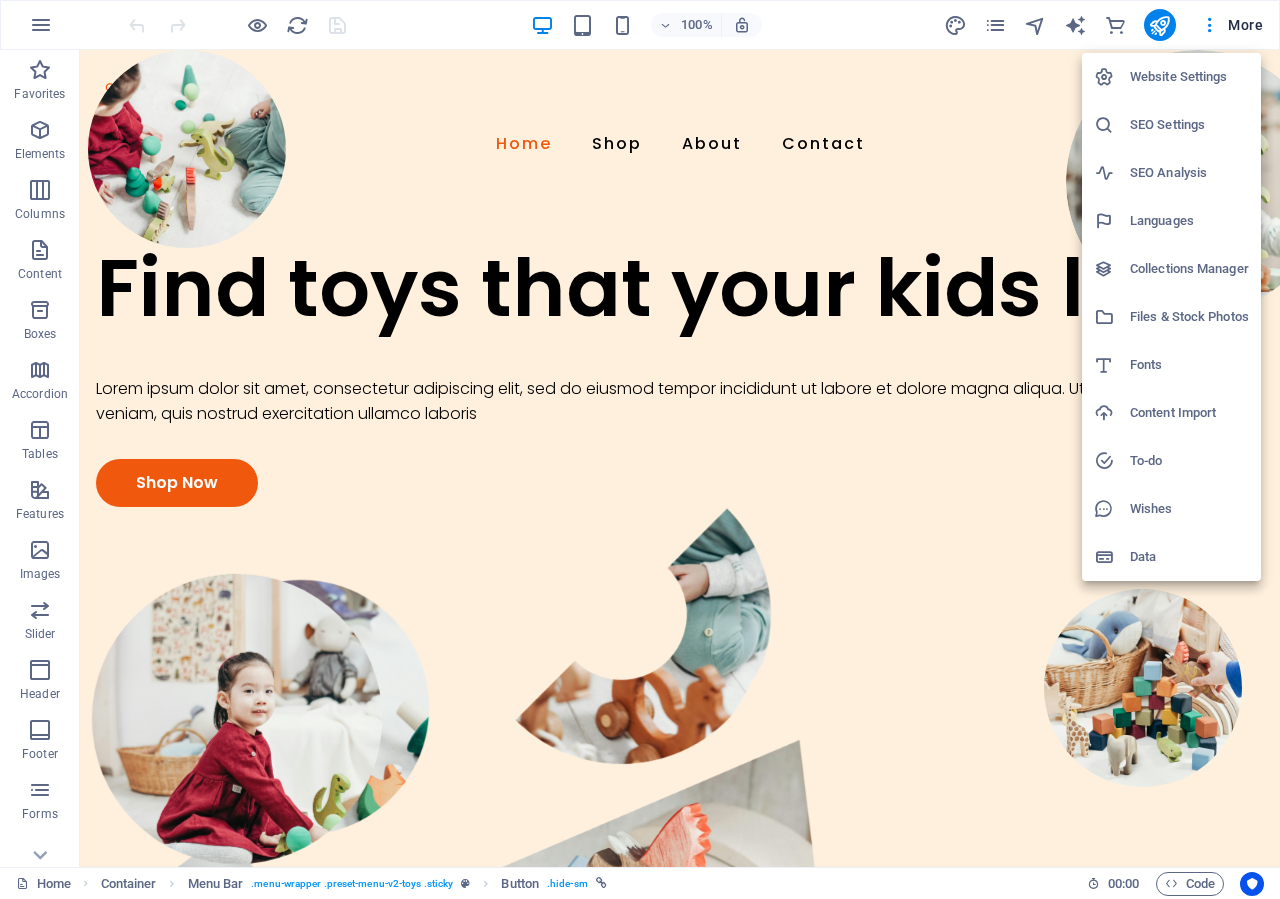 click on "Website Settings" at bounding box center [1189, 77] 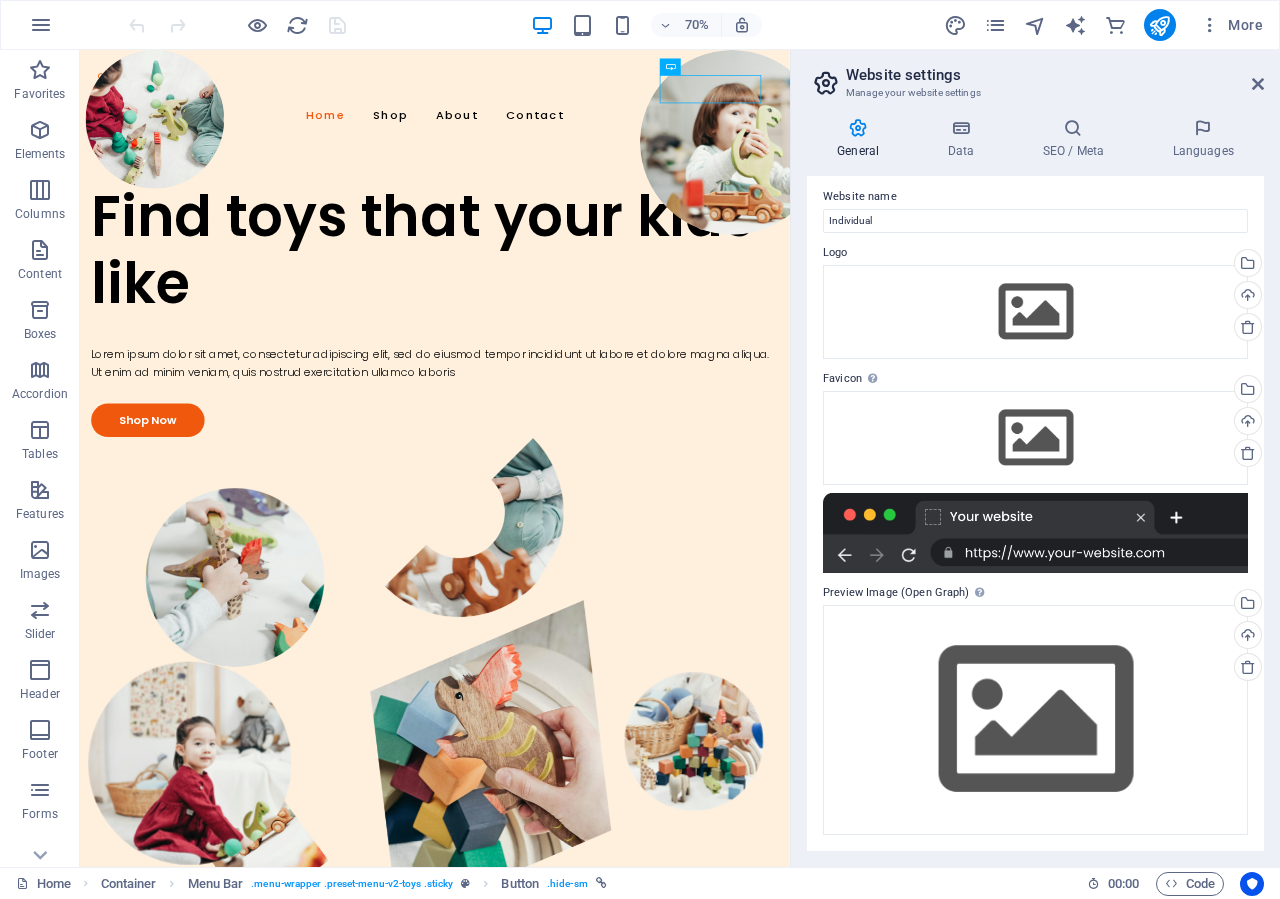 scroll, scrollTop: 0, scrollLeft: 0, axis: both 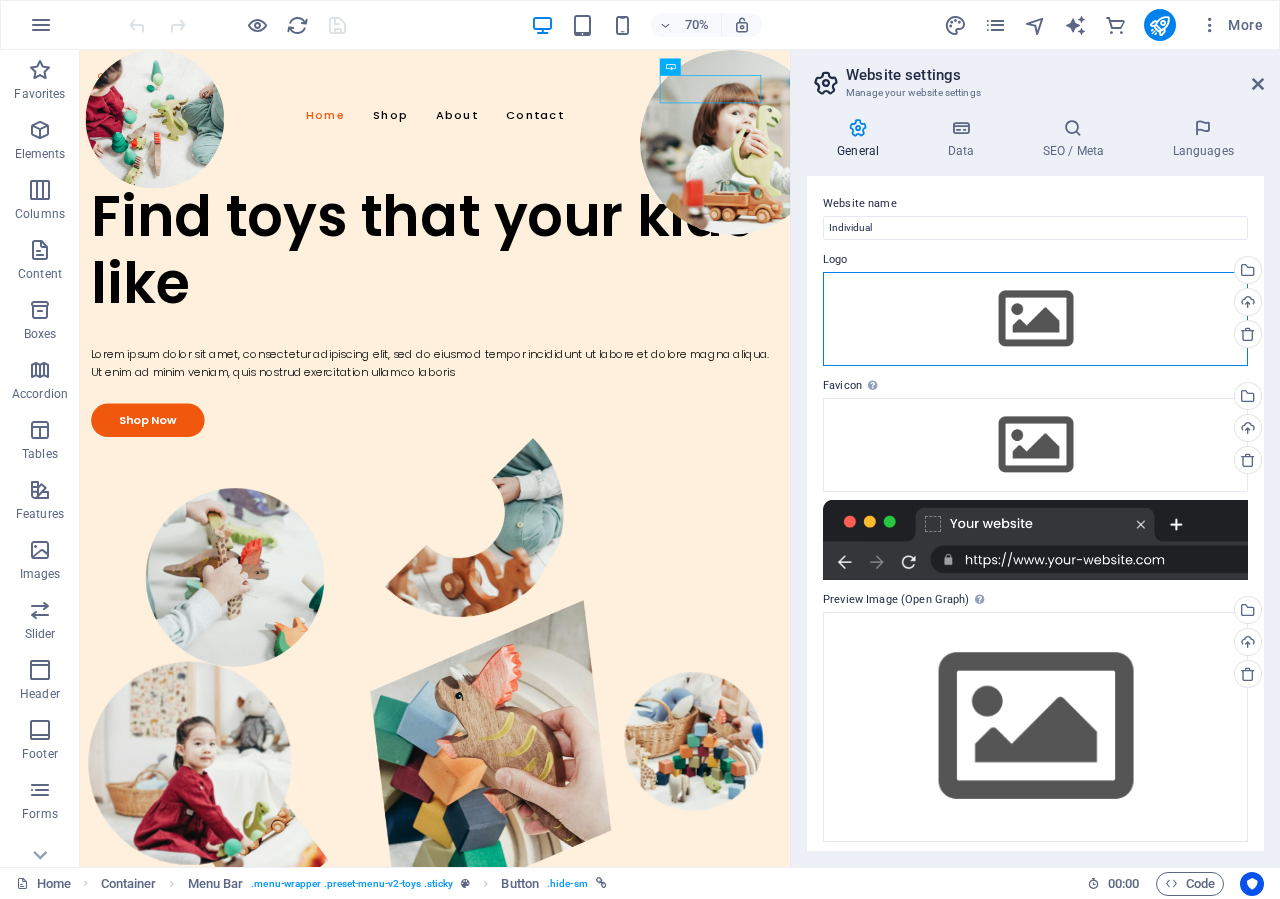 click on "Drag files here, click to choose files or select files from Files or our free stock photos & videos" at bounding box center [1035, 319] 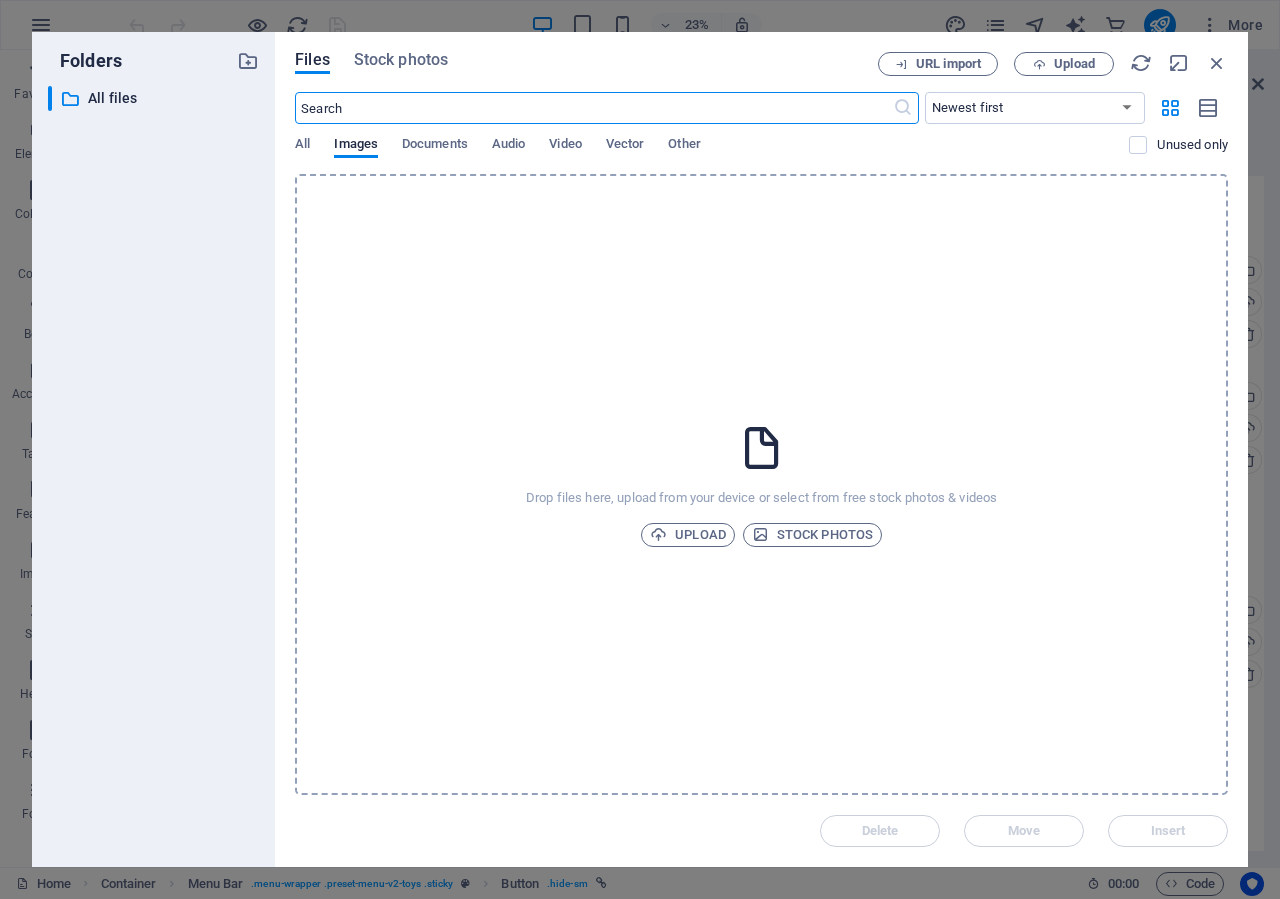 click at bounding box center [762, 448] 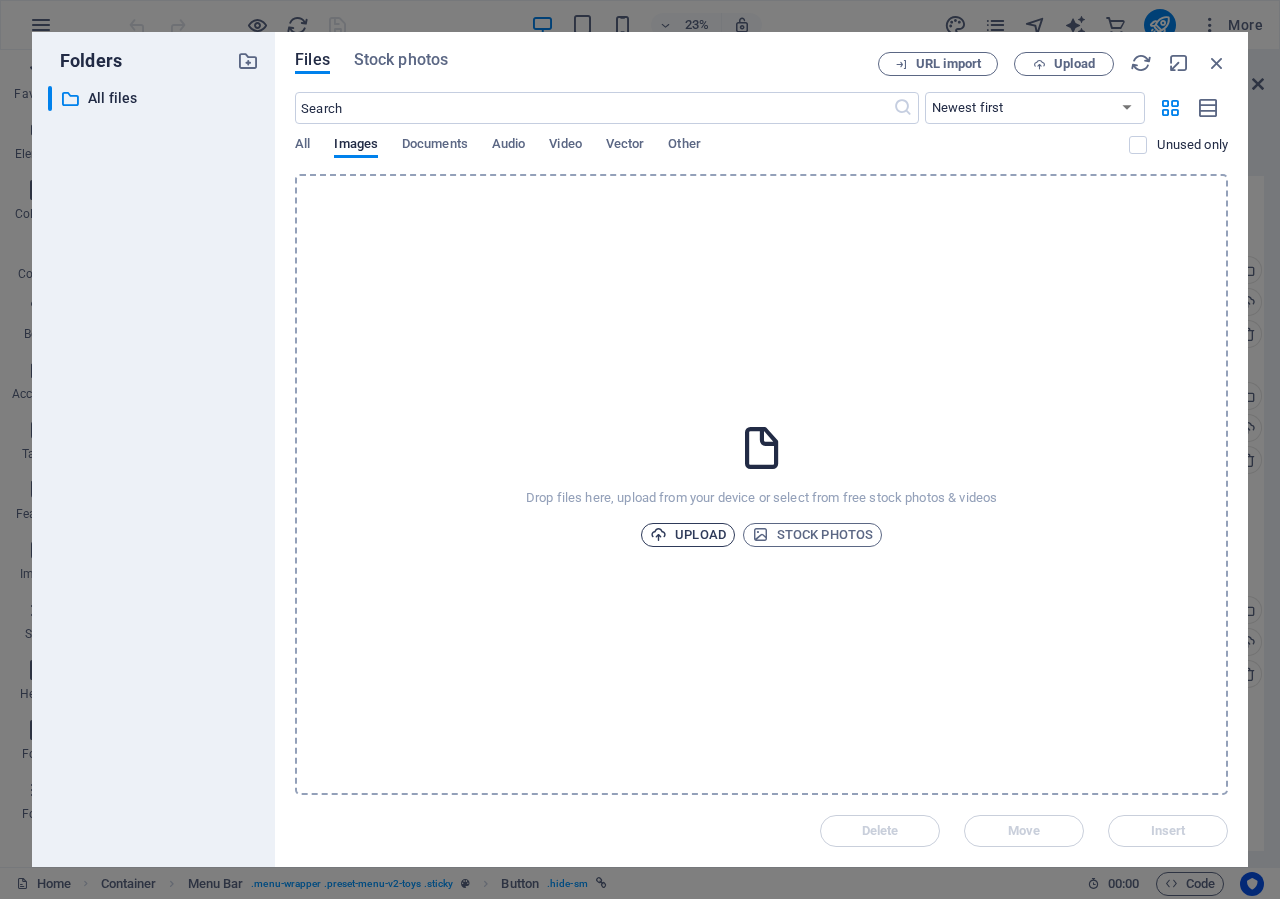 click on "Upload" at bounding box center [688, 535] 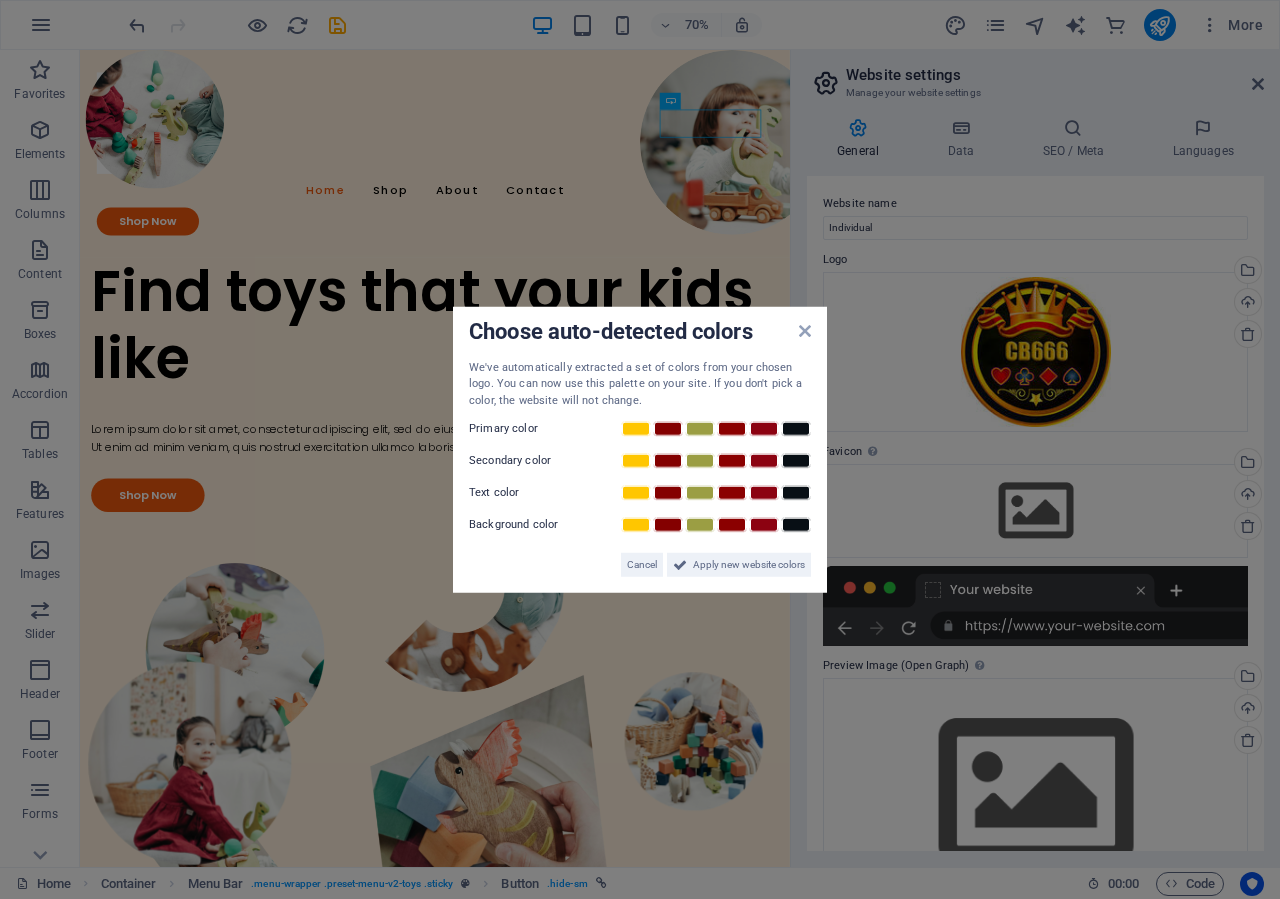 click on "Choose auto-detected colors We've automatically extracted a set of colors from your chosen logo. You can now use this palette on your site. If you don't pick a color, the website will not change.  Primary color Secondary color Text color Background color Cancel Apply new website colors" at bounding box center [640, 449] 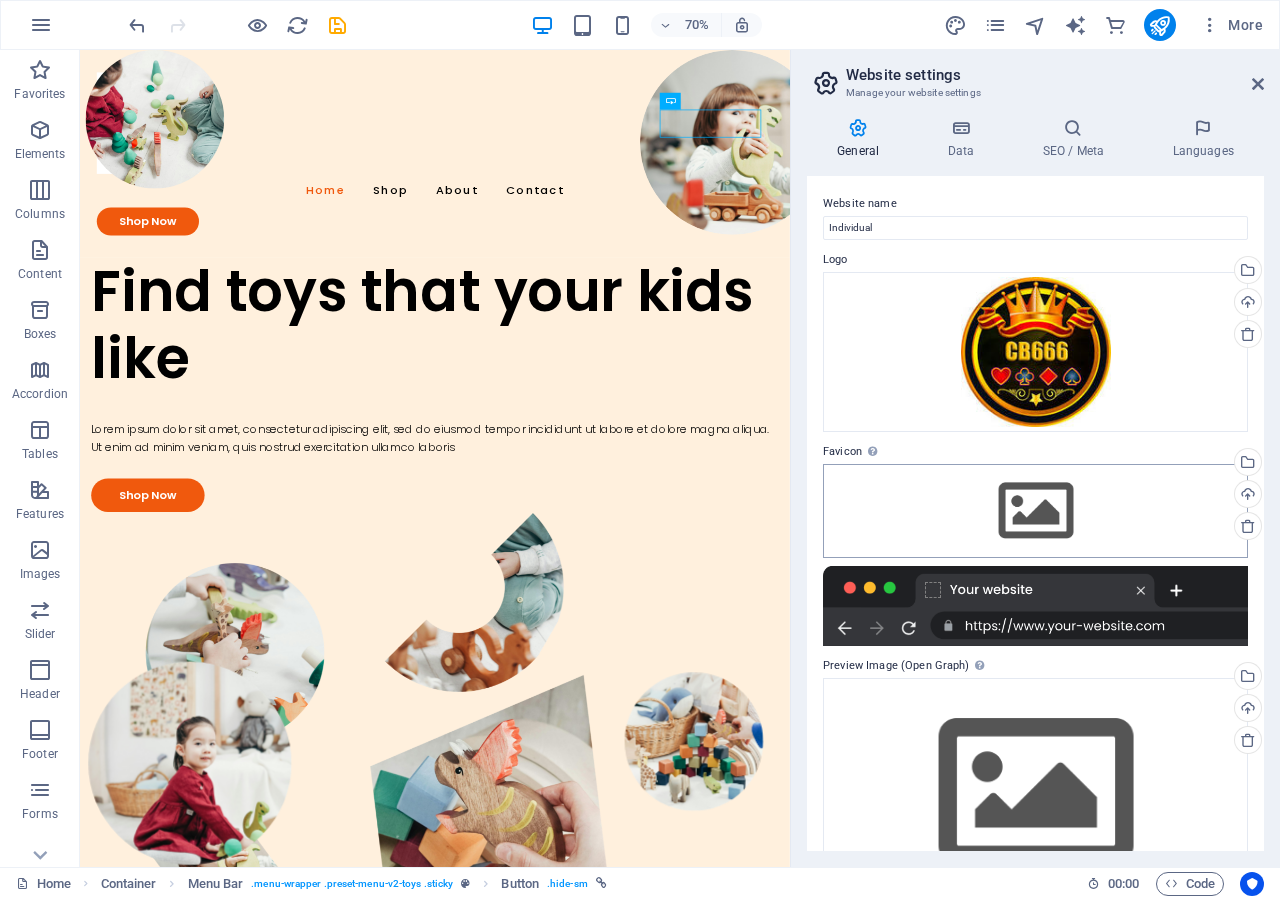 scroll, scrollTop: 72, scrollLeft: 0, axis: vertical 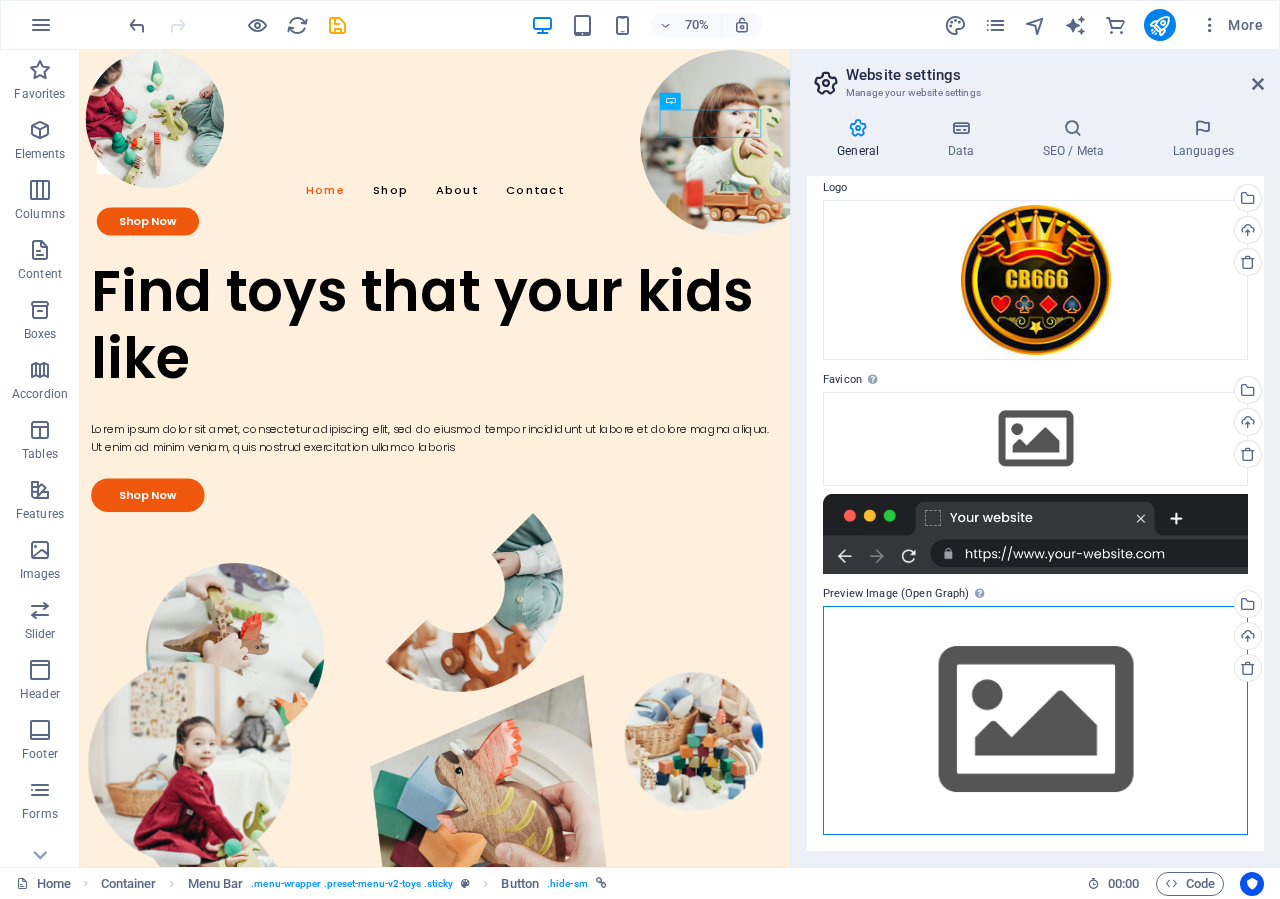 click on "Drag files here, click to choose files or select files from Files or our free stock photos & videos" at bounding box center (1035, 720) 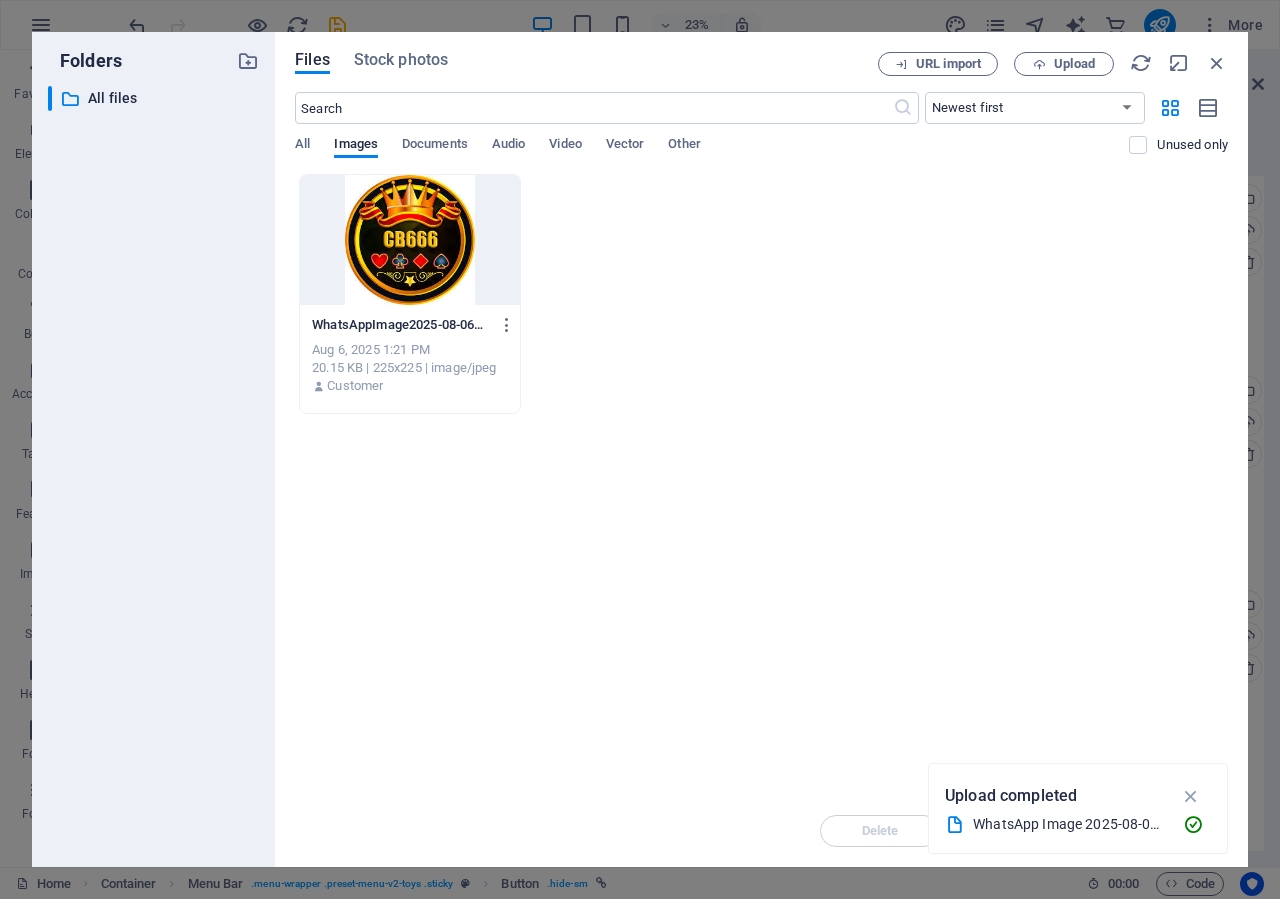 click on "Drop files here to upload them instantly WhatsAppImage2025-08-06at5.21.44PM-jNz-ewzXDnXXxnYq-FBUkg.jpeg WhatsAppImage2025-08-06at5.21.44PM-jNz-ewzXDnXXxnYq-FBUkg.jpeg Aug 6, 2025 1:21 PM 20.15 KB | 225x225 | image/jpeg Customer" at bounding box center (761, 484) 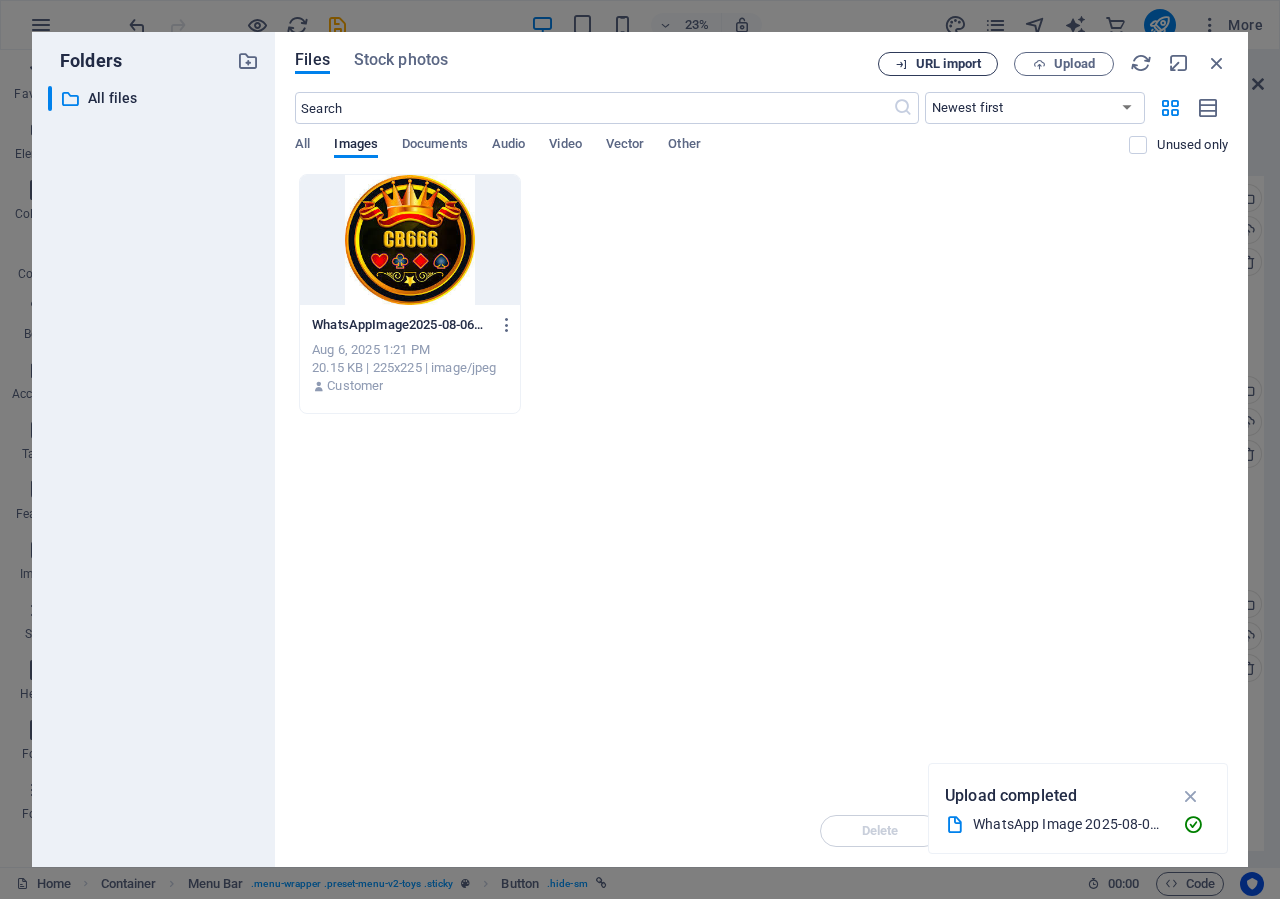 click on "URL import" at bounding box center (948, 64) 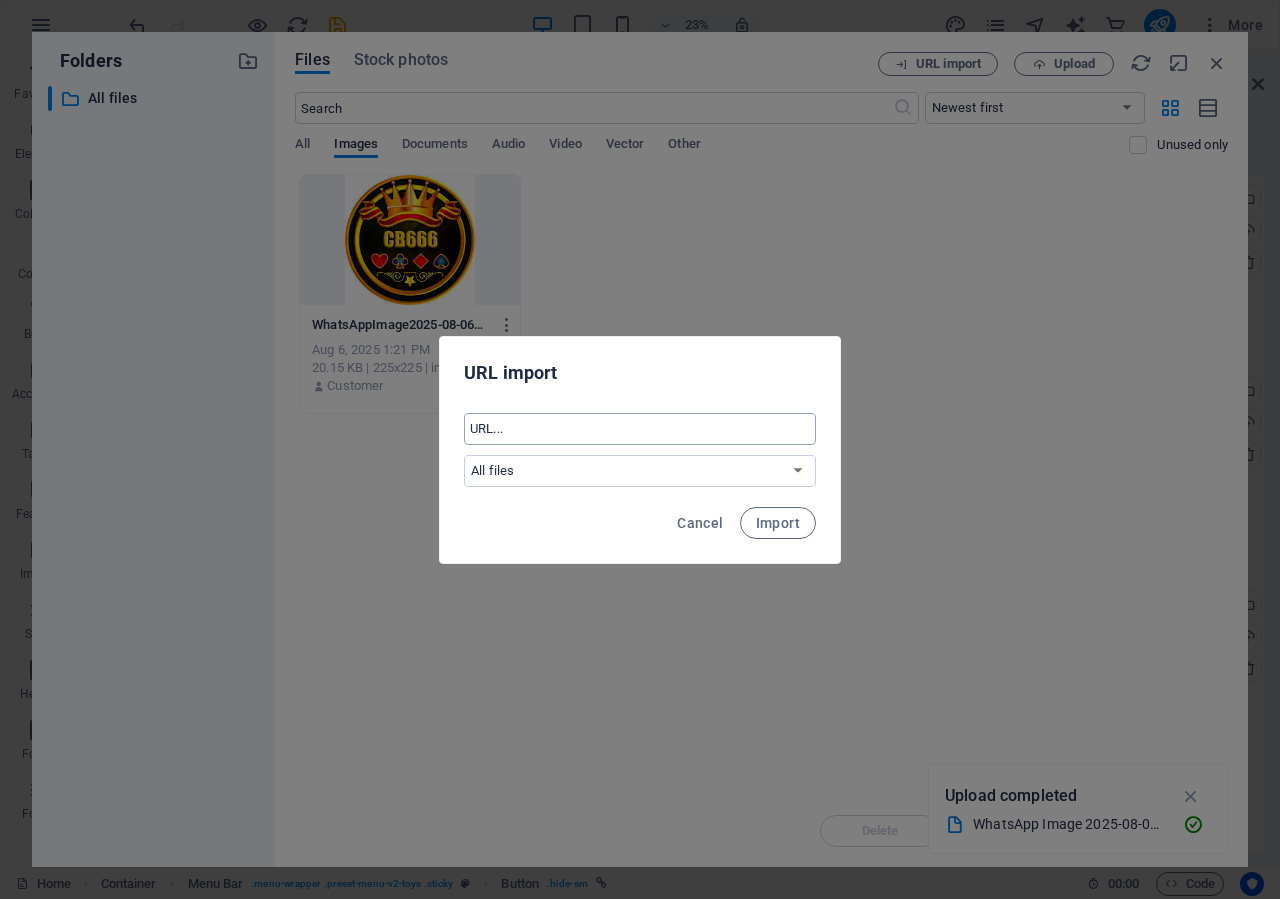 click at bounding box center [640, 429] 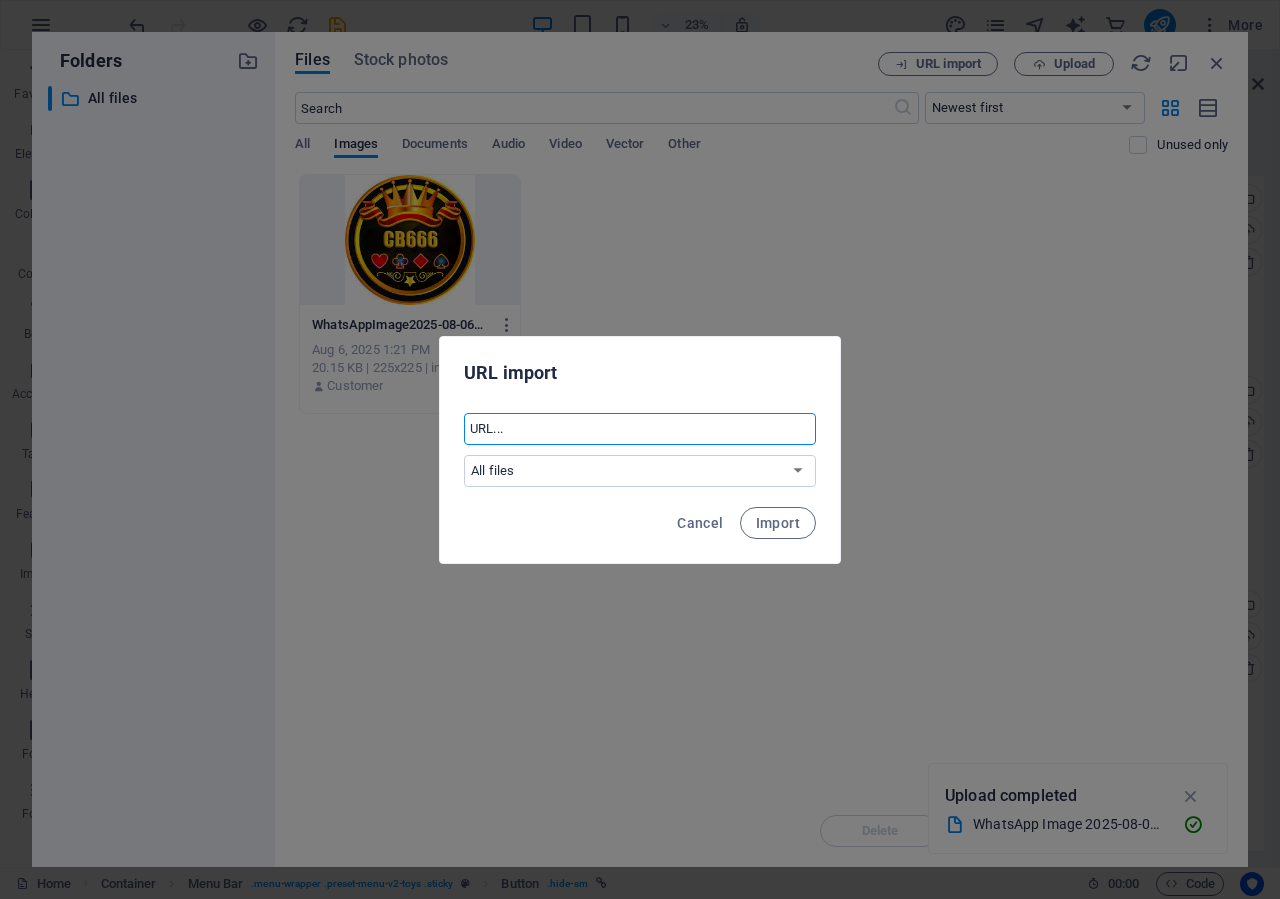 click at bounding box center [640, 429] 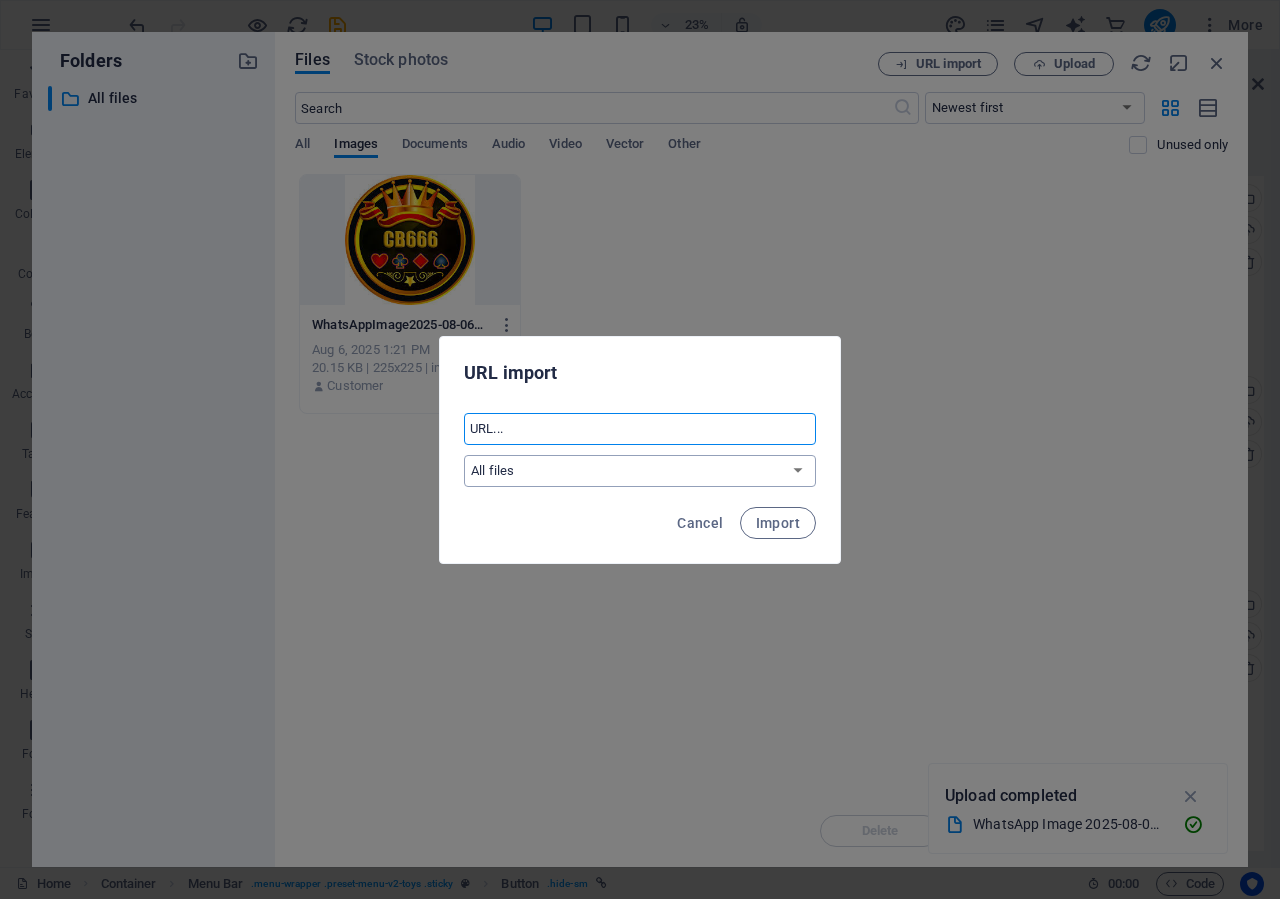 click on "All files" at bounding box center (640, 471) 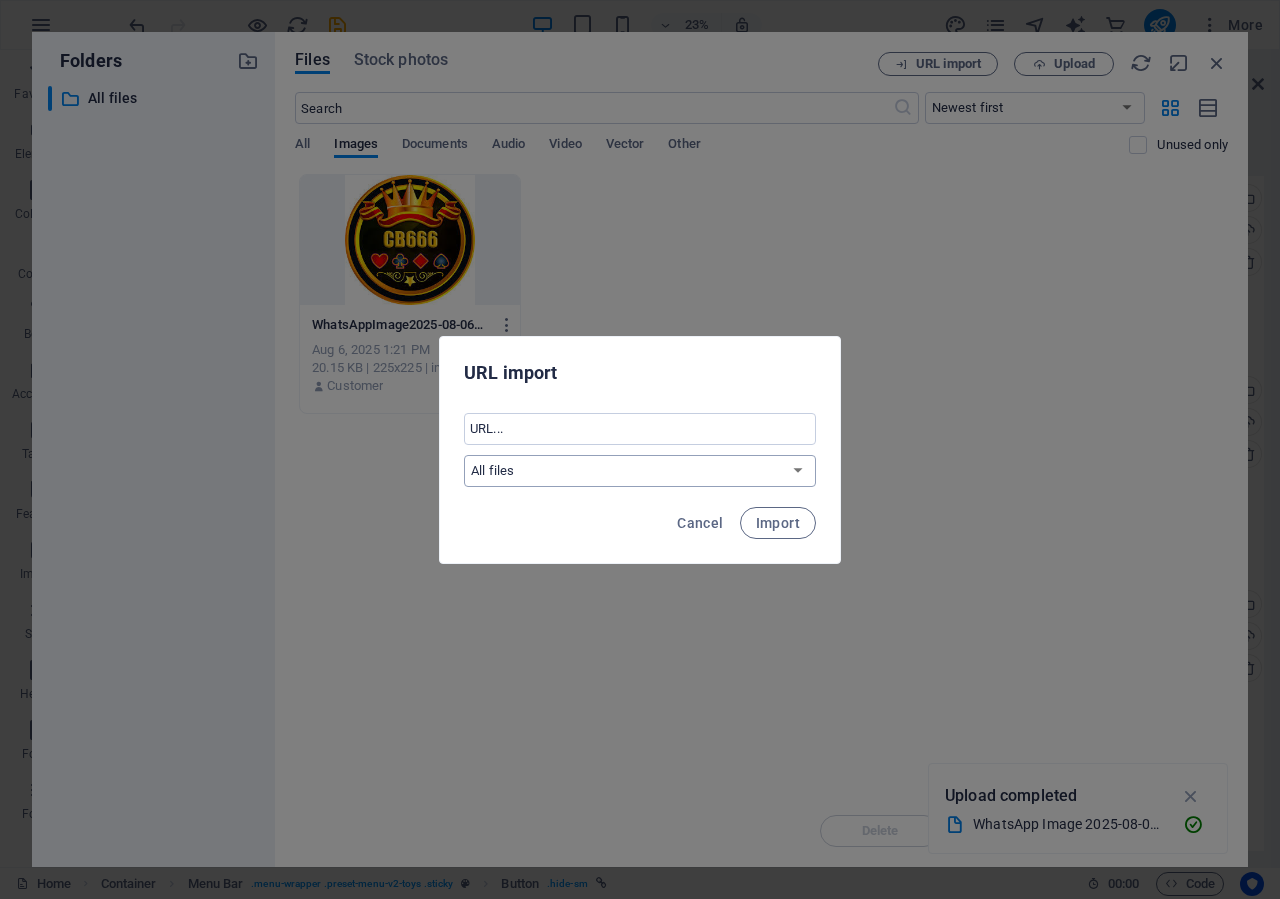 click on "All files" at bounding box center (640, 471) 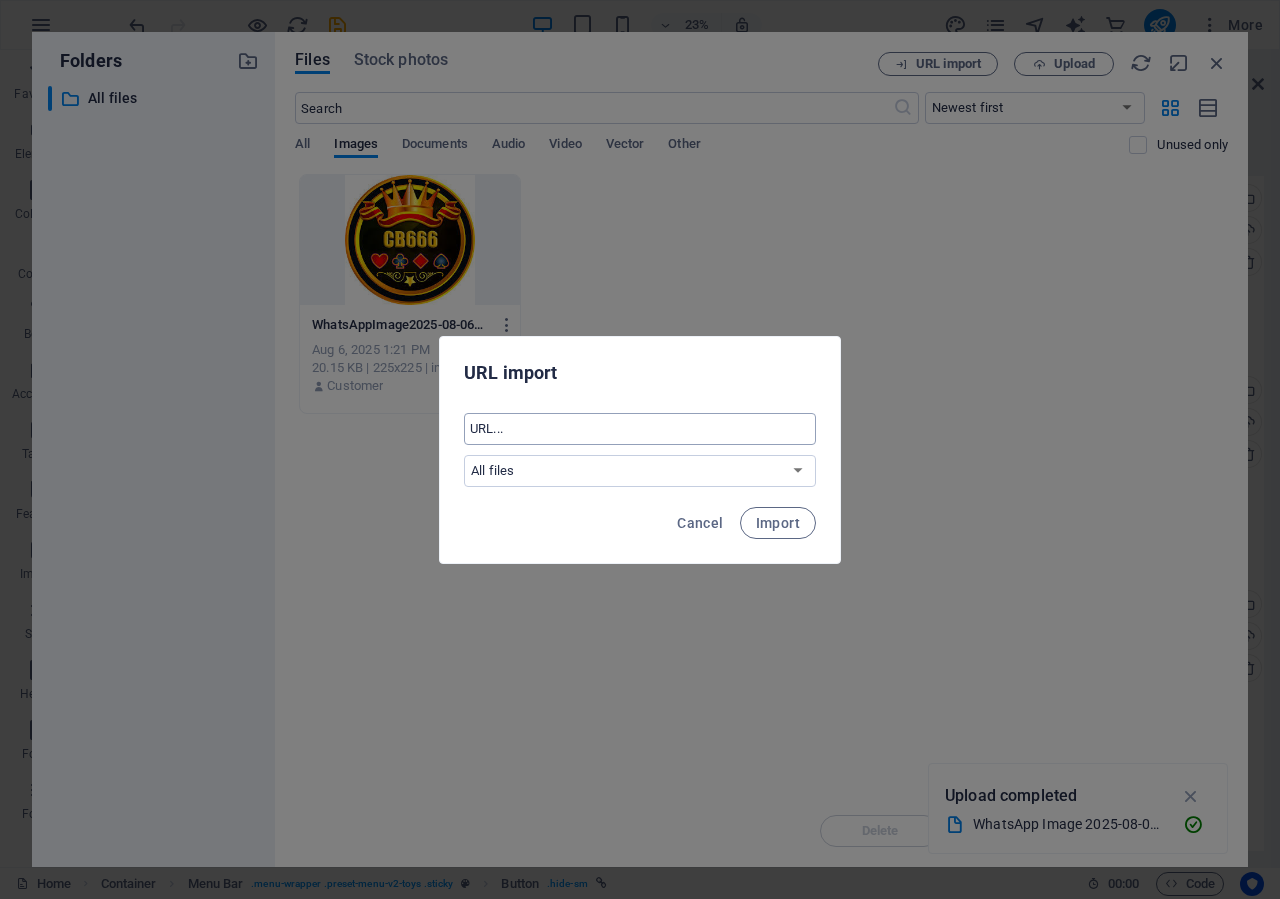 click at bounding box center (640, 429) 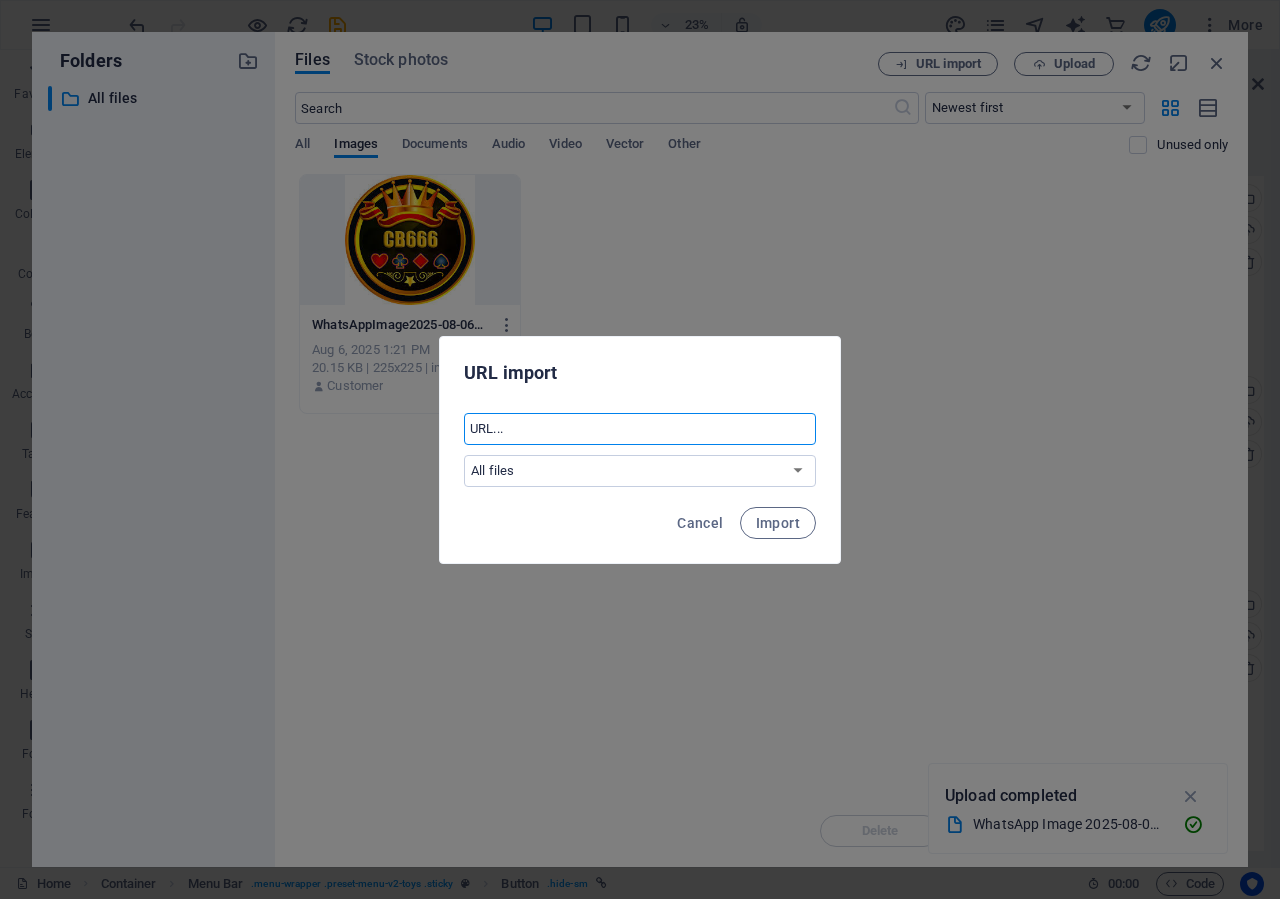 click at bounding box center (640, 429) 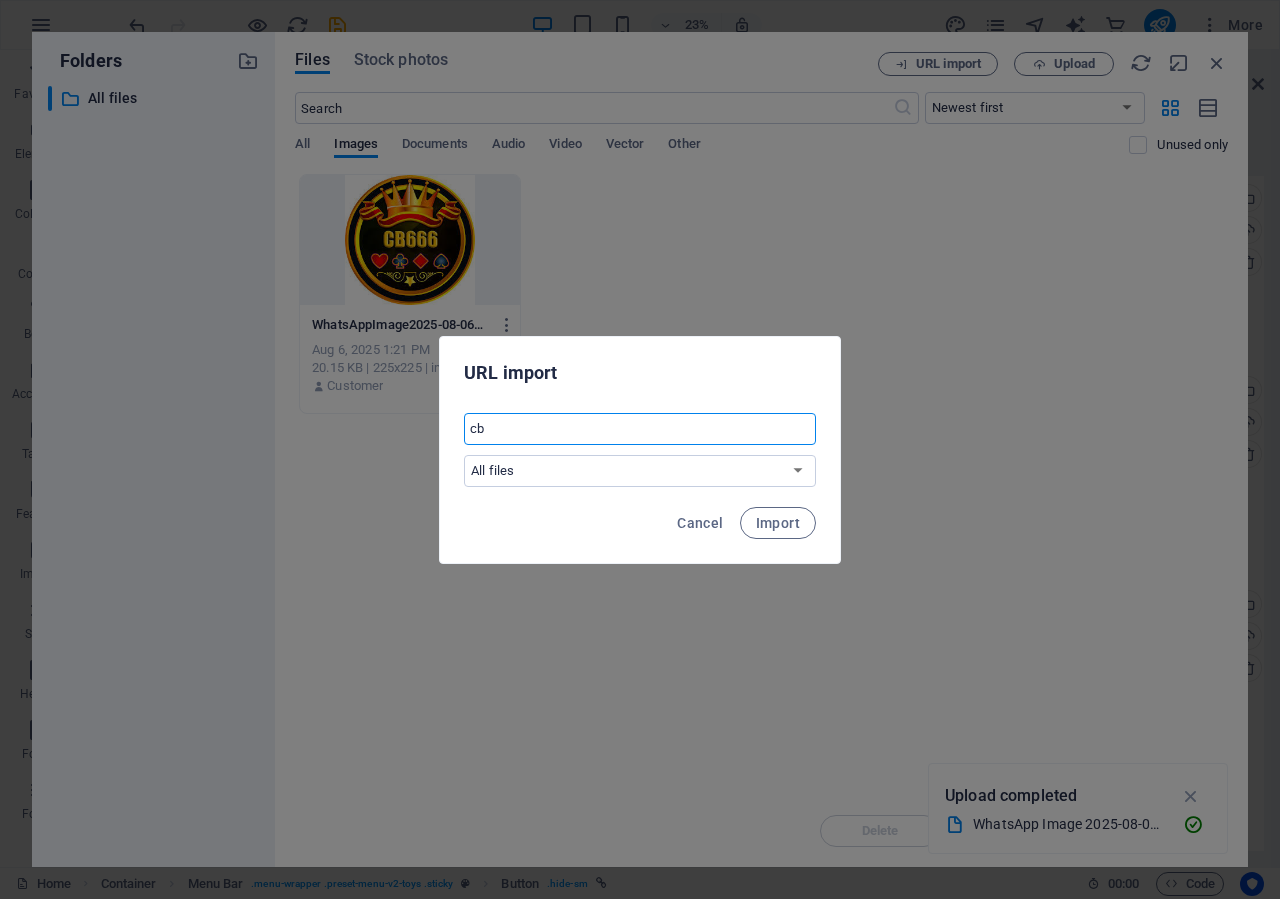 type on "c" 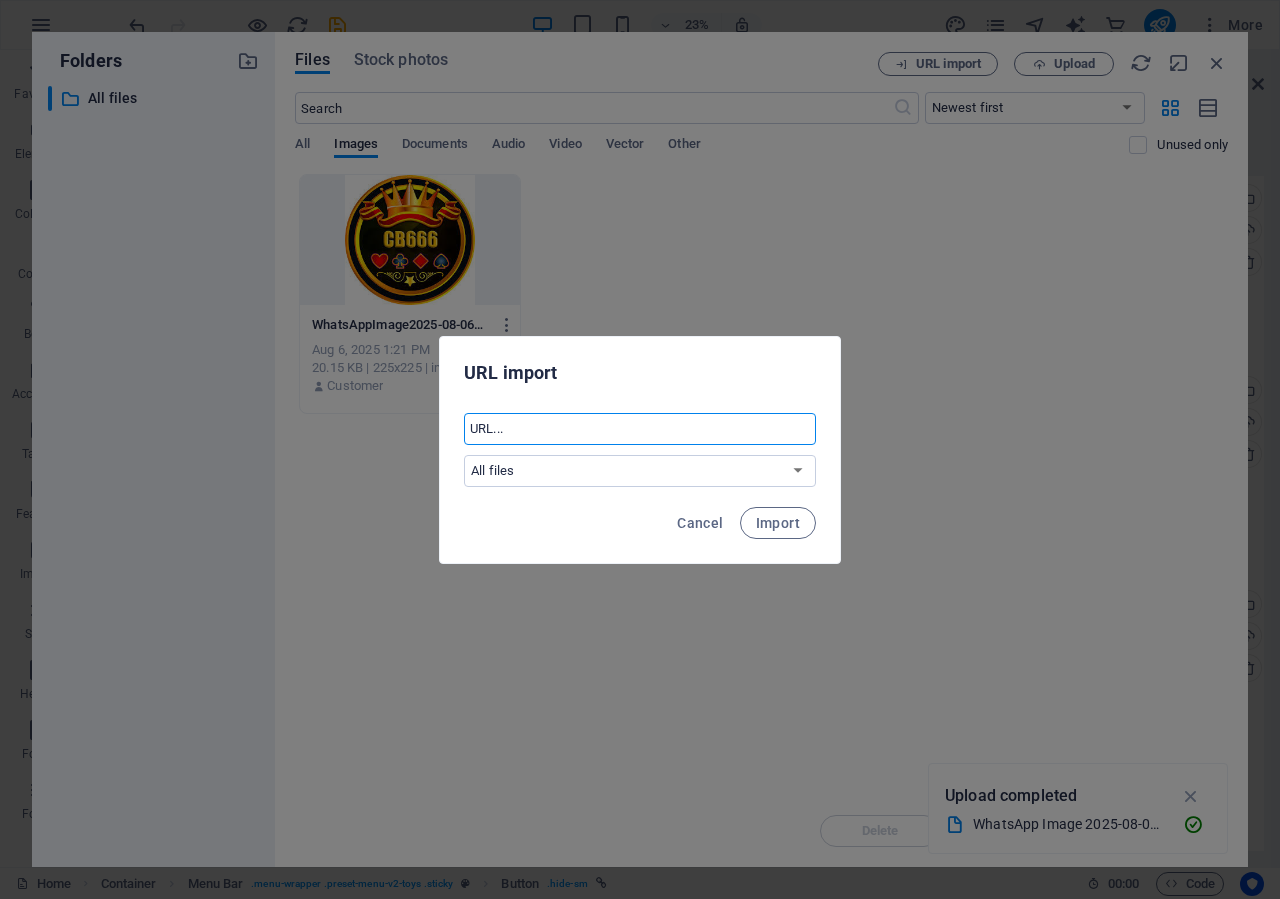 type on "c" 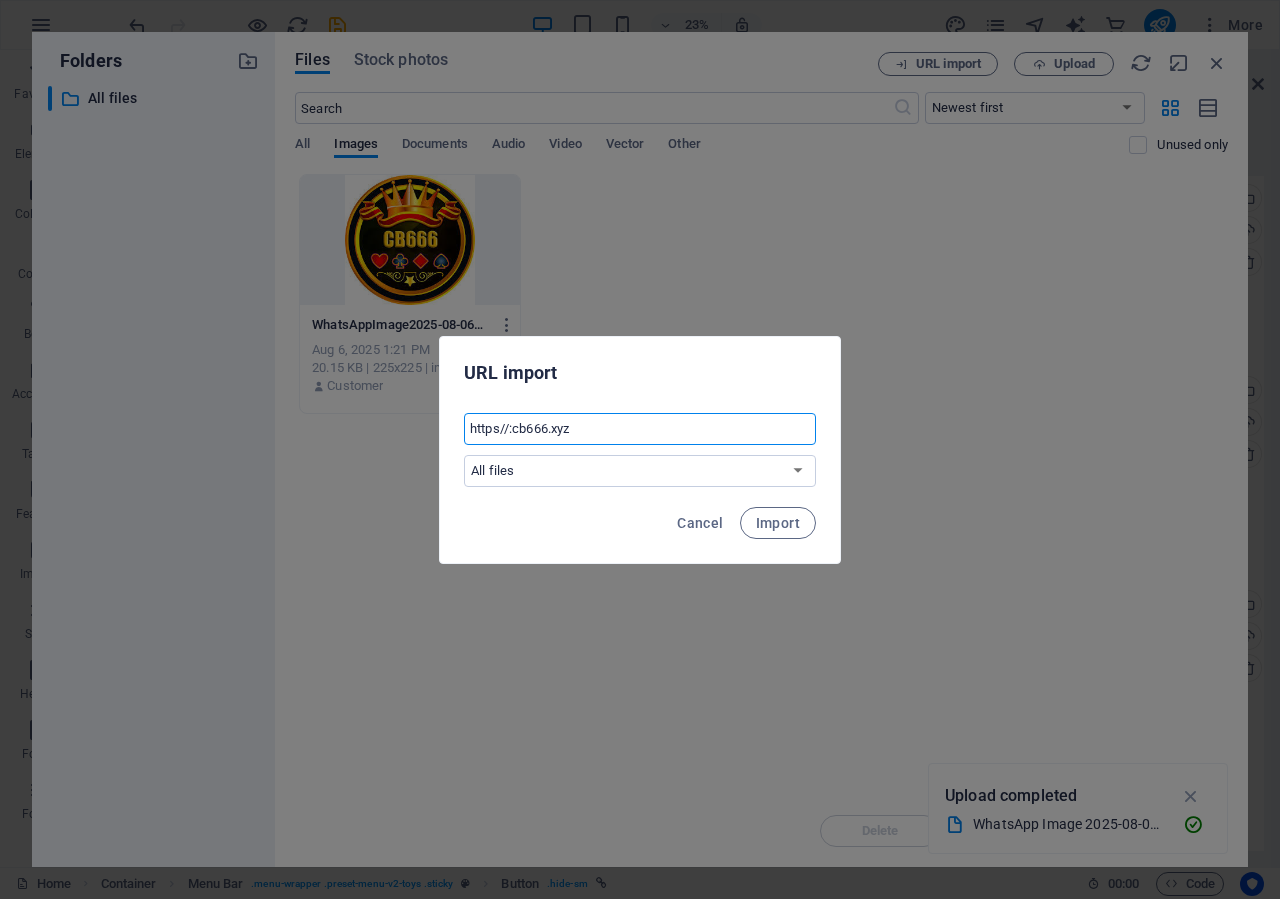 type on "https//:cb666.xyz" 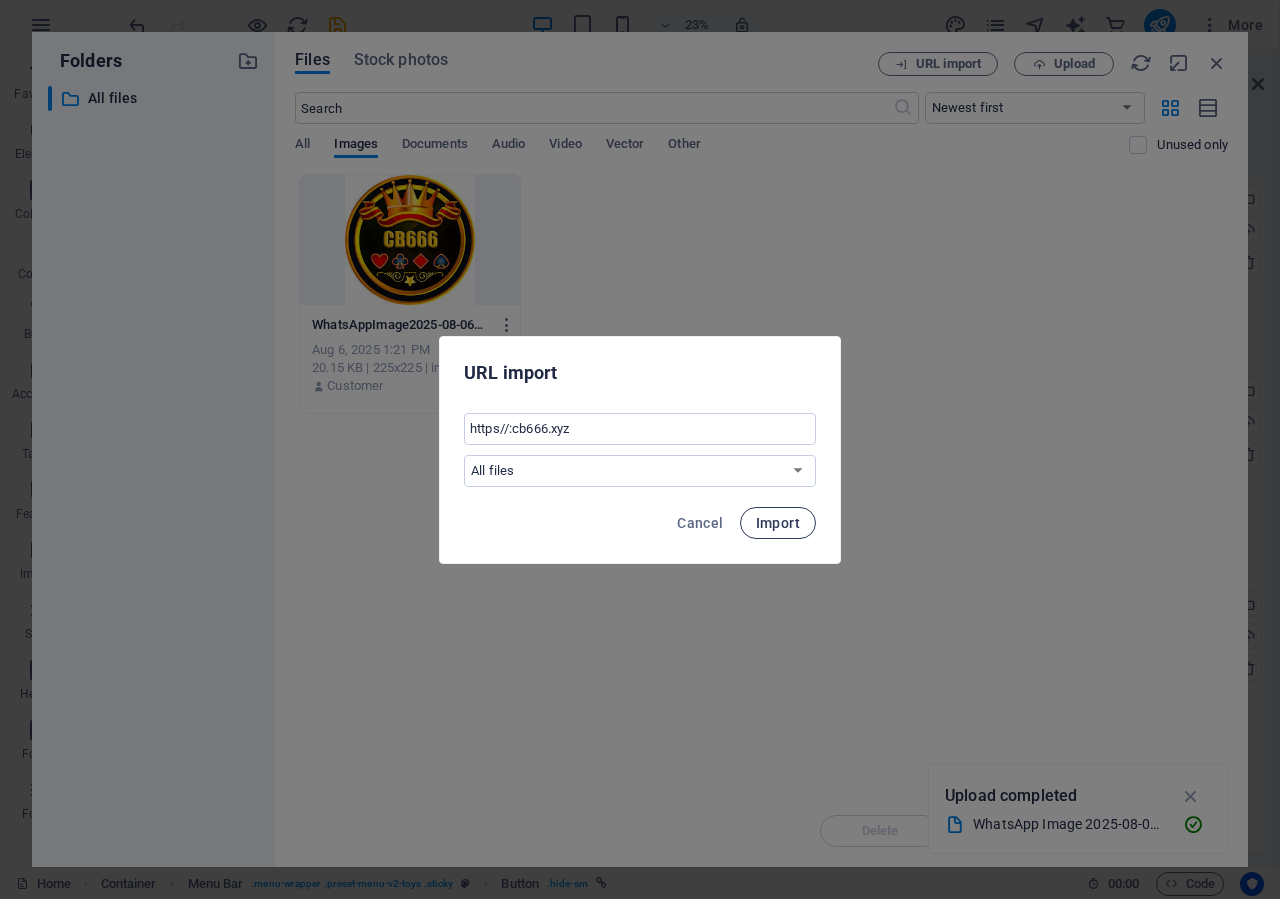 click on "Import" at bounding box center (778, 523) 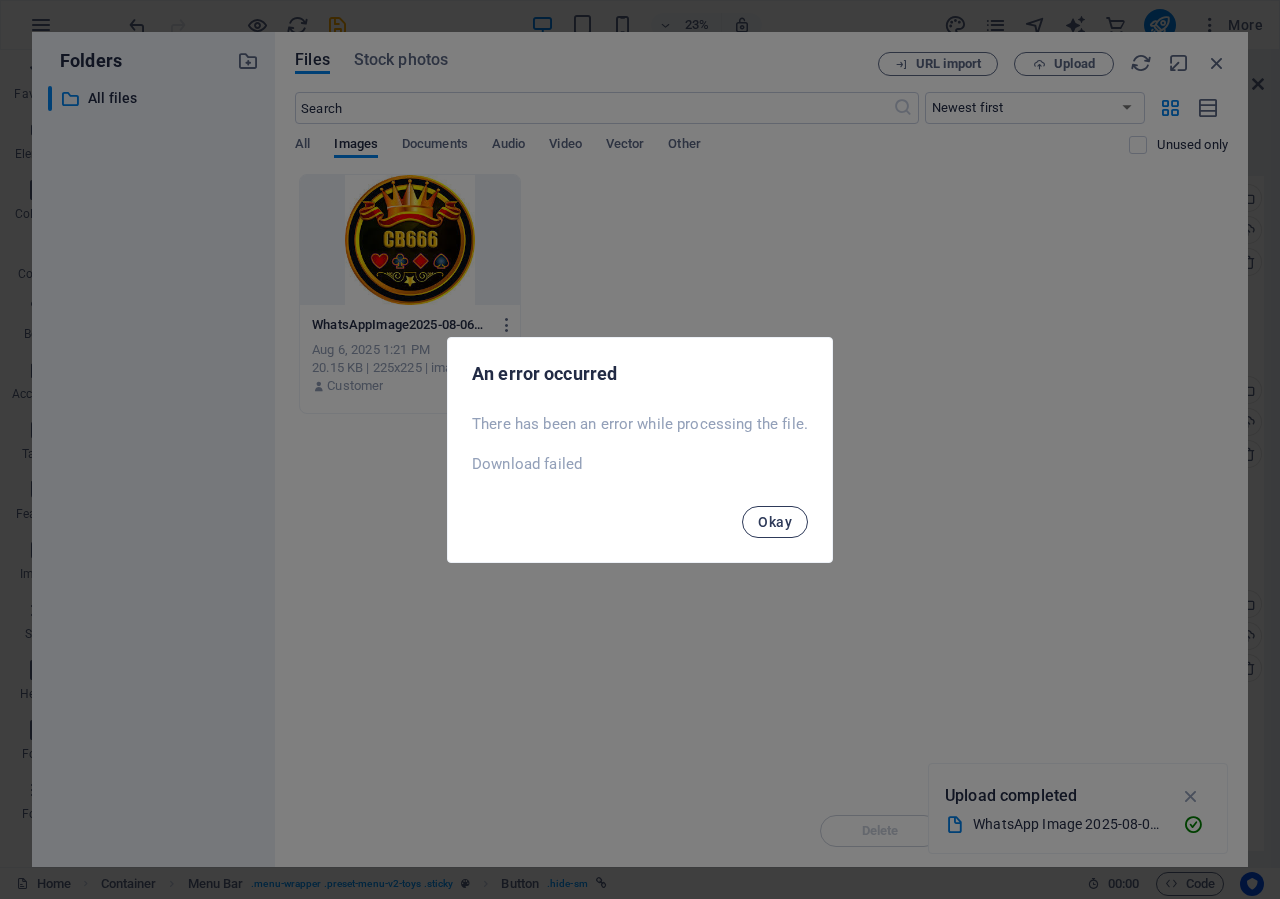 click on "Okay" at bounding box center [775, 522] 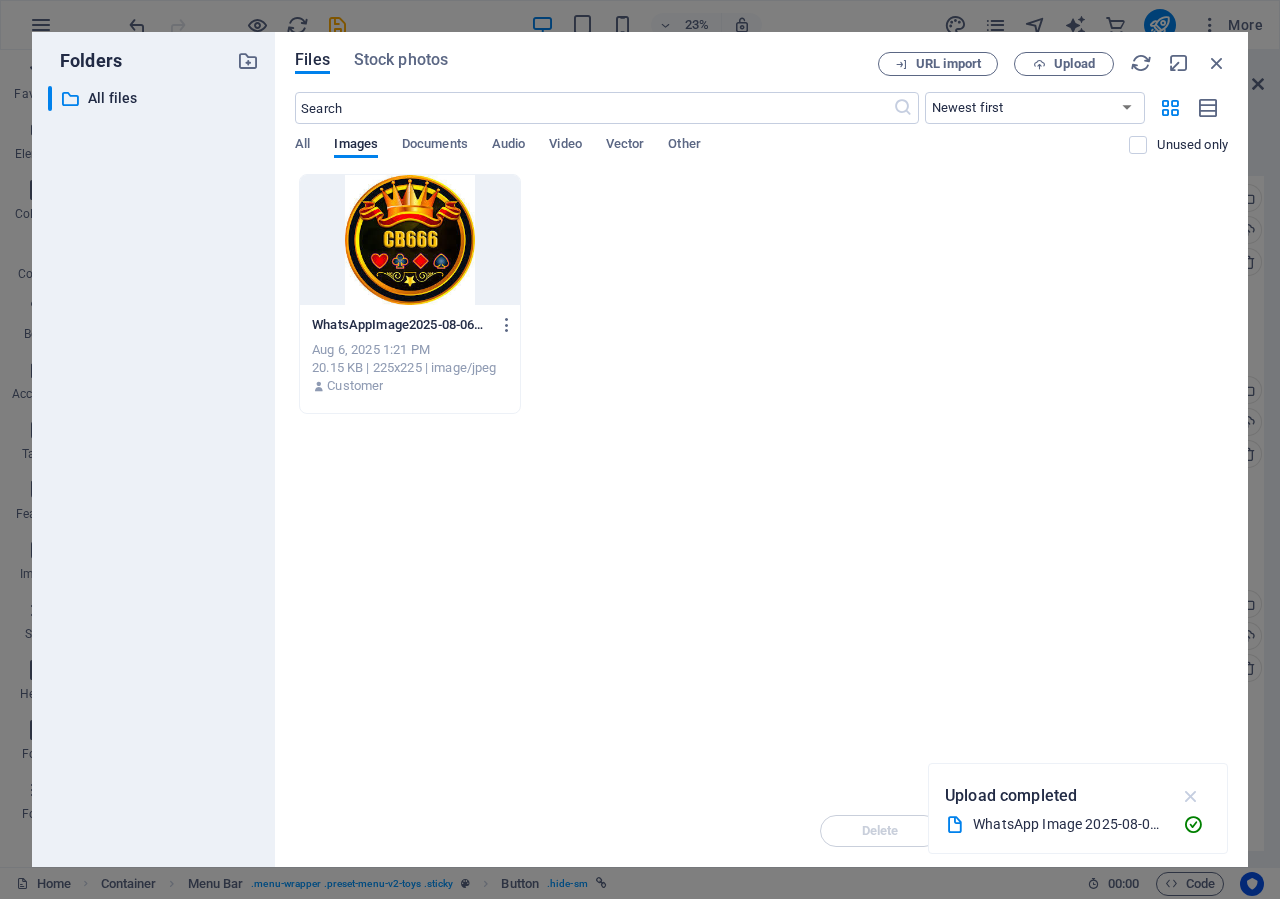 click at bounding box center (1191, 796) 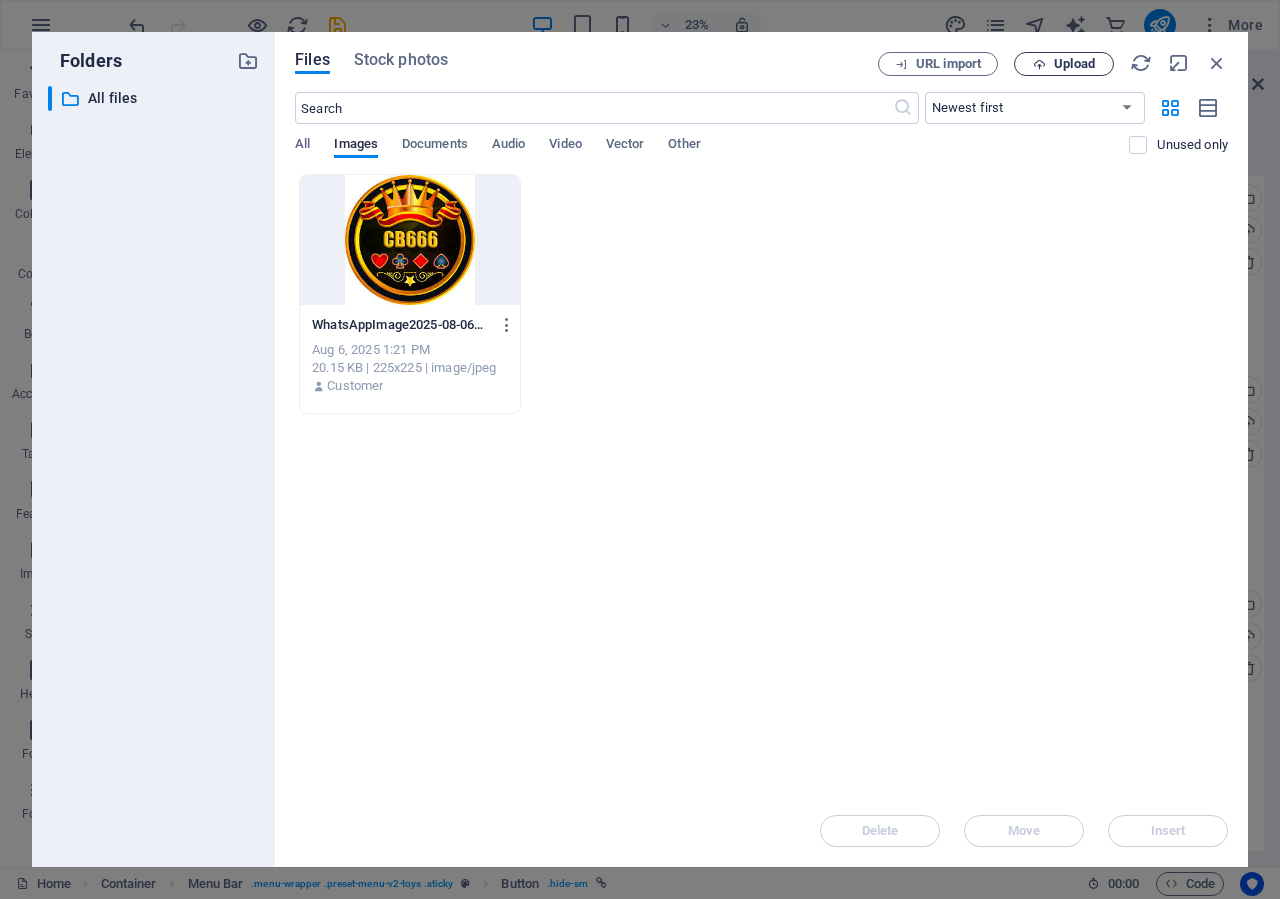 drag, startPoint x: 1208, startPoint y: 60, endPoint x: 1092, endPoint y: 70, distance: 116.43024 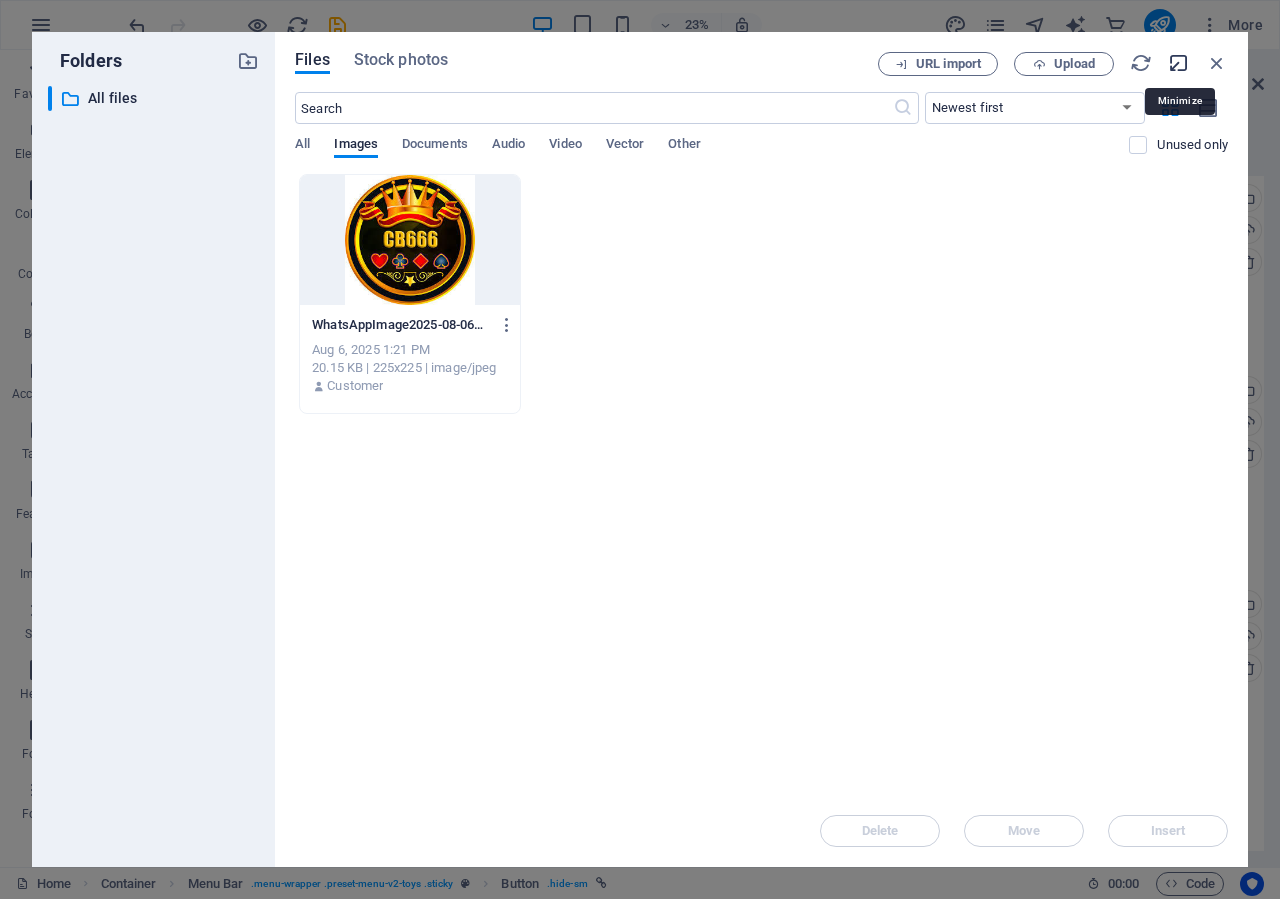 click at bounding box center [1179, 63] 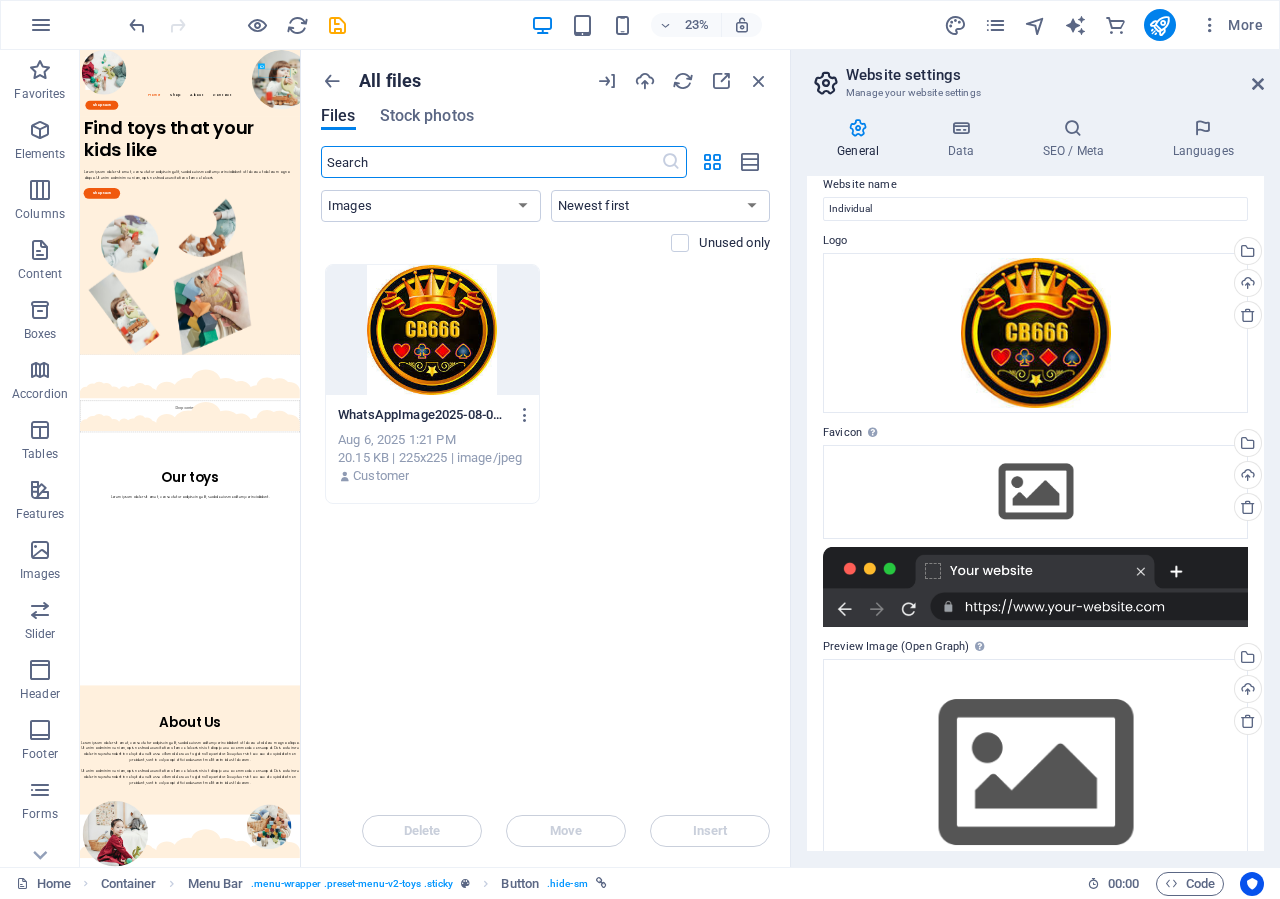 scroll, scrollTop: 0, scrollLeft: 0, axis: both 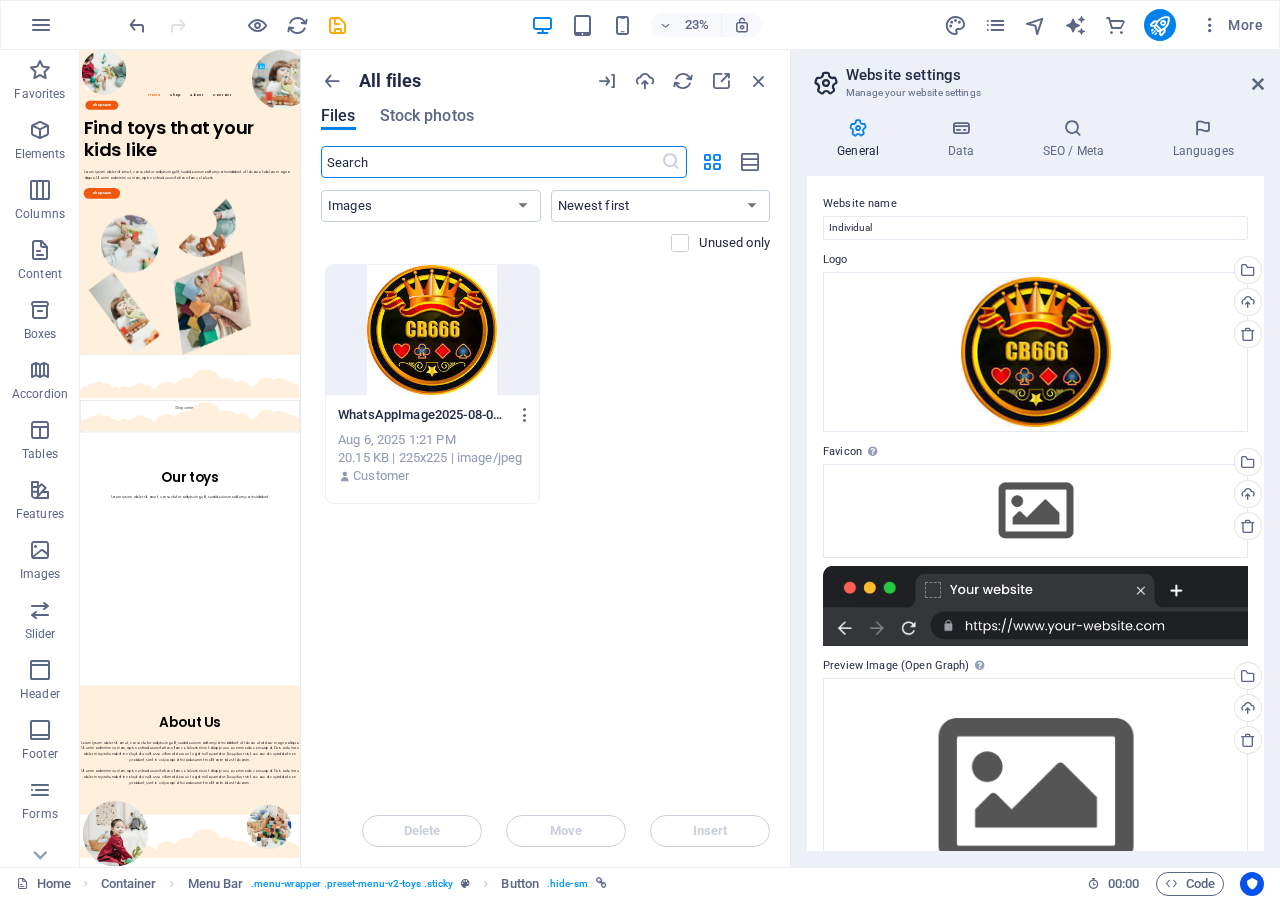 click on "Website name Individual Logo Drag files here, click to choose files or select files from Files or our free stock photos & videos Select files from the file manager, stock photos, or upload file(s) Upload Favicon Set the favicon of your website here. A favicon is a small icon shown in the browser tab next to your website title. It helps visitors identify your website. Drag files here, click to choose files or select files from Files or our free stock photos & videos Select files from the file manager, stock photos, or upload file(s) Upload Preview Image (Open Graph) This image will be shown when the website is shared on social networks Drag files here, click to choose files or select files from Files or our free stock photos & videos Select files from the file manager, stock photos, or upload file(s) Upload" at bounding box center [1035, 513] 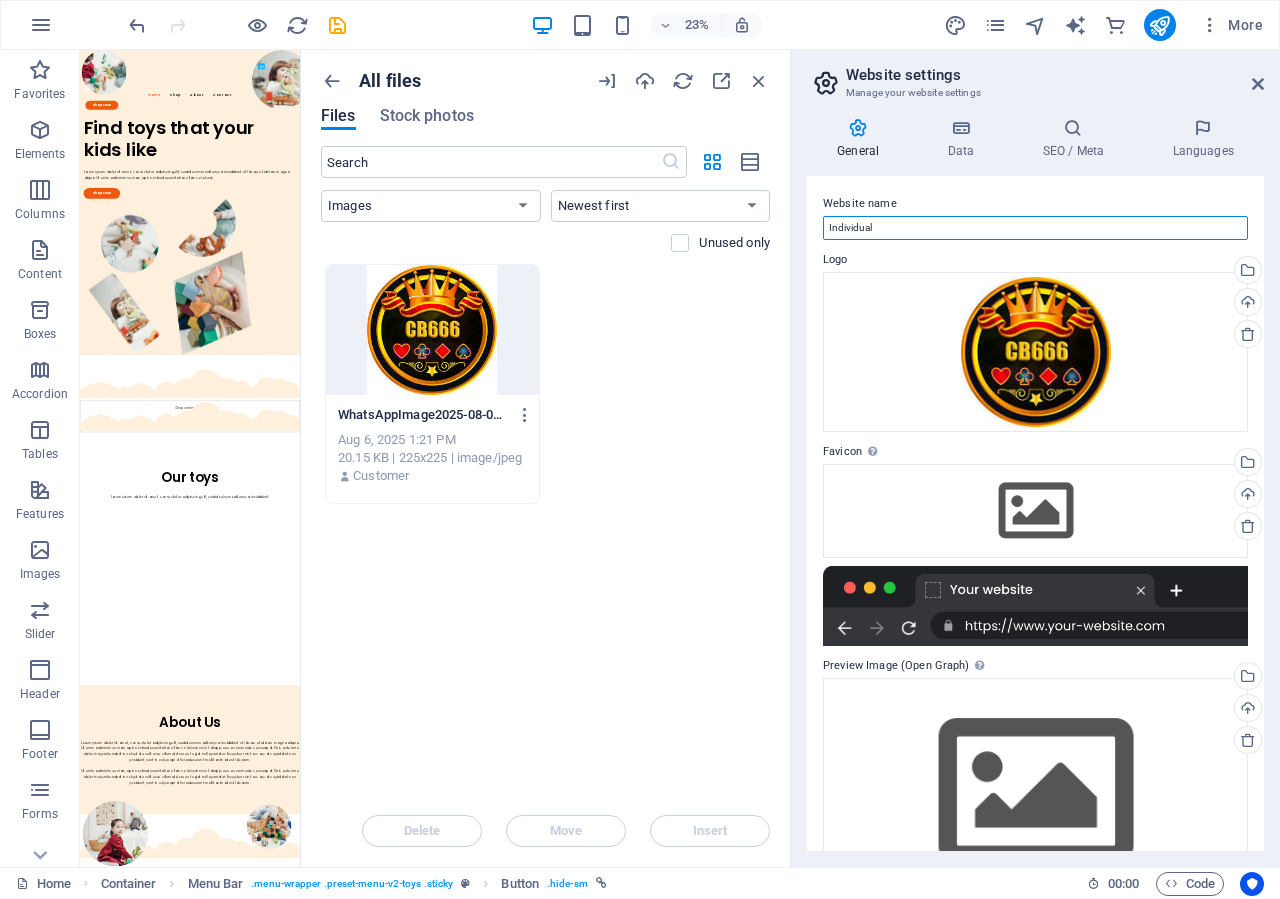 click on "Individual" at bounding box center (1035, 228) 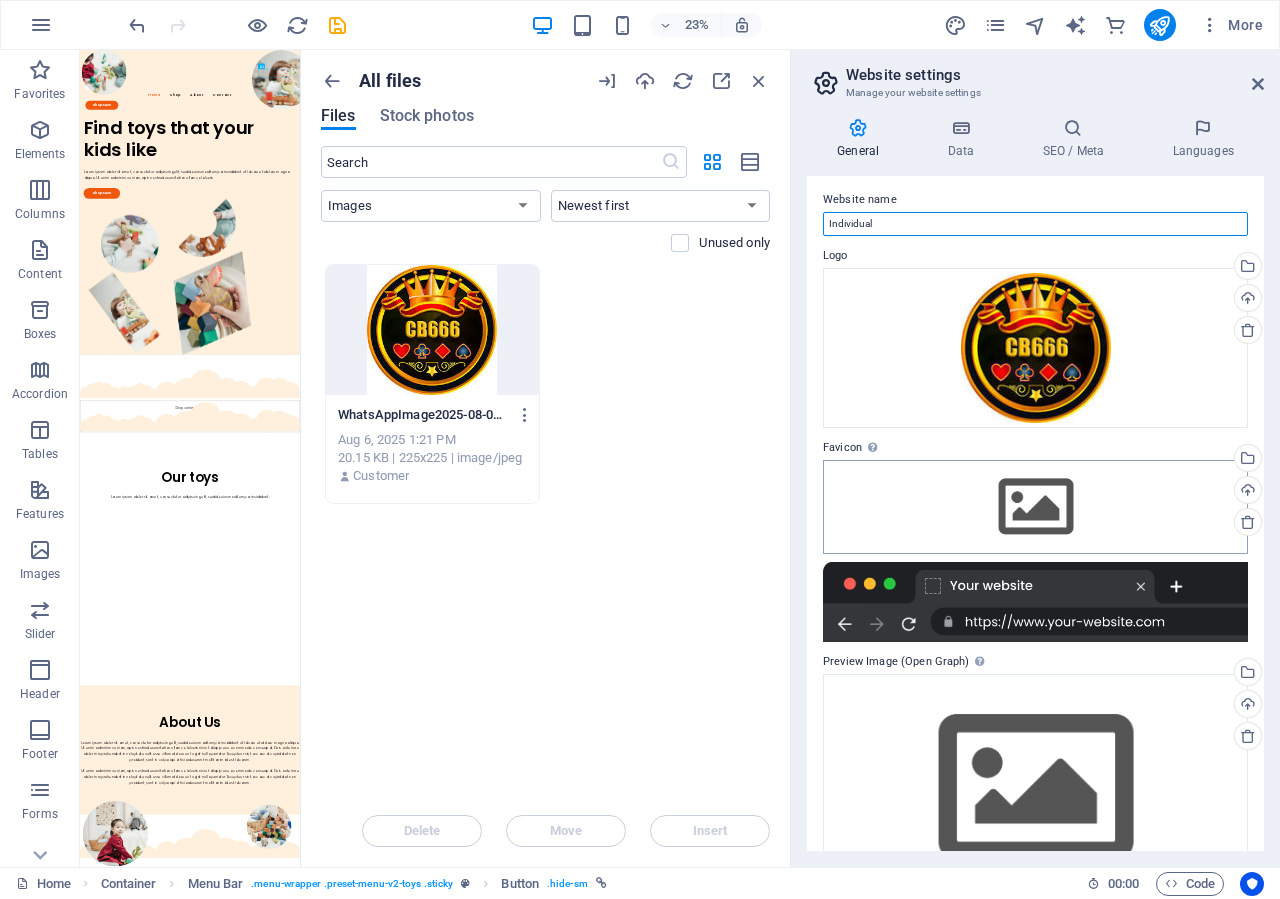 scroll, scrollTop: 0, scrollLeft: 0, axis: both 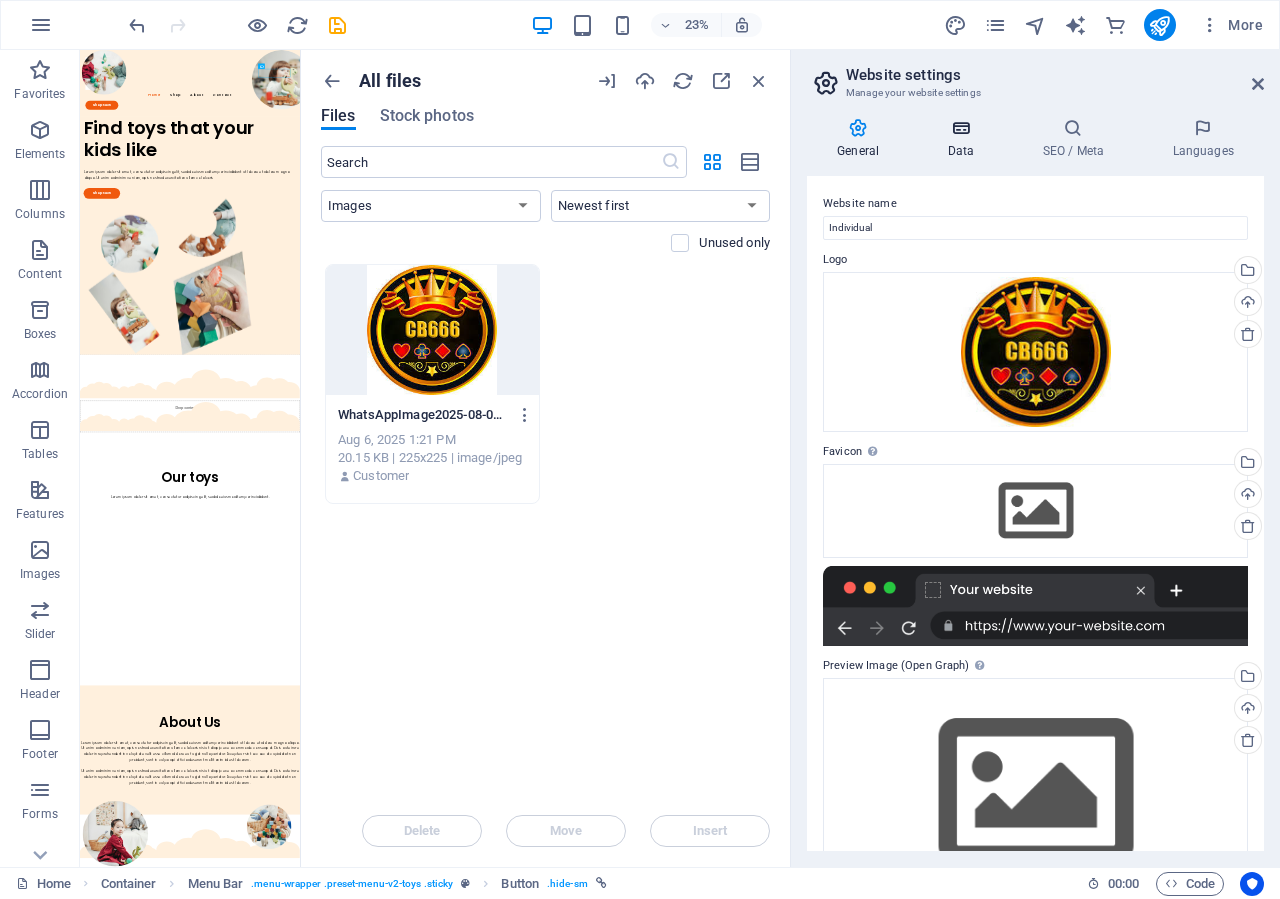 click on "Data" at bounding box center [964, 139] 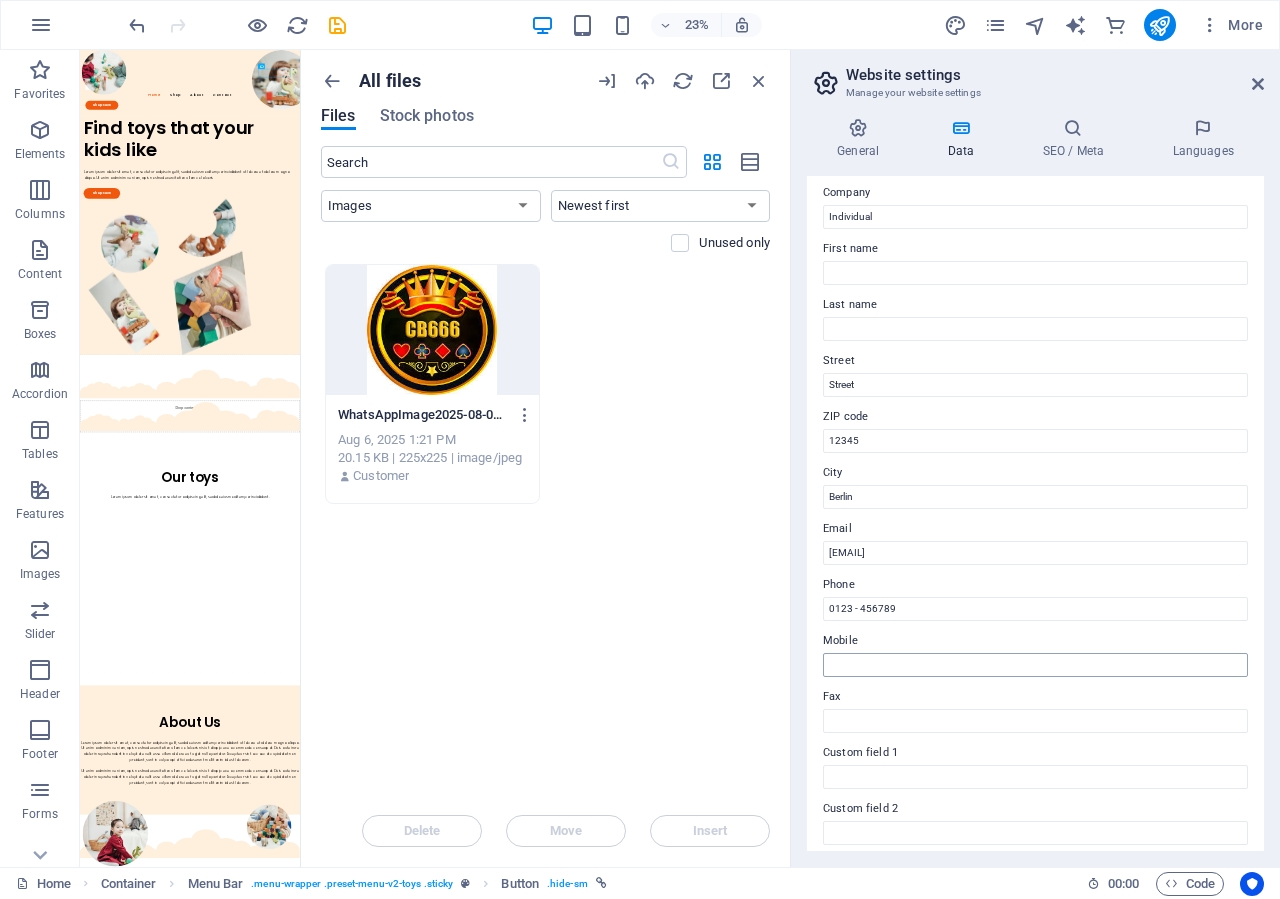 scroll, scrollTop: 90, scrollLeft: 0, axis: vertical 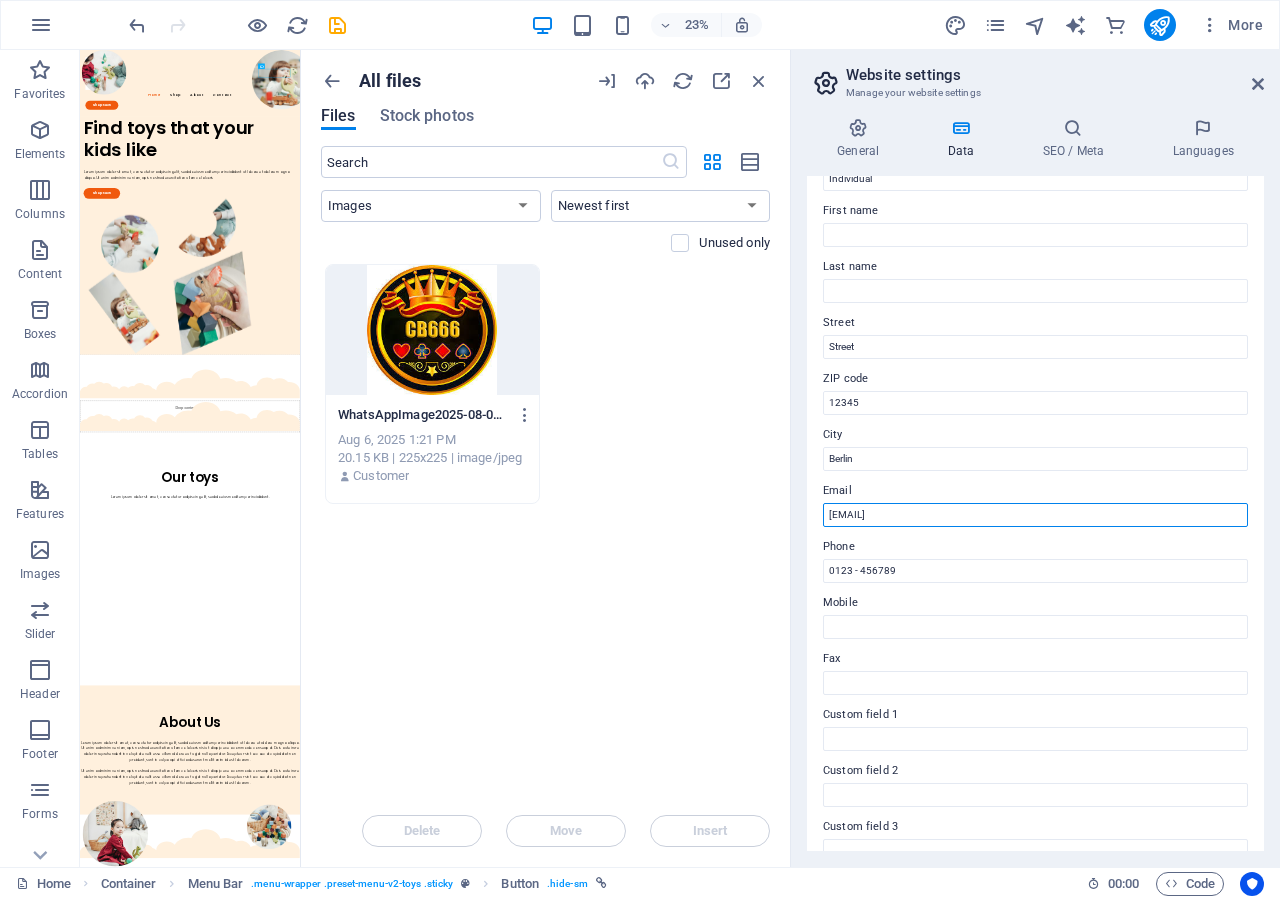 click on "[USERNAME]@[DOMAIN]" at bounding box center (1035, 515) 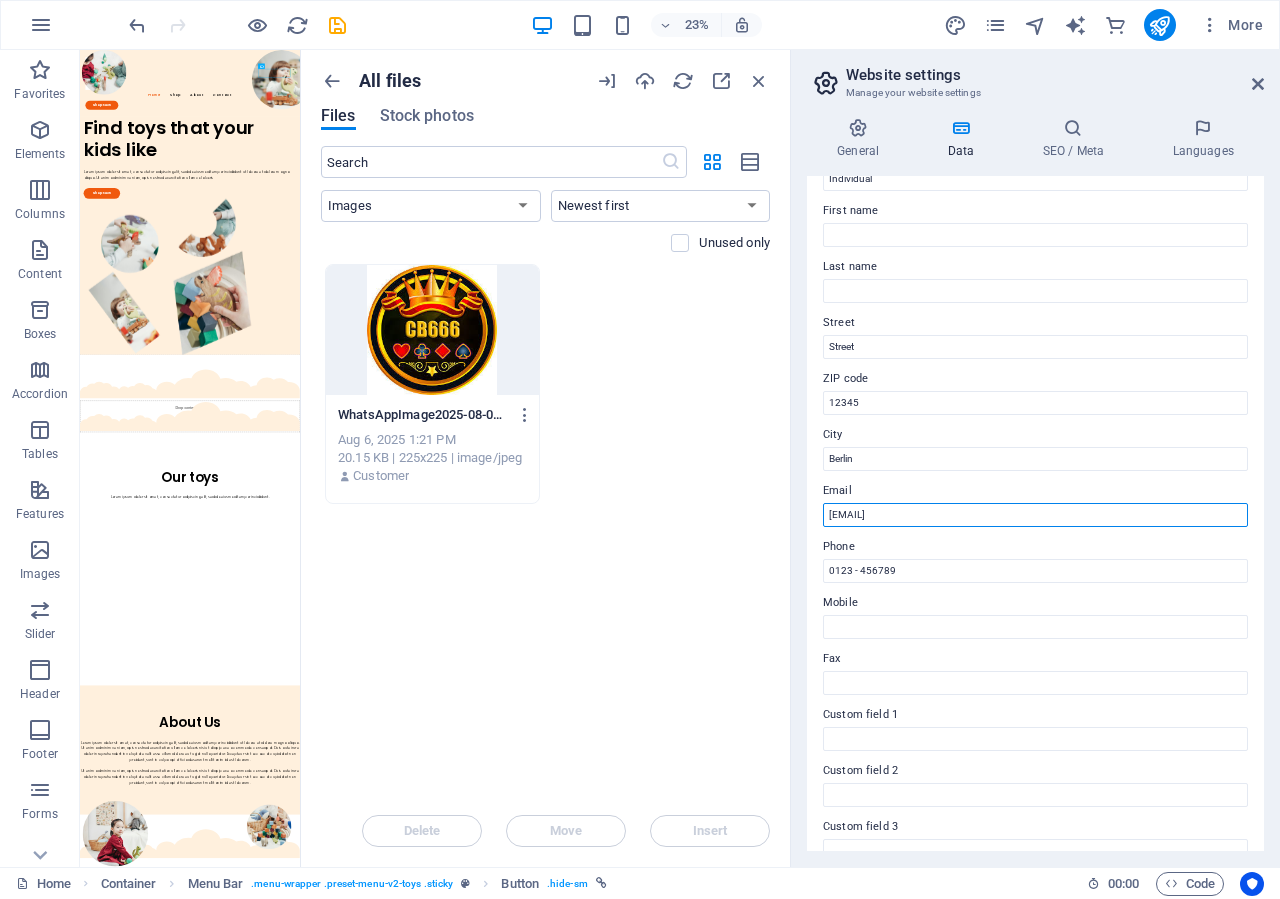 click on "[USERNAME]@[DOMAIN]" at bounding box center (1035, 515) 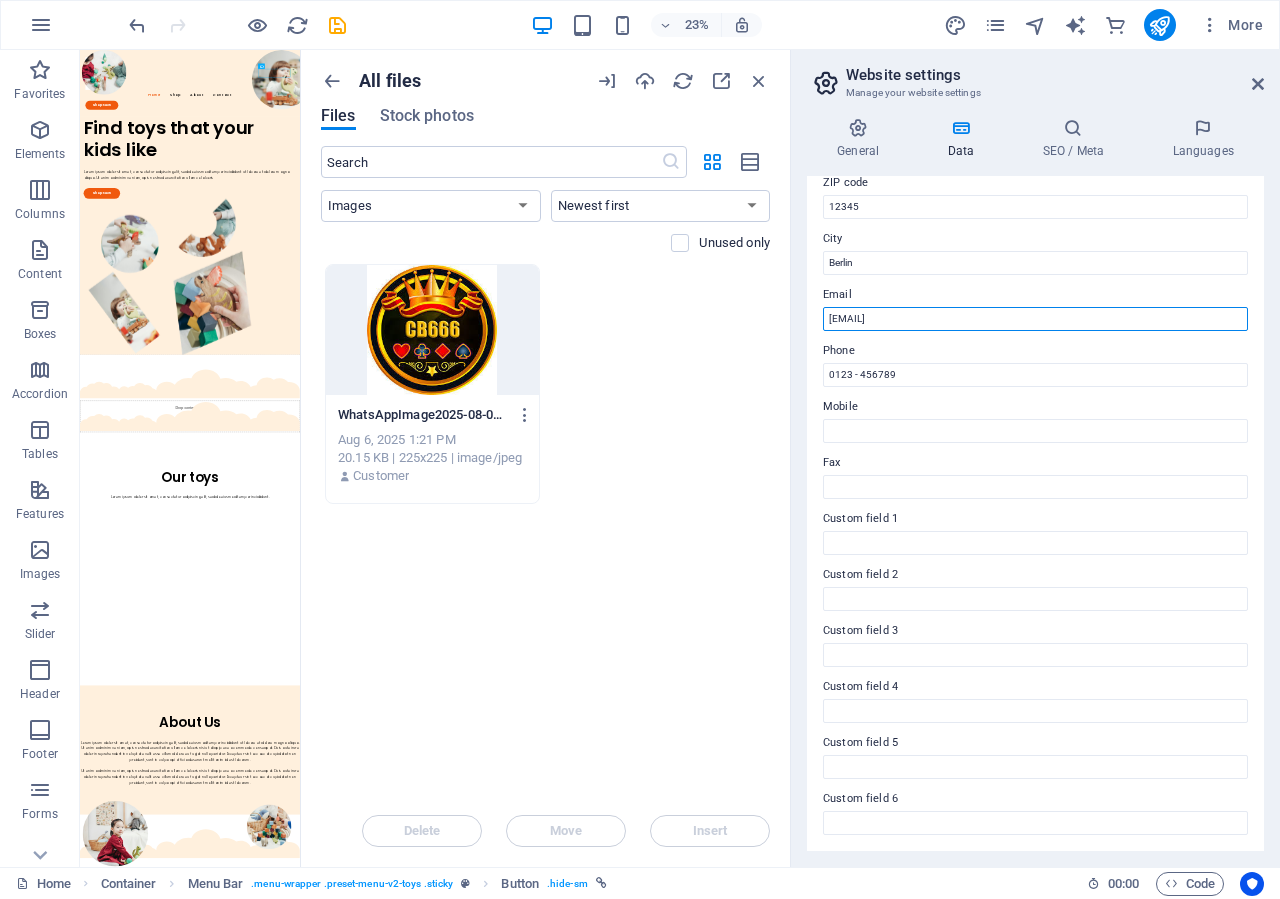 scroll, scrollTop: 0, scrollLeft: 0, axis: both 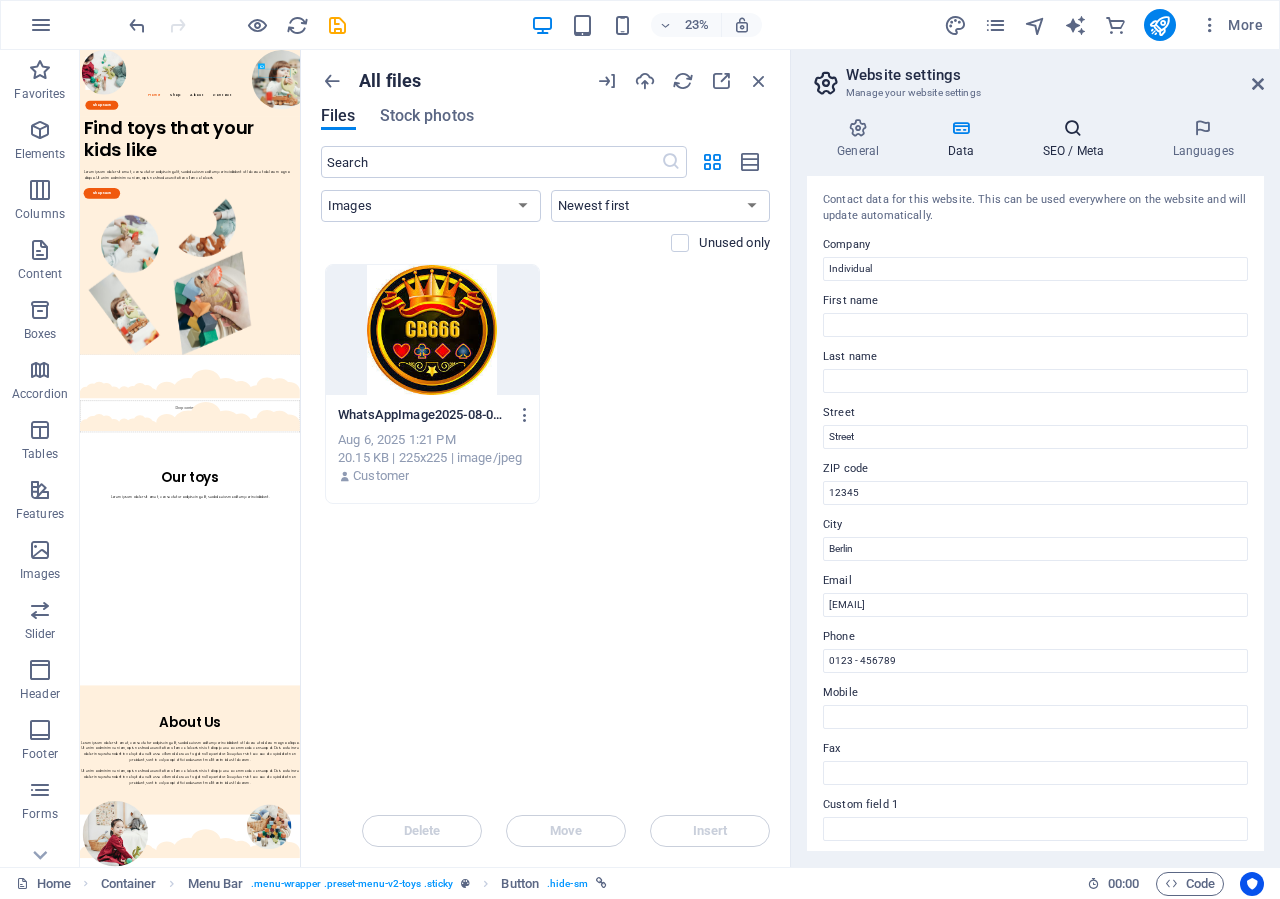 click on "SEO / Meta" at bounding box center (1077, 139) 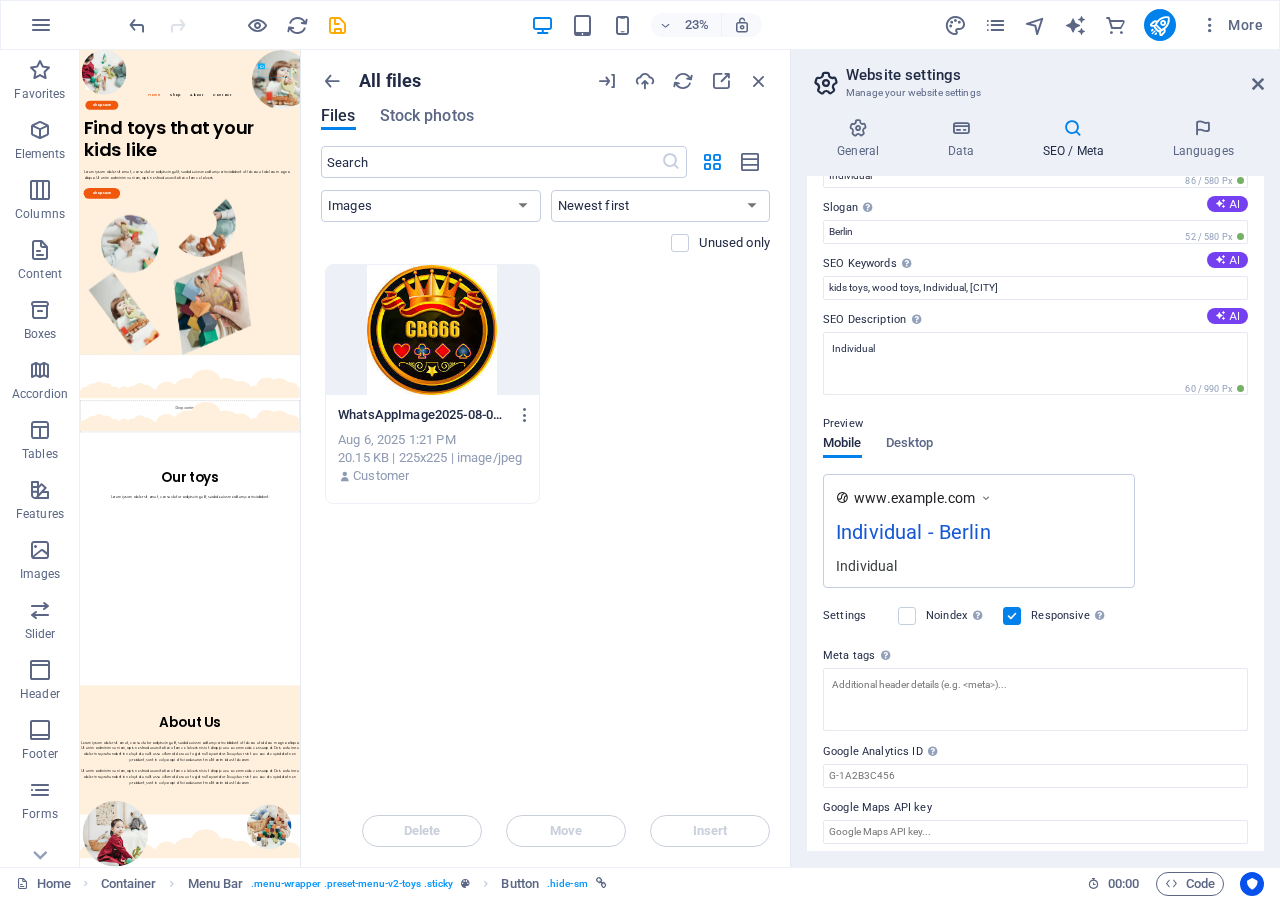 scroll, scrollTop: 61, scrollLeft: 0, axis: vertical 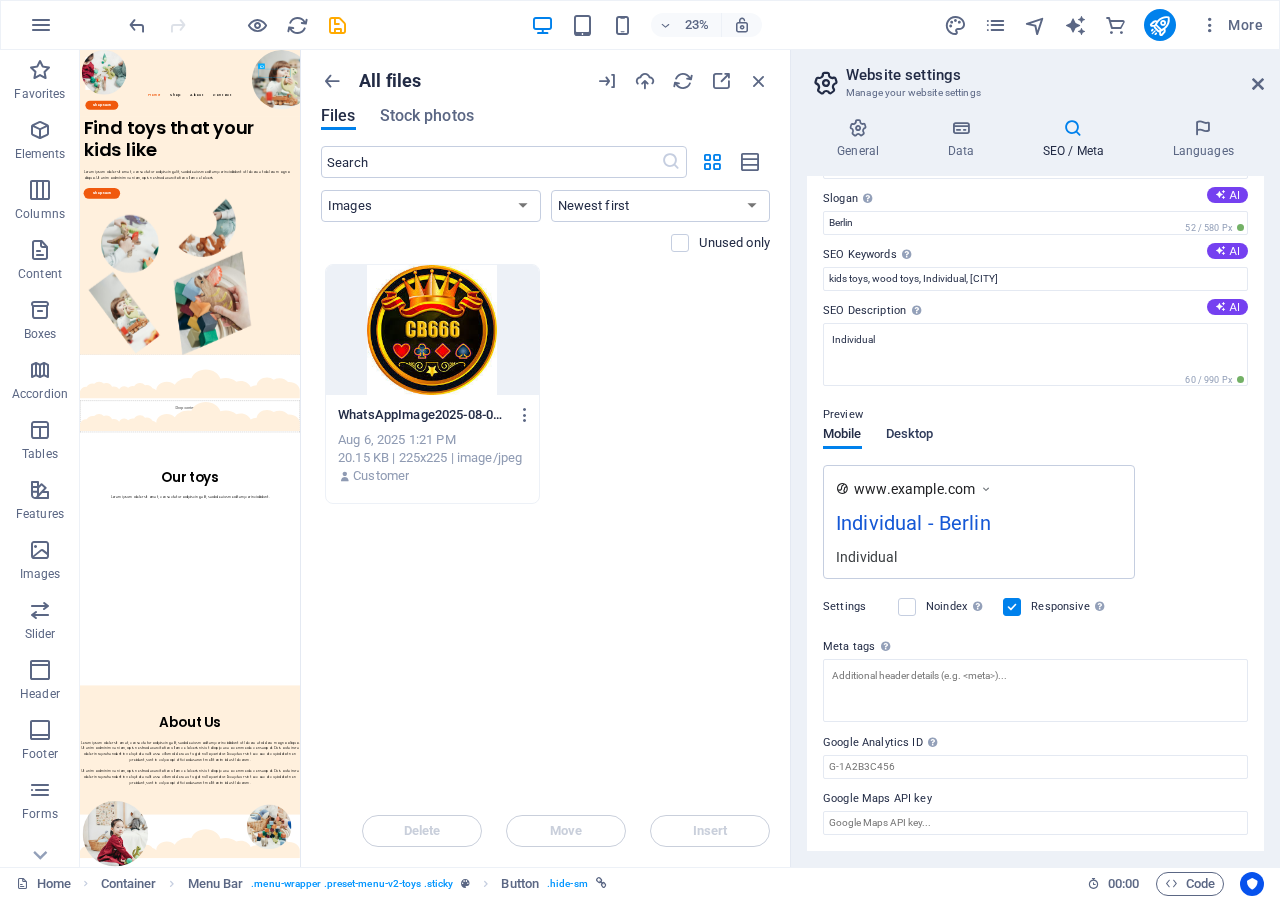 click on "Desktop" at bounding box center [910, 436] 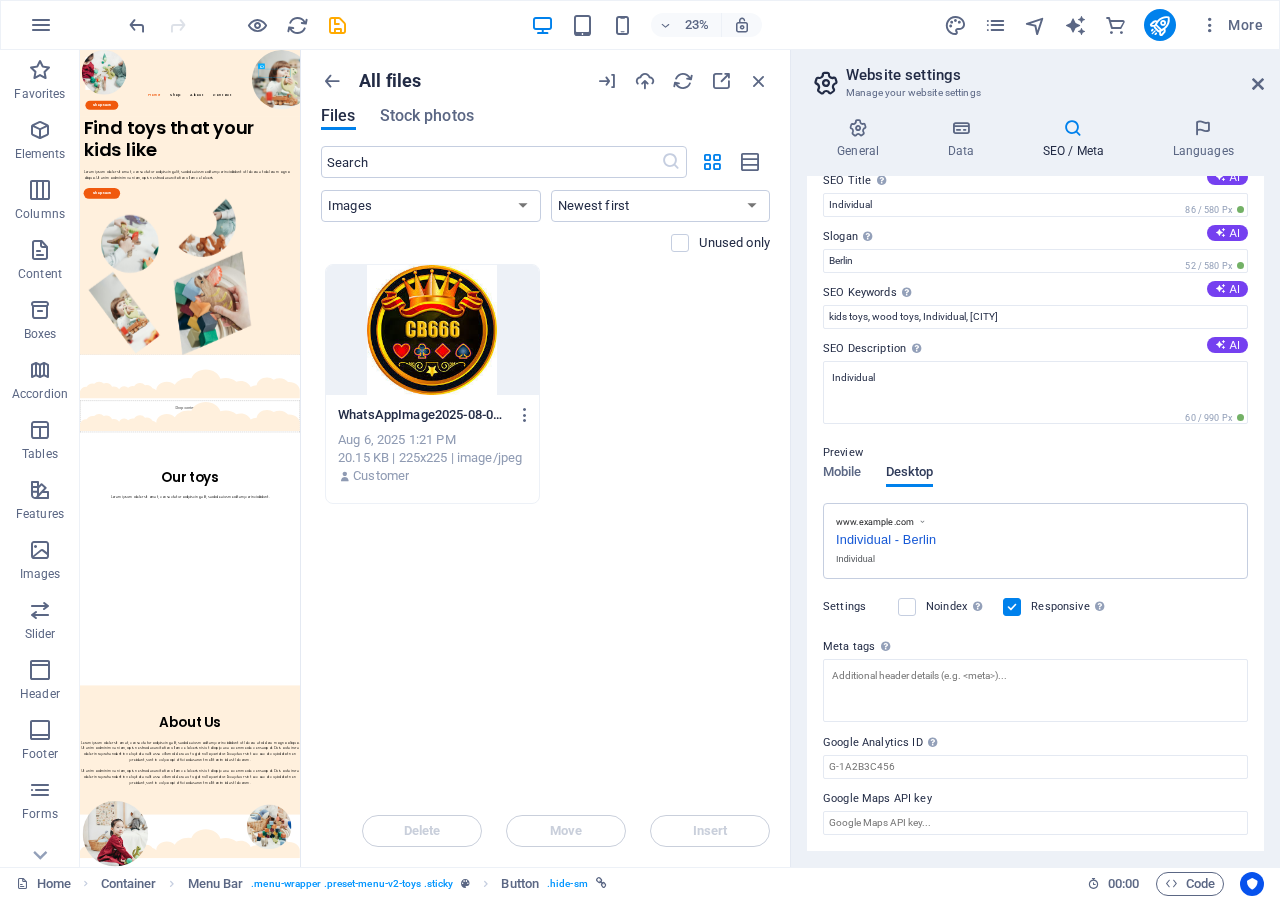 scroll, scrollTop: 23, scrollLeft: 0, axis: vertical 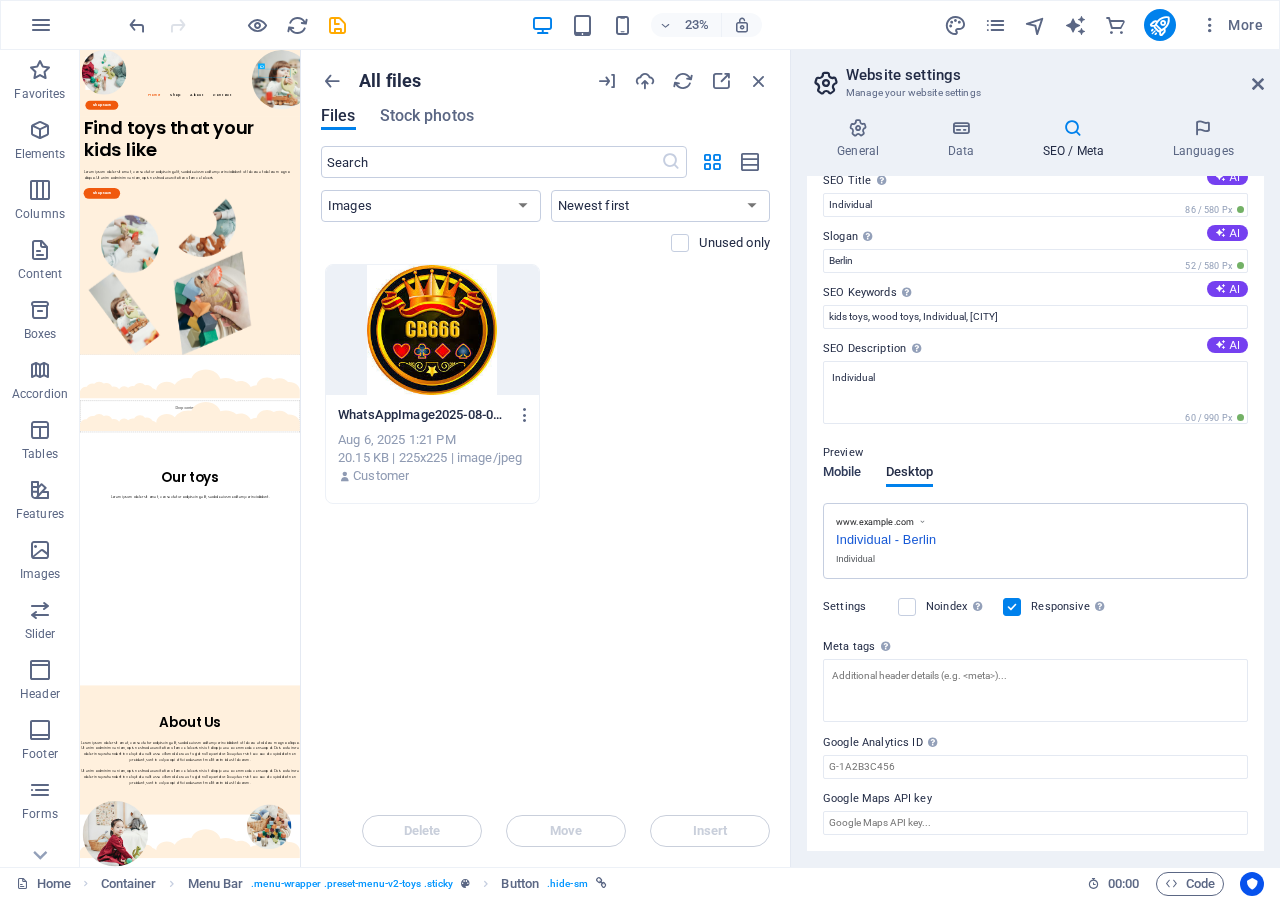 click on "Mobile" at bounding box center [842, 474] 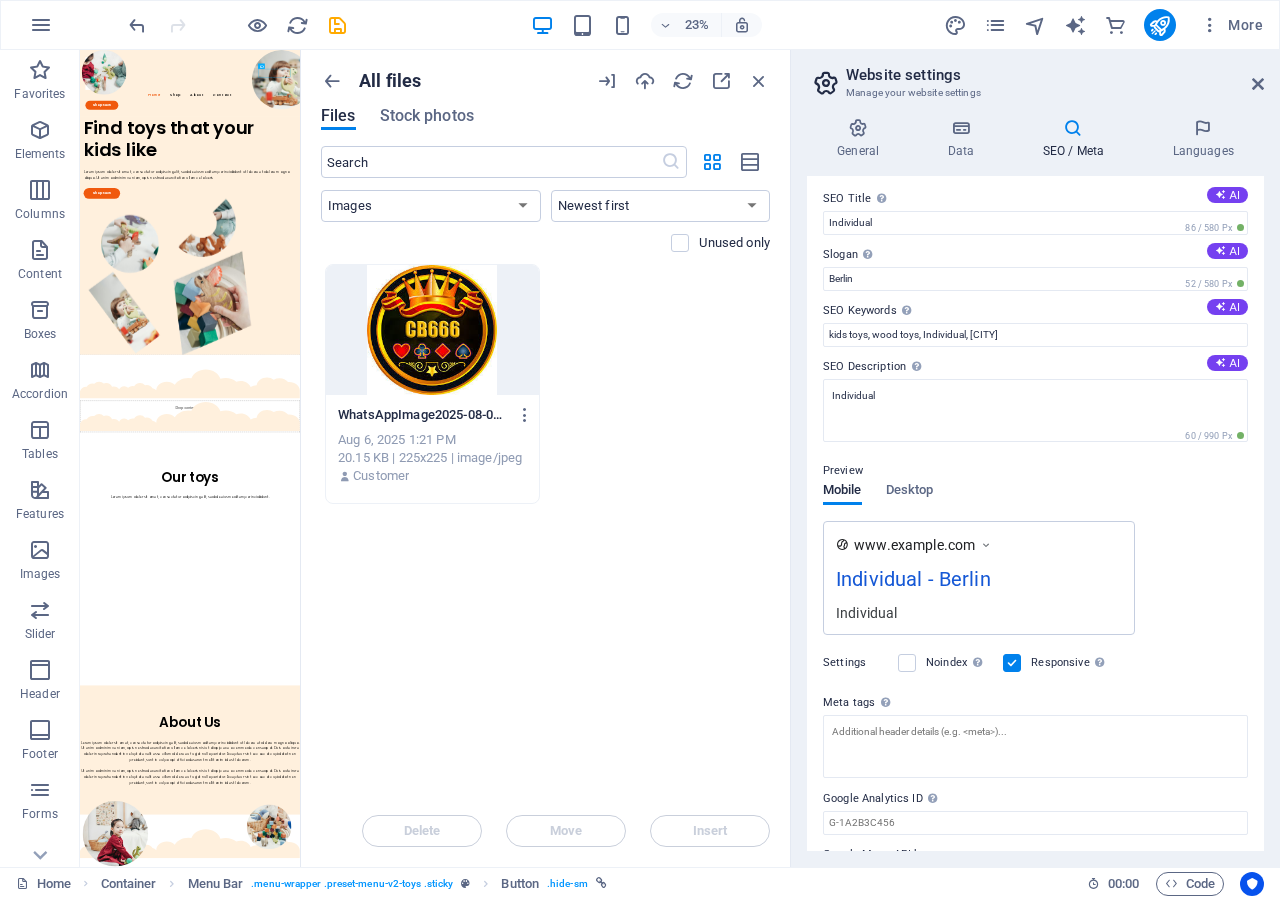 scroll, scrollTop: 0, scrollLeft: 0, axis: both 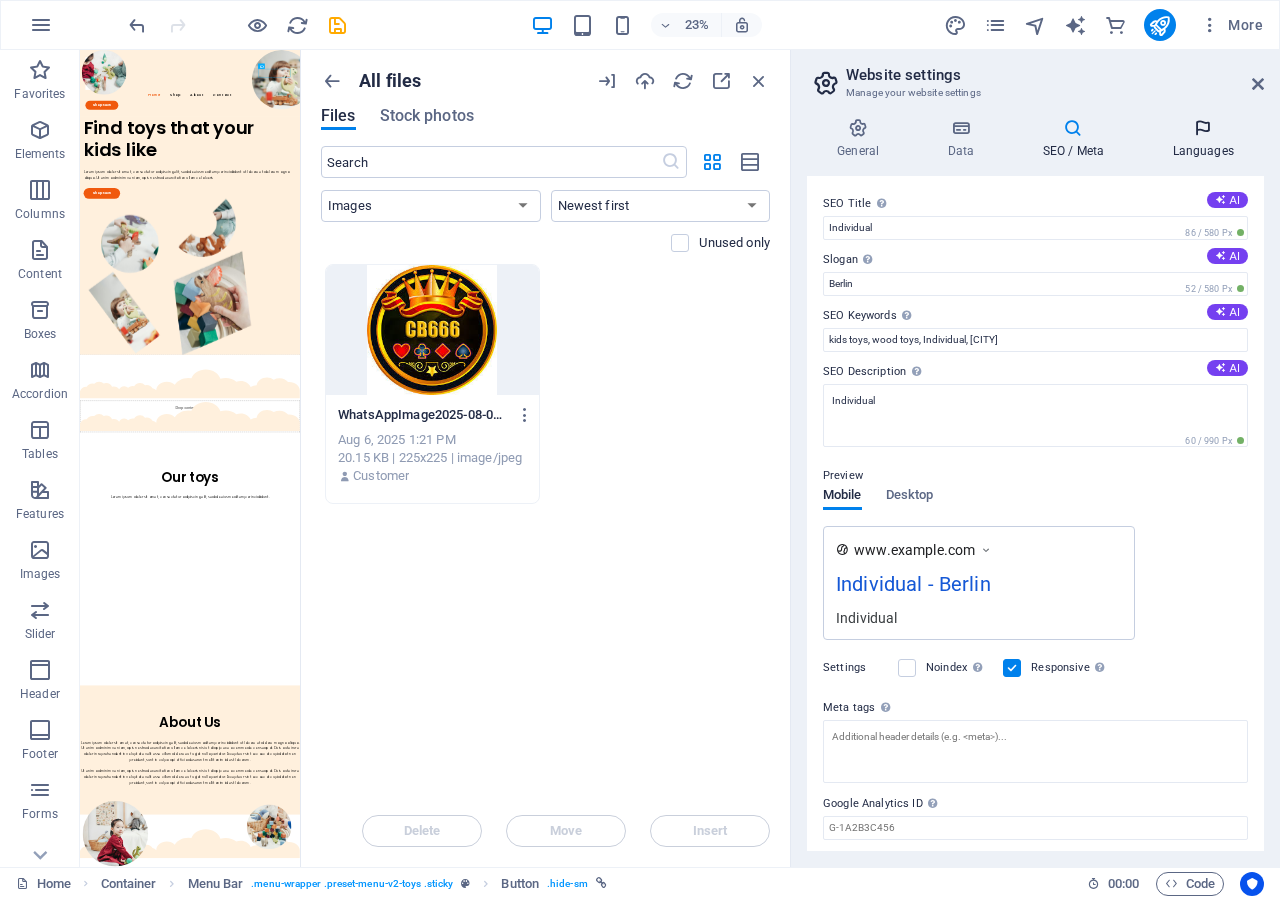 click on "Languages" at bounding box center (1203, 139) 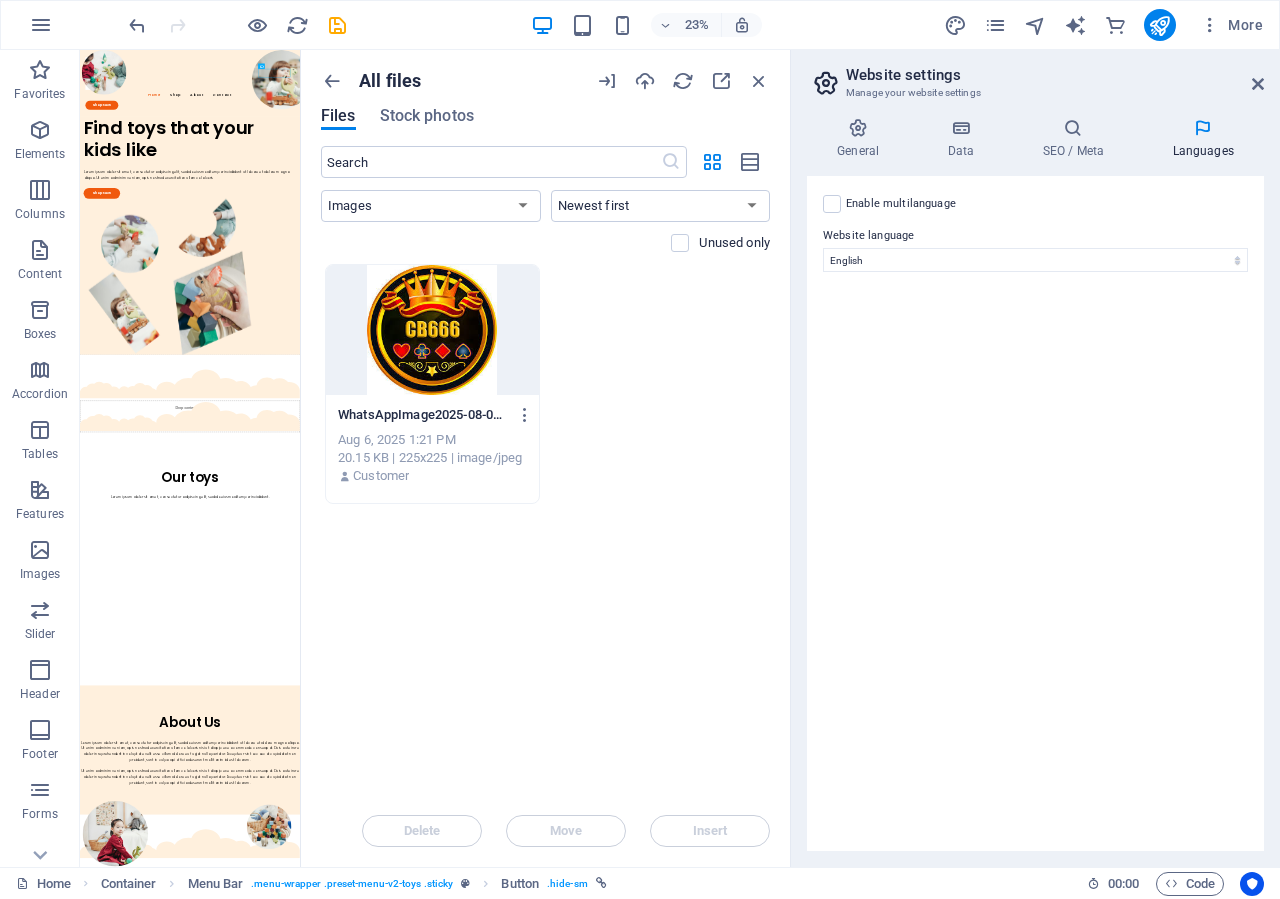 click on "More" at bounding box center [1107, 25] 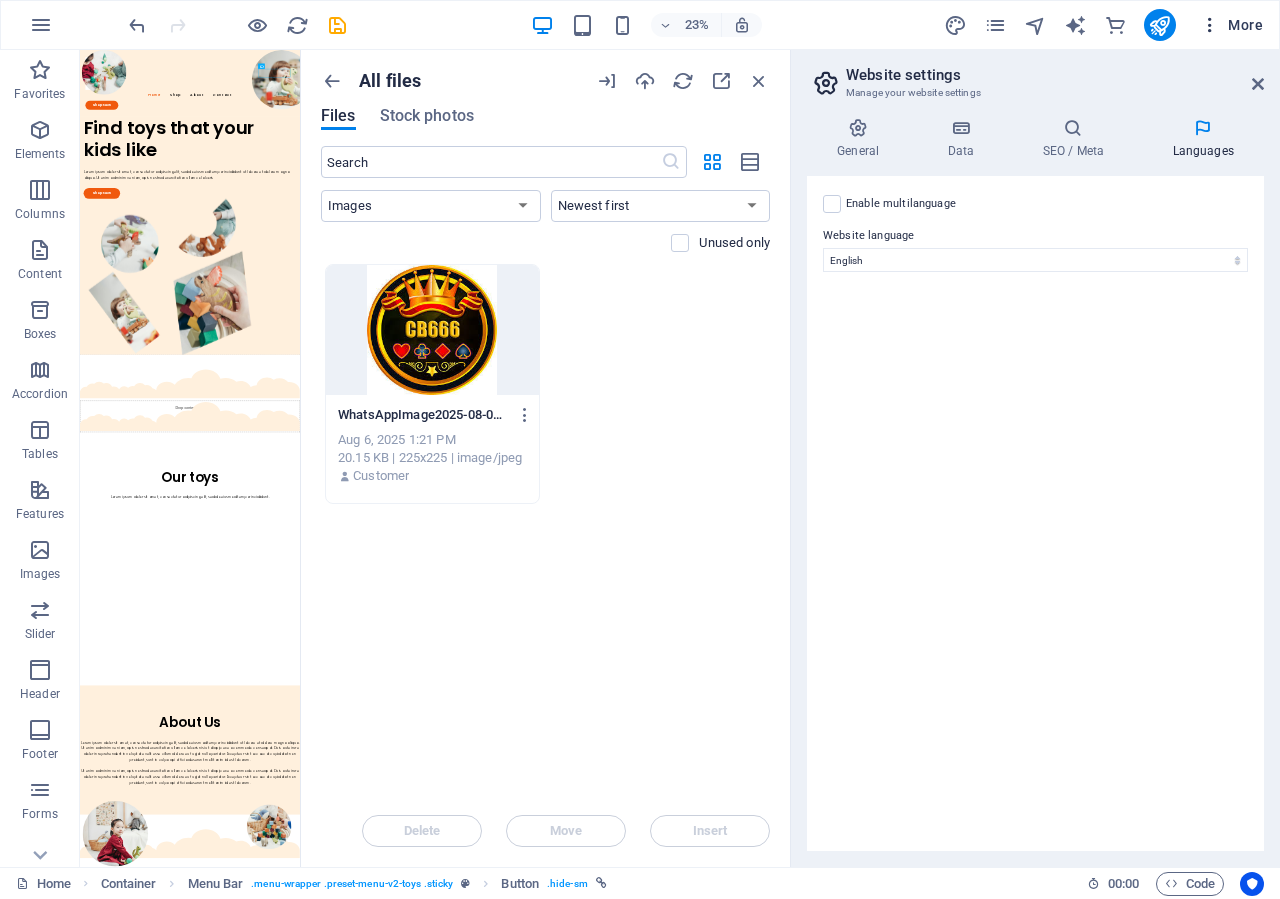 click on "More" at bounding box center (1231, 25) 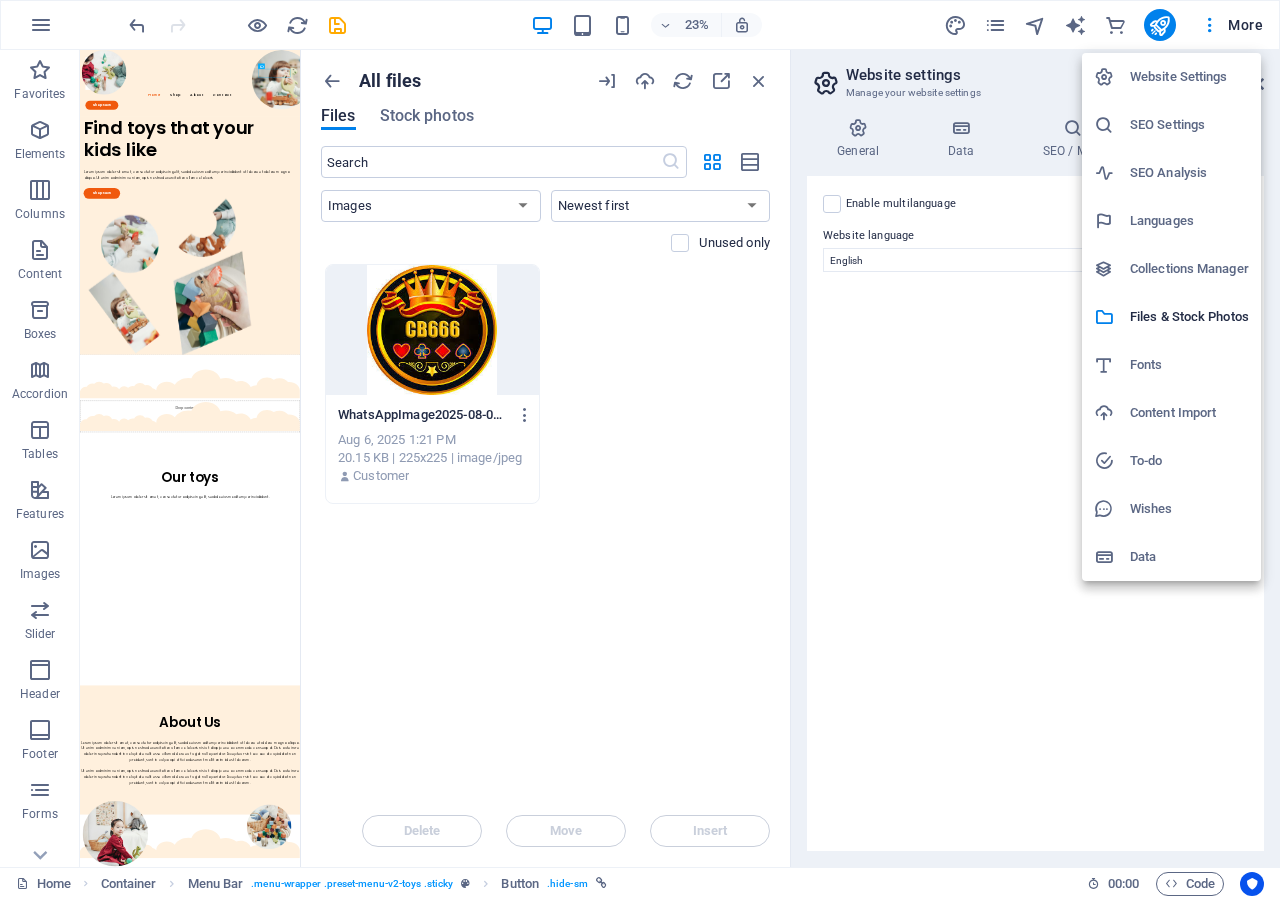 click at bounding box center [640, 449] 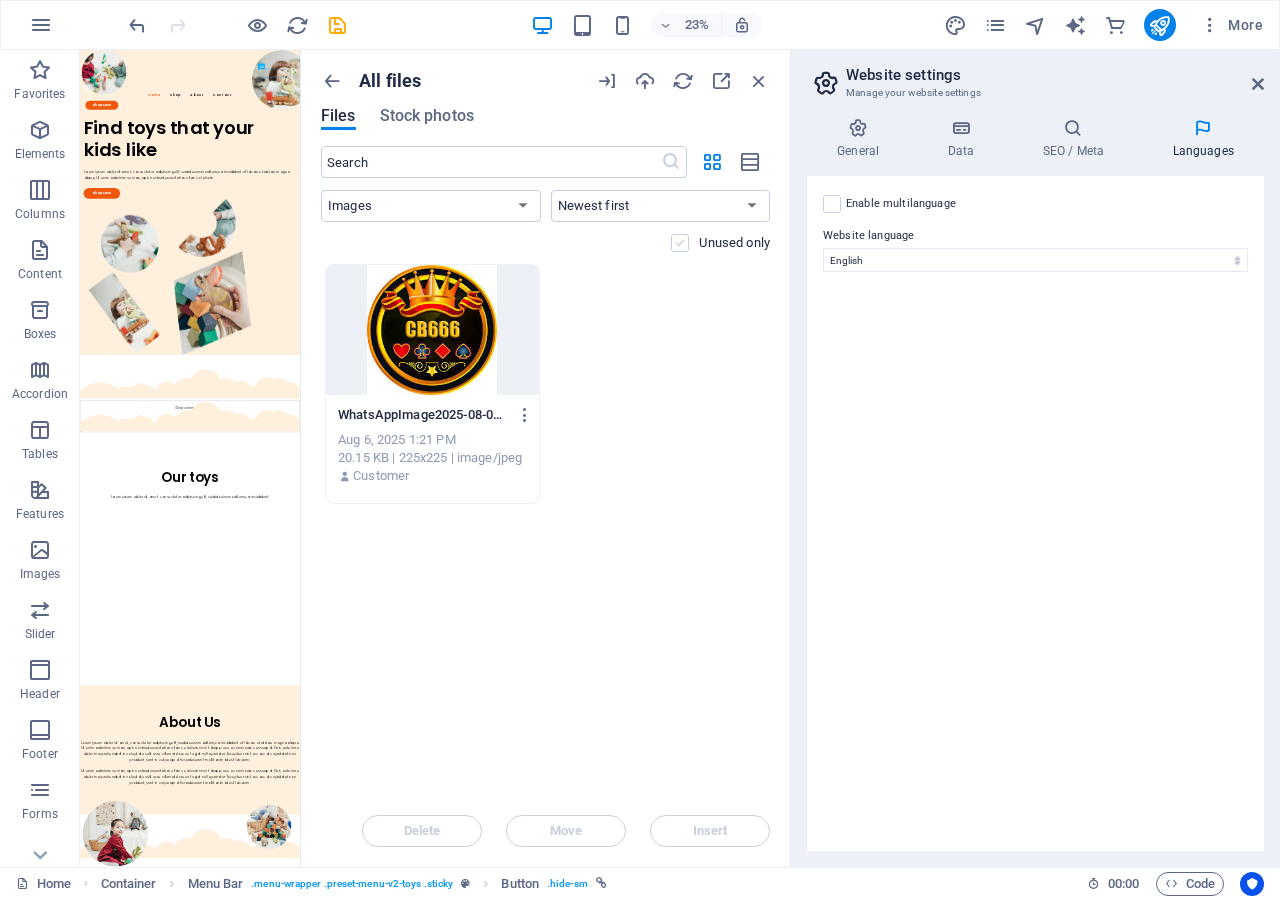 click at bounding box center (680, 243) 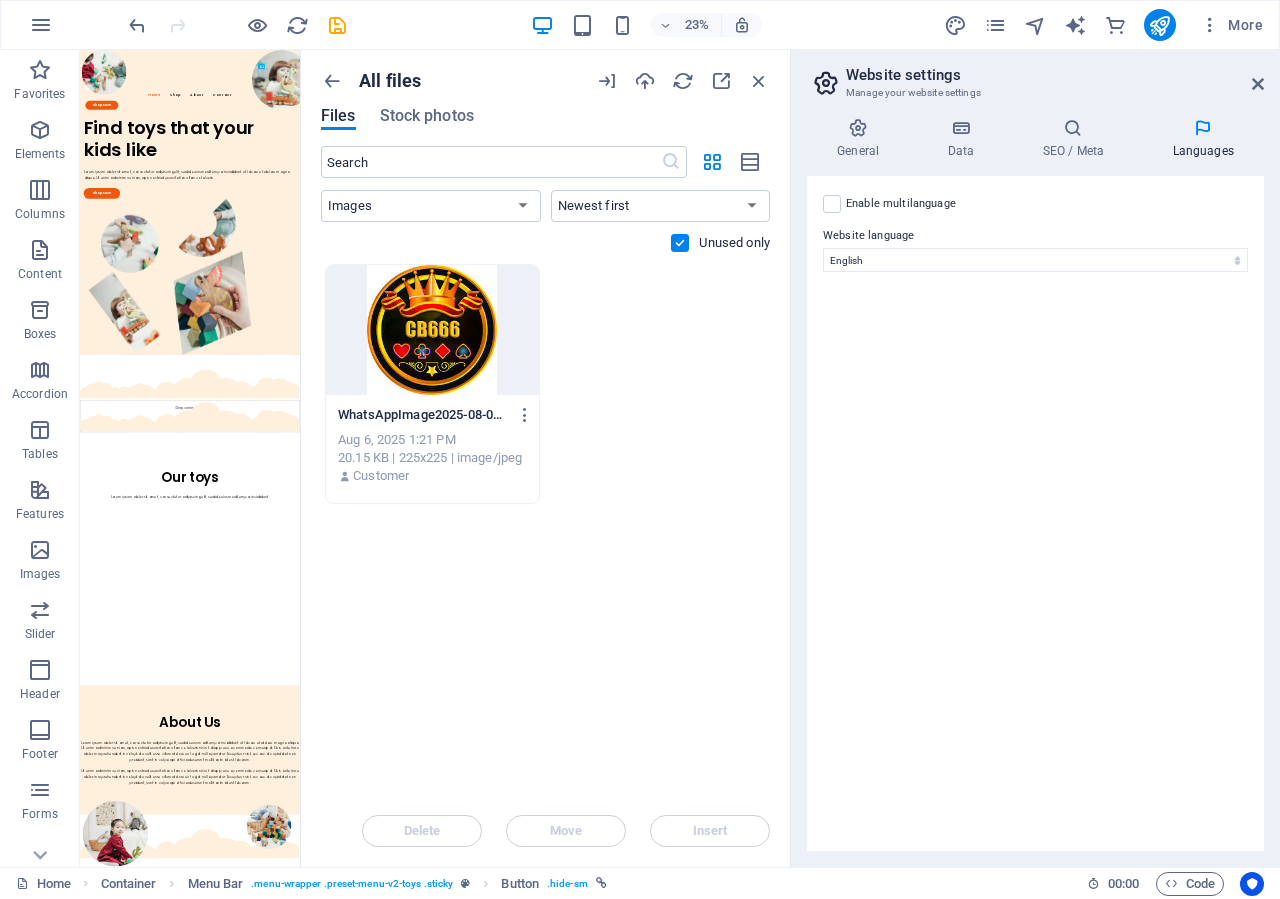 click at bounding box center [680, 243] 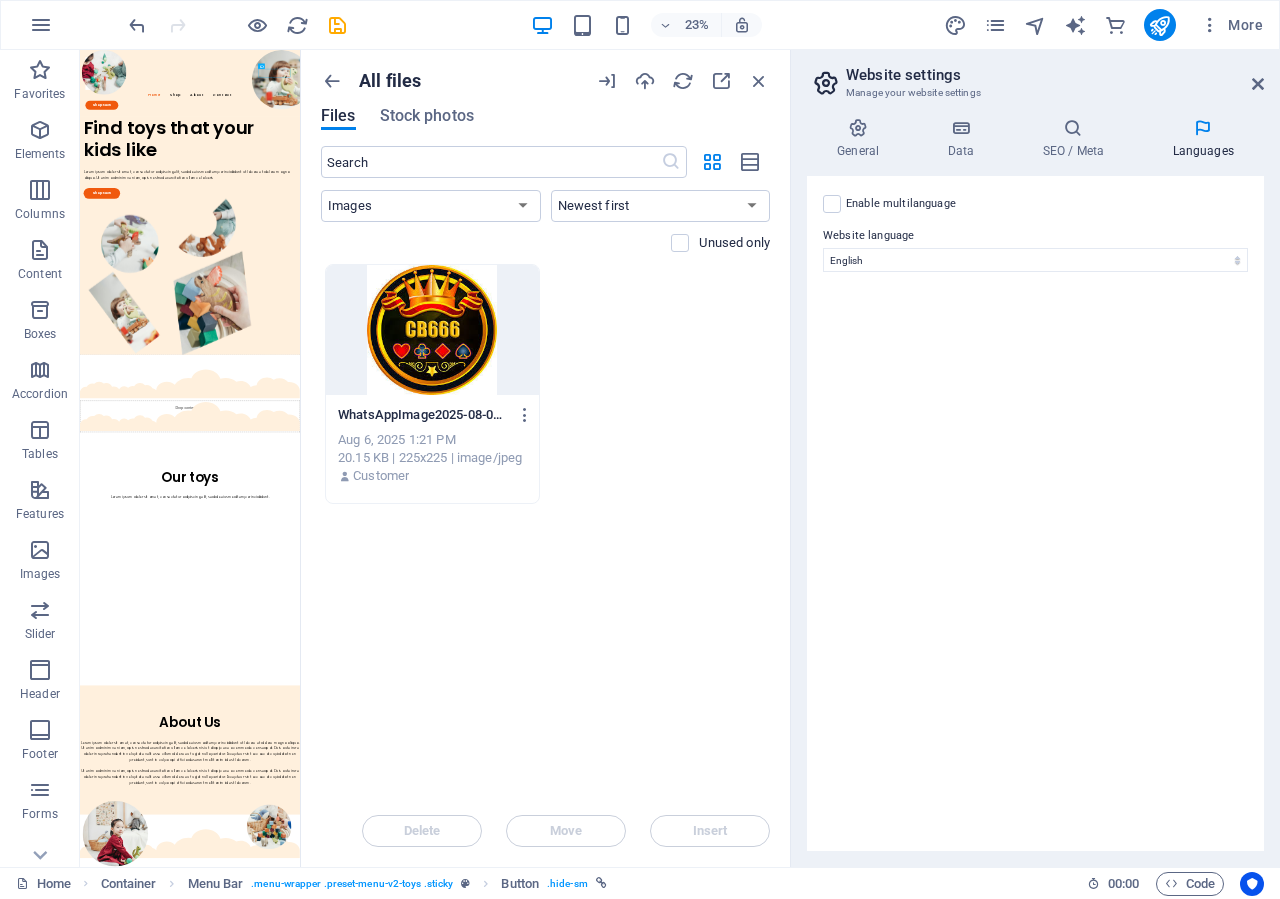 click at bounding box center (432, 330) 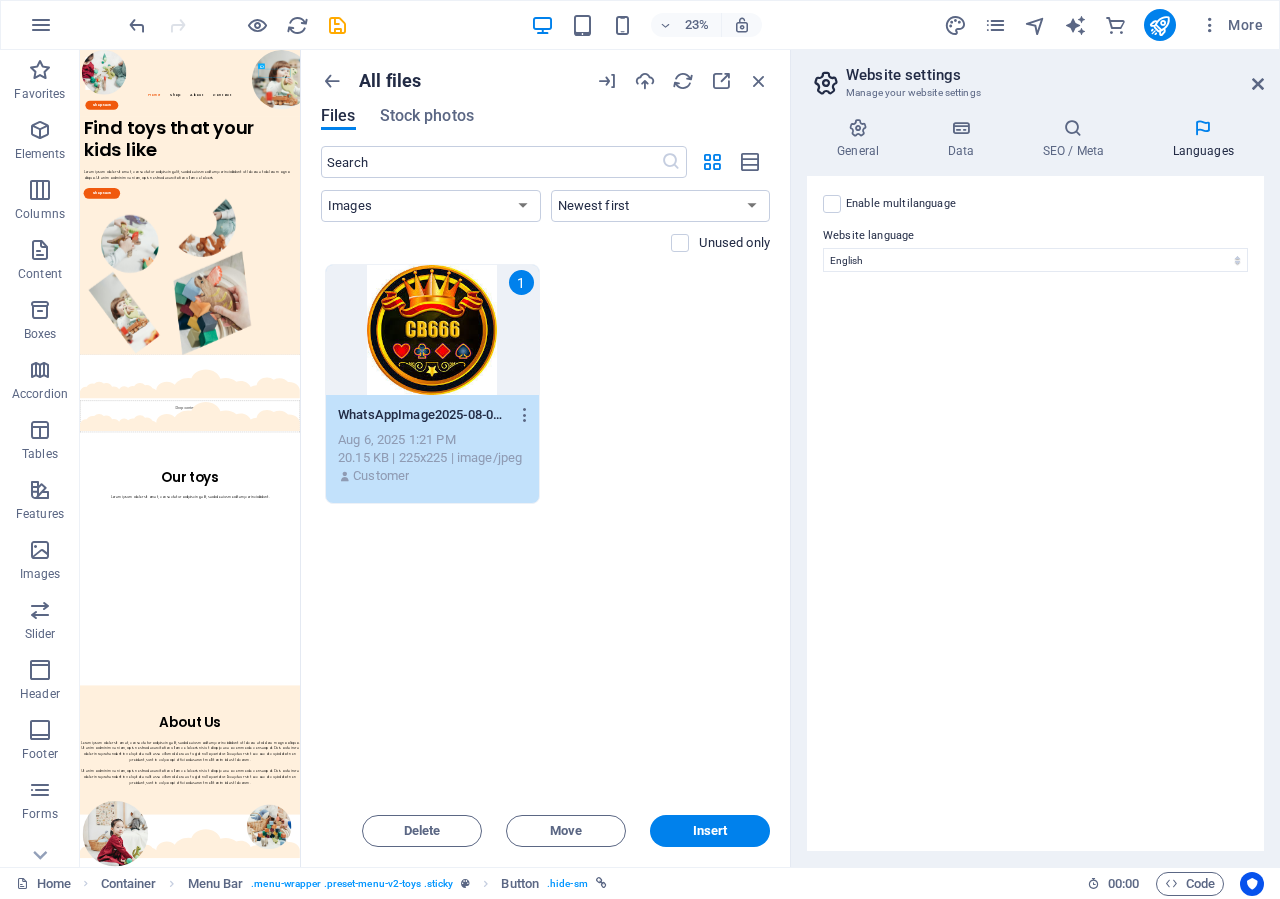 click on "WhatsAppImage2025-08-06at5.21.44PM-jNz-ewzXDnXXxnYq-FBUkg.jpeg WhatsAppImage2025-08-06at5.21.44PM-jNz-ewzXDnXXxnYq-FBUkg.jpeg Aug 6, 2025 1:21 PM 20.15 KB | 225x225 | image/jpeg Customer" at bounding box center (432, 446) 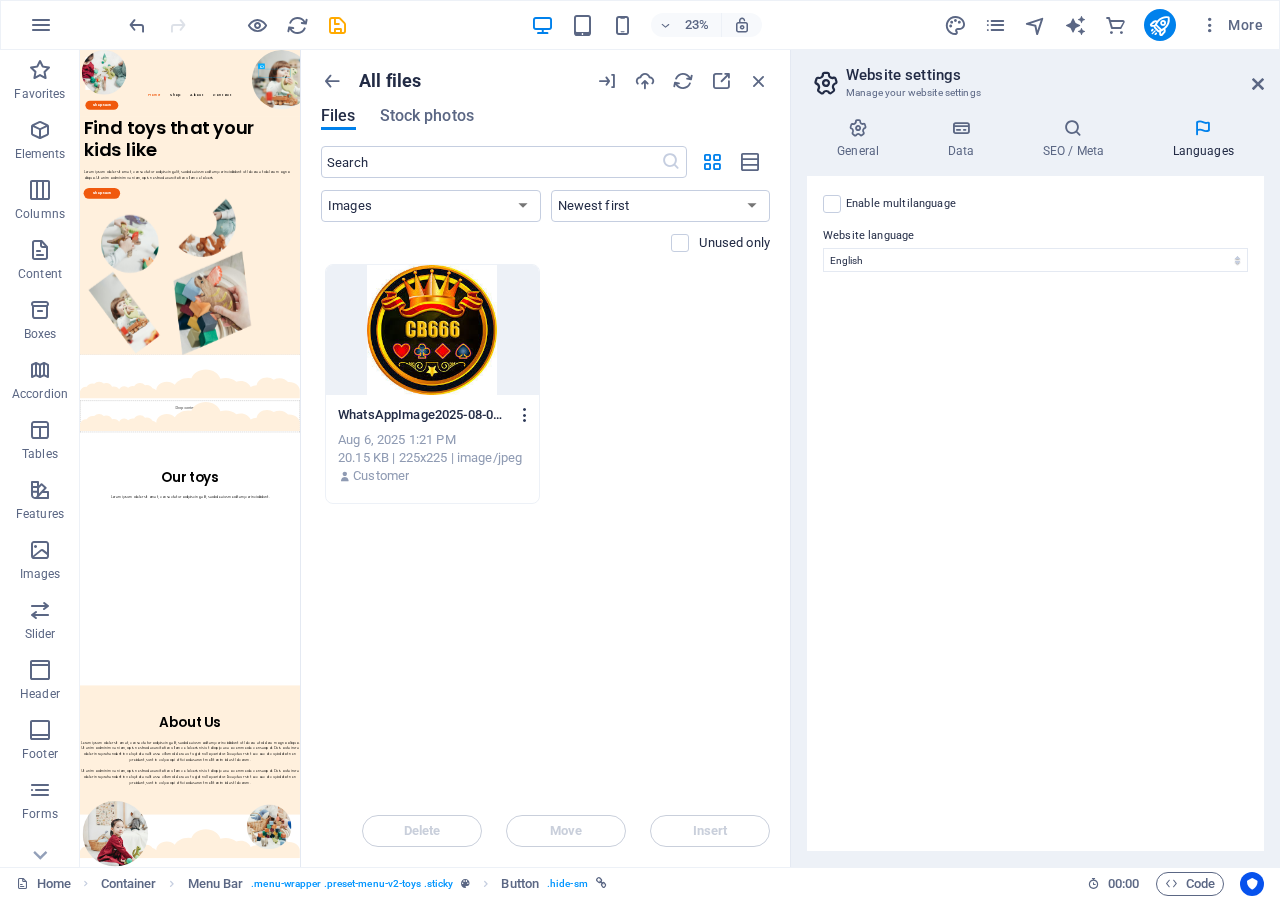 click at bounding box center (525, 415) 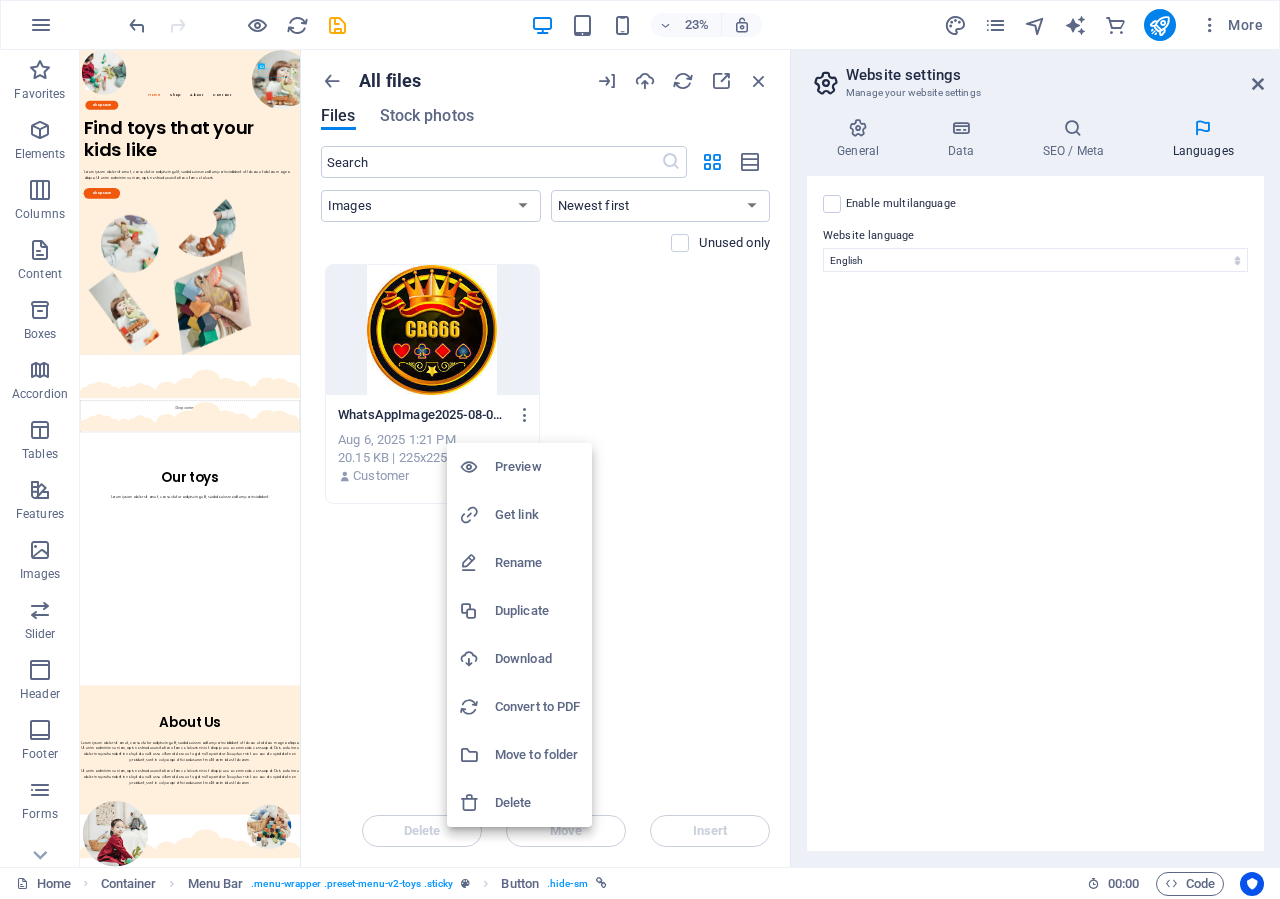 click at bounding box center [640, 449] 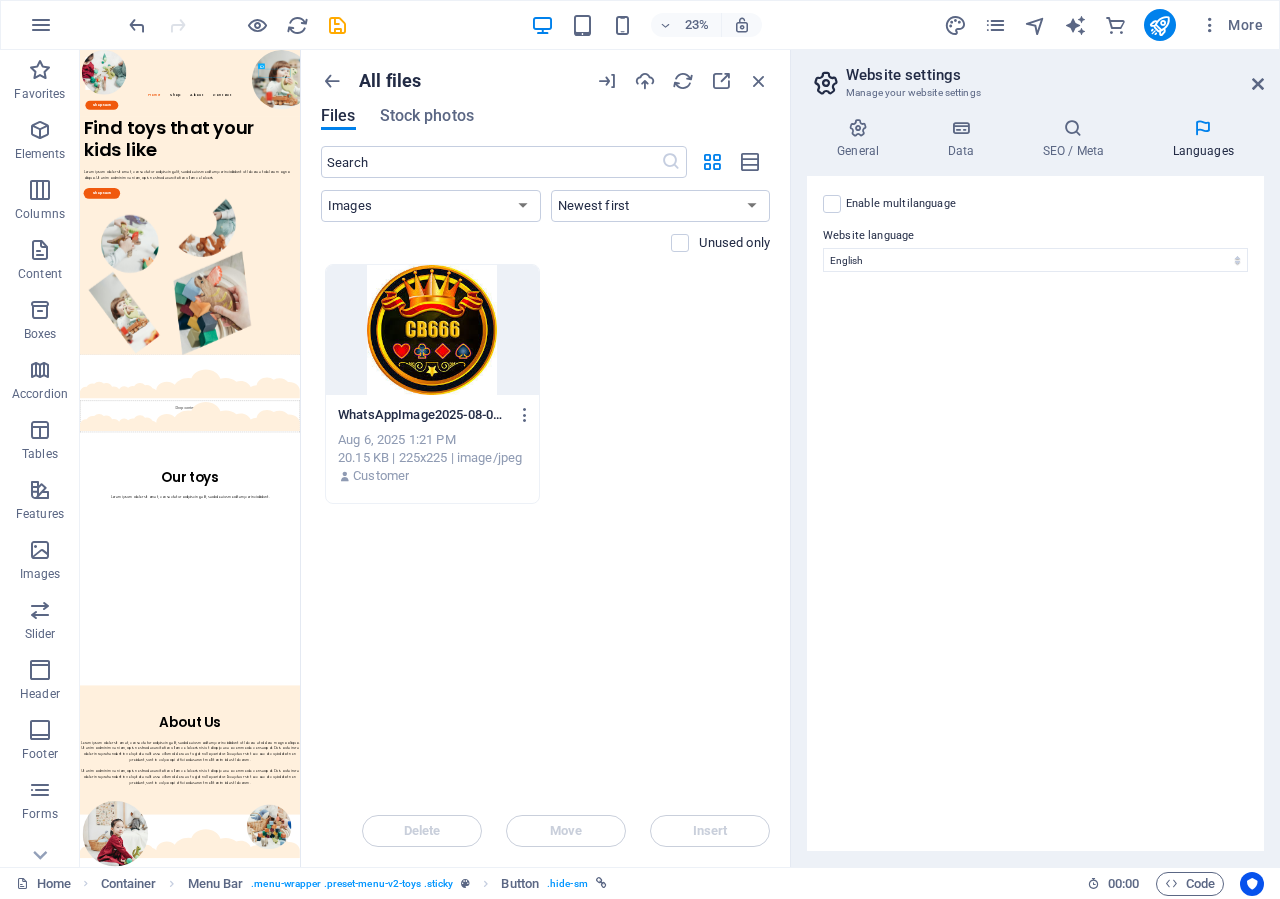 click at bounding box center [432, 330] 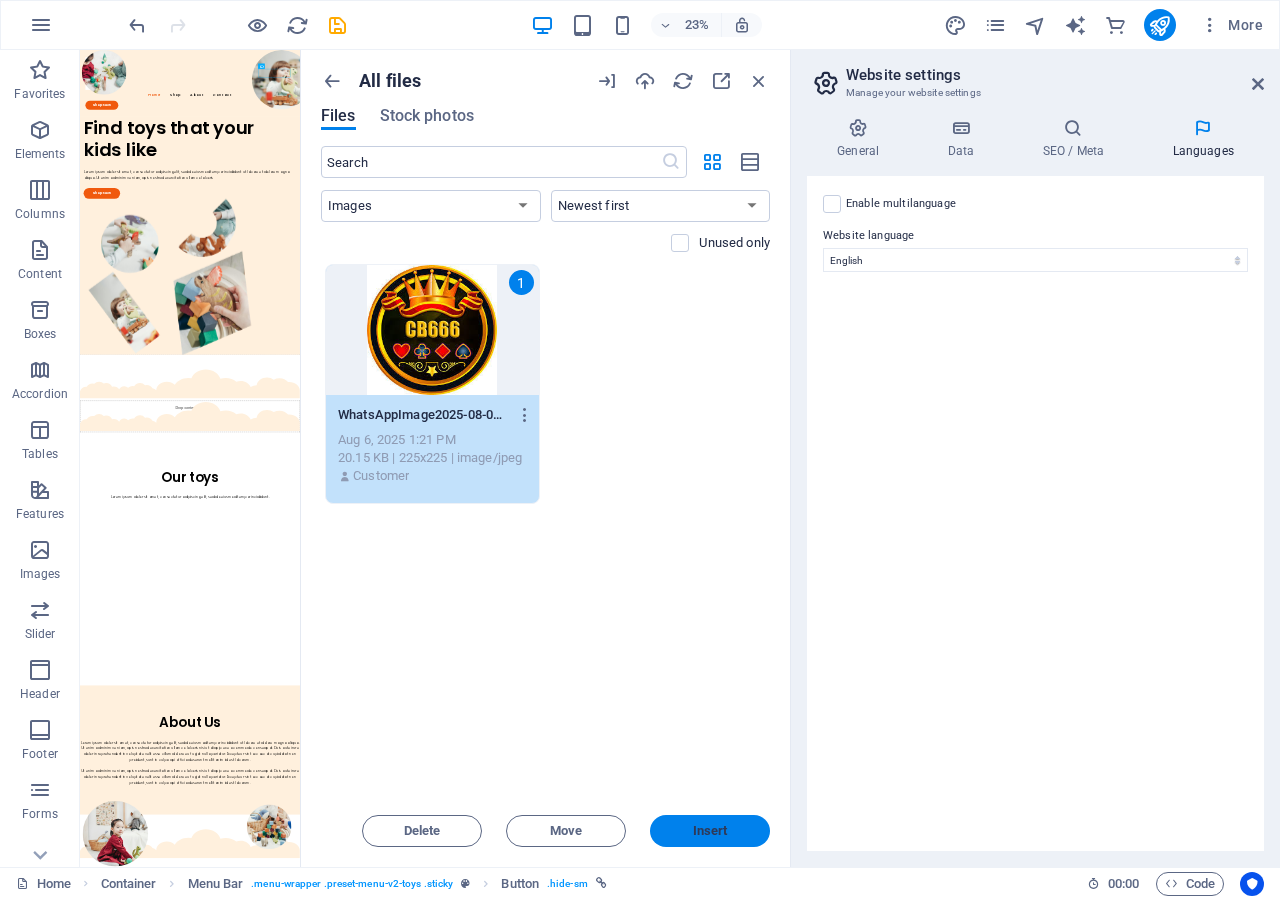 click on "Insert" at bounding box center (710, 831) 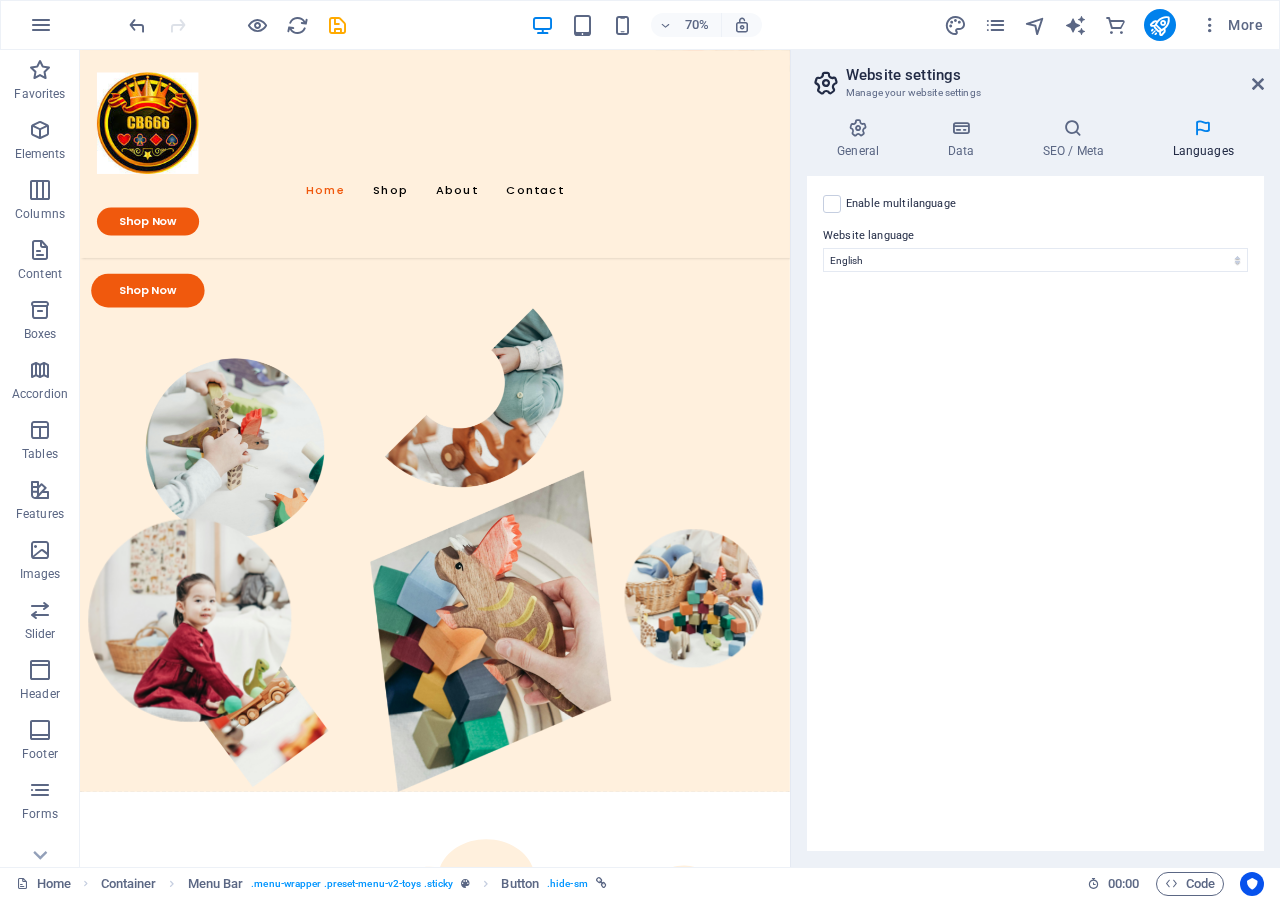 scroll, scrollTop: 408, scrollLeft: 0, axis: vertical 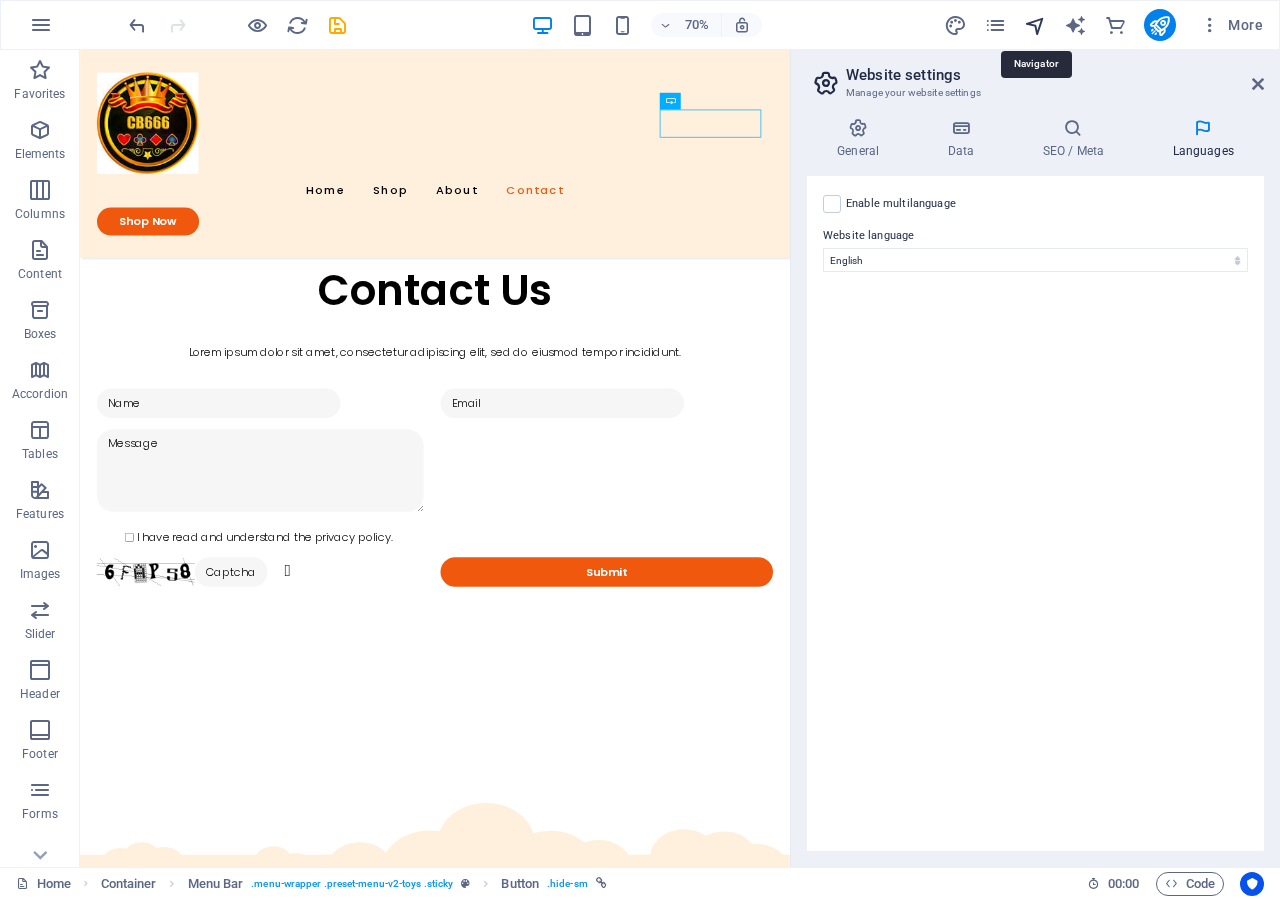 click at bounding box center [1035, 25] 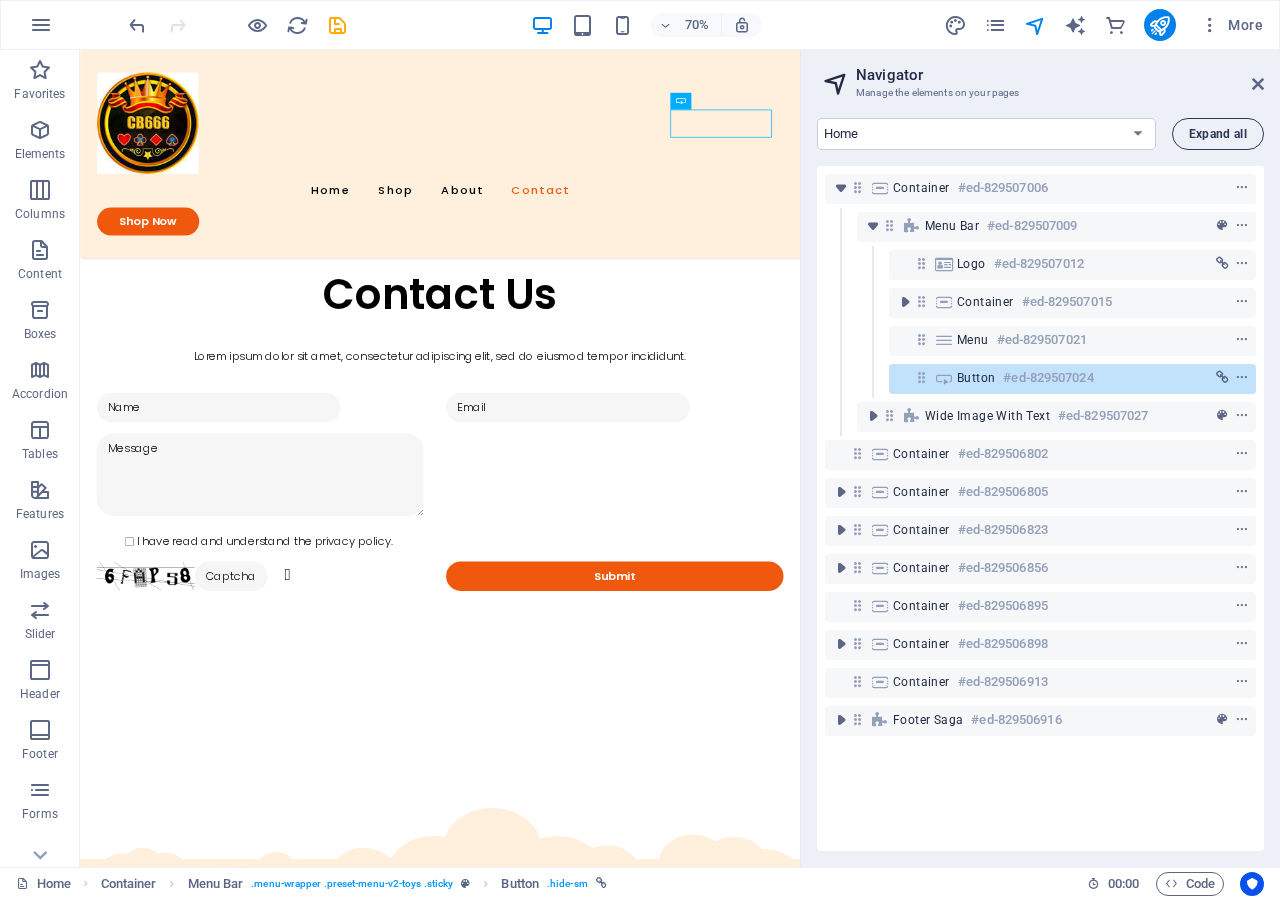 click on "Expand all" at bounding box center (1218, 134) 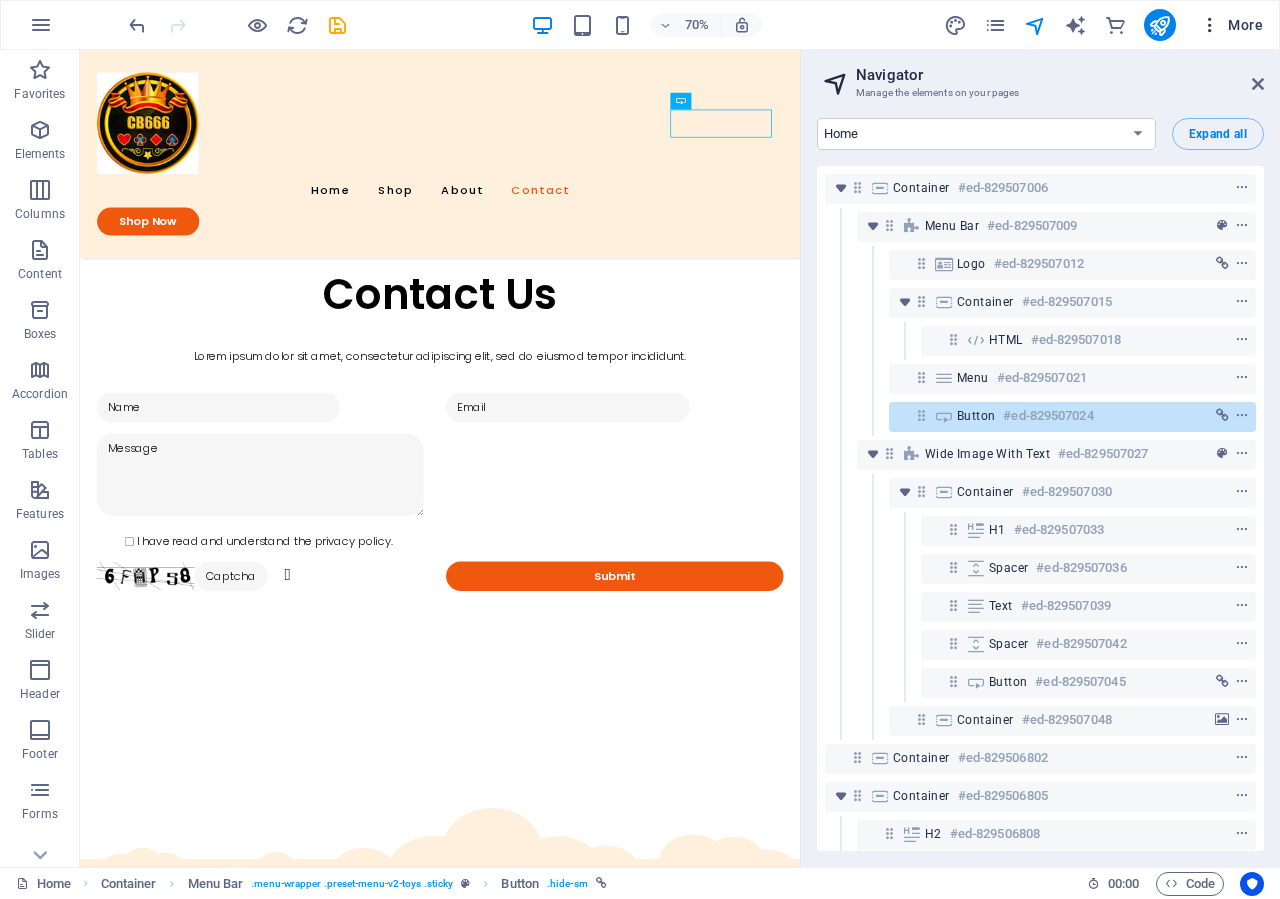 click at bounding box center [1210, 25] 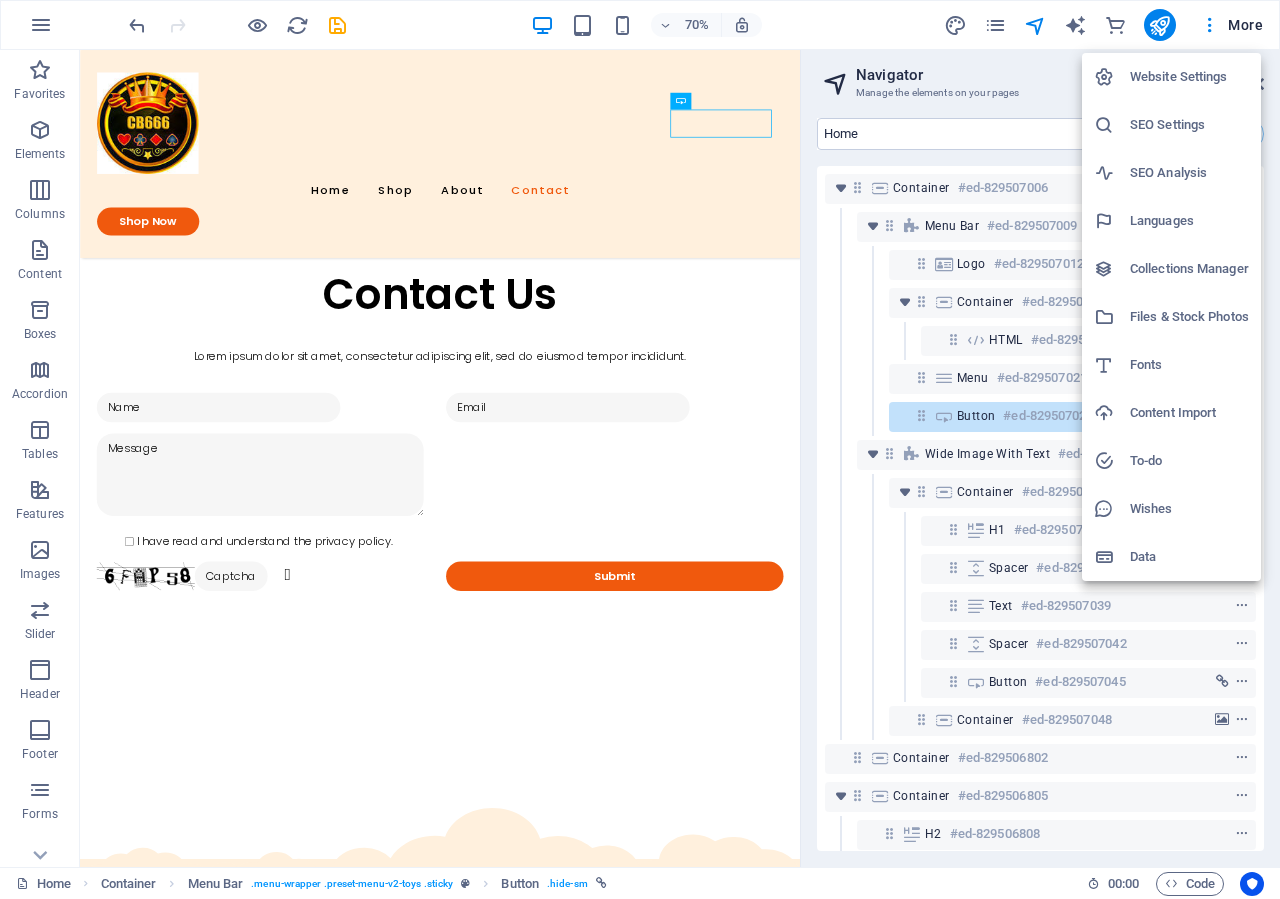 click on "Collections Manager" at bounding box center [1189, 269] 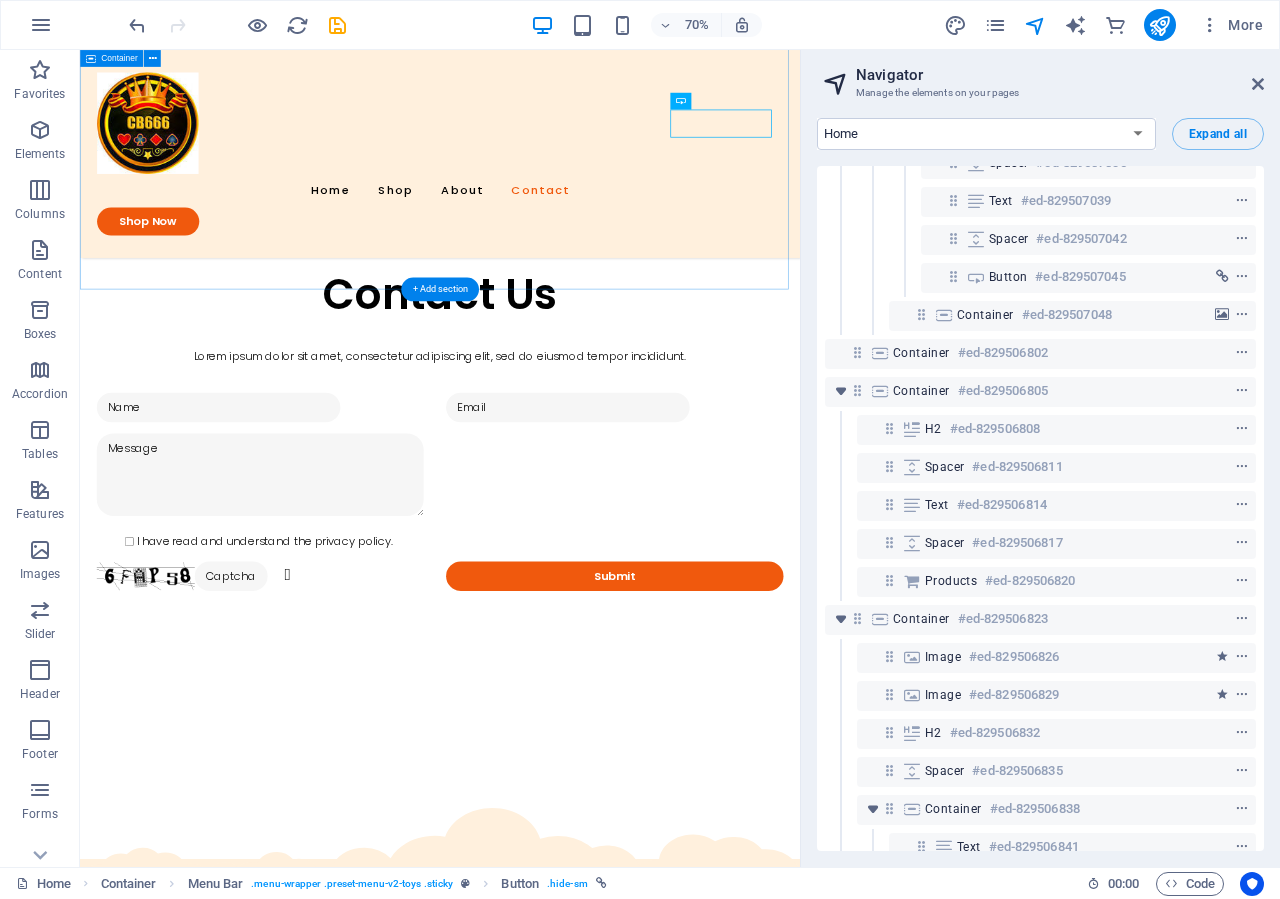 scroll, scrollTop: 450, scrollLeft: 0, axis: vertical 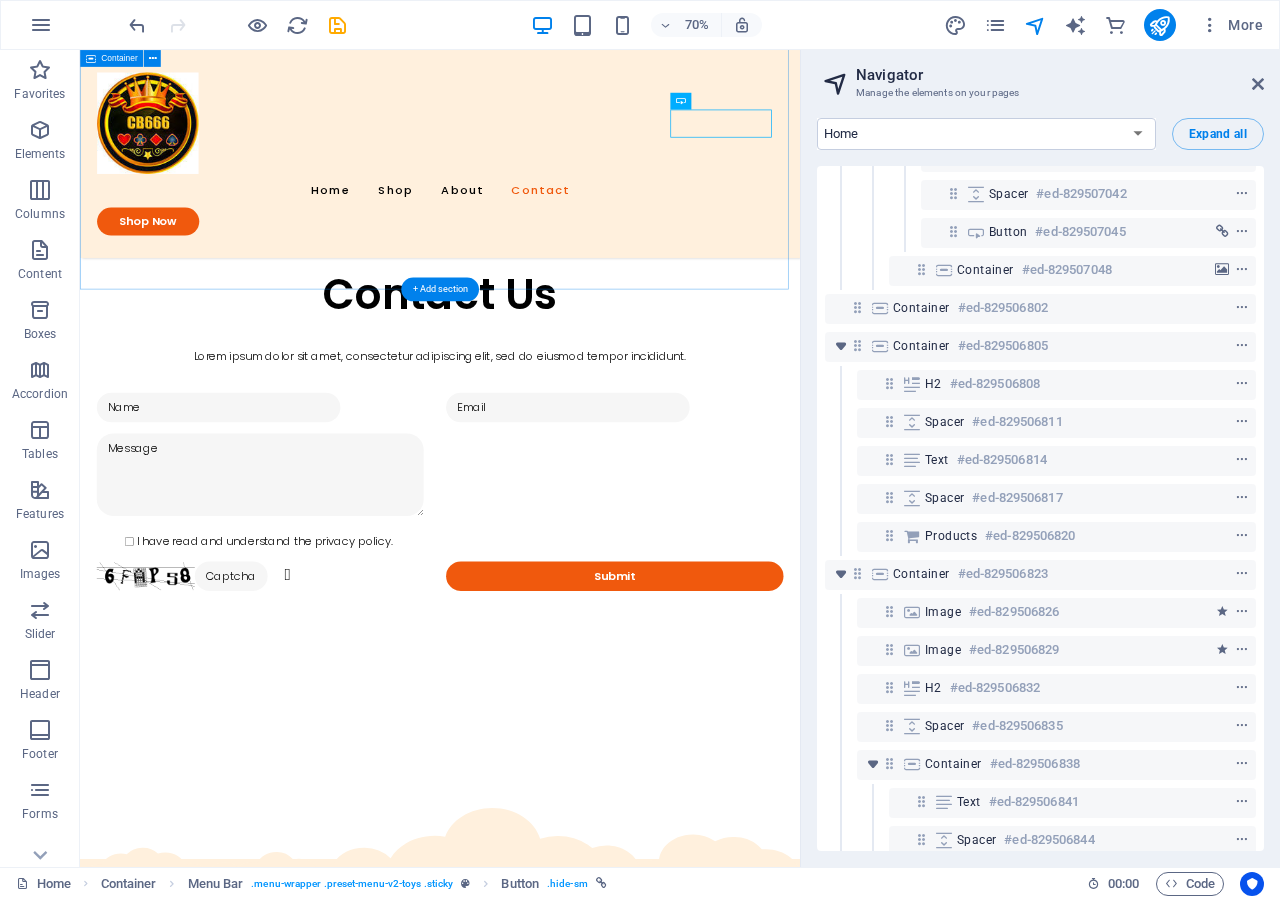 select 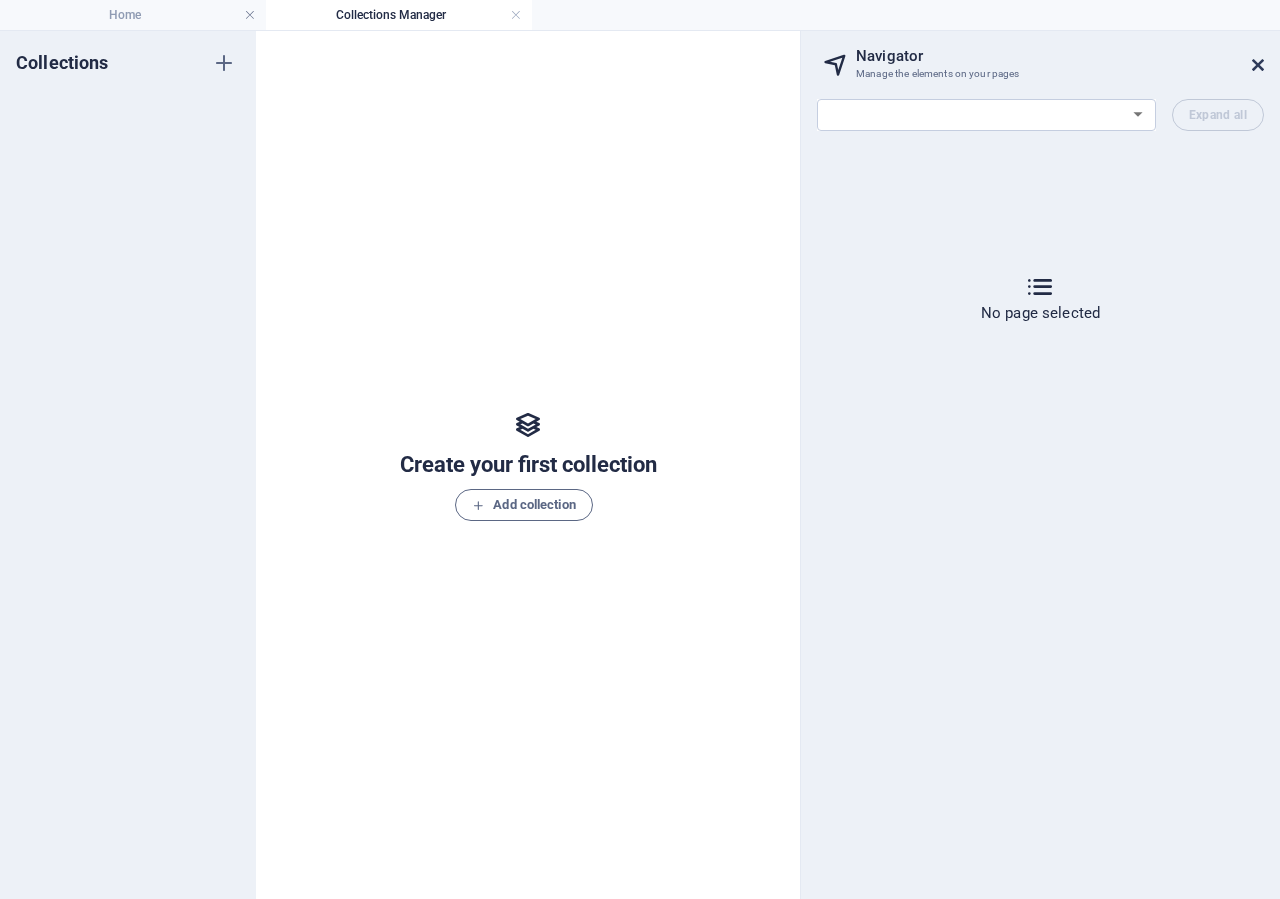 click at bounding box center (1258, 65) 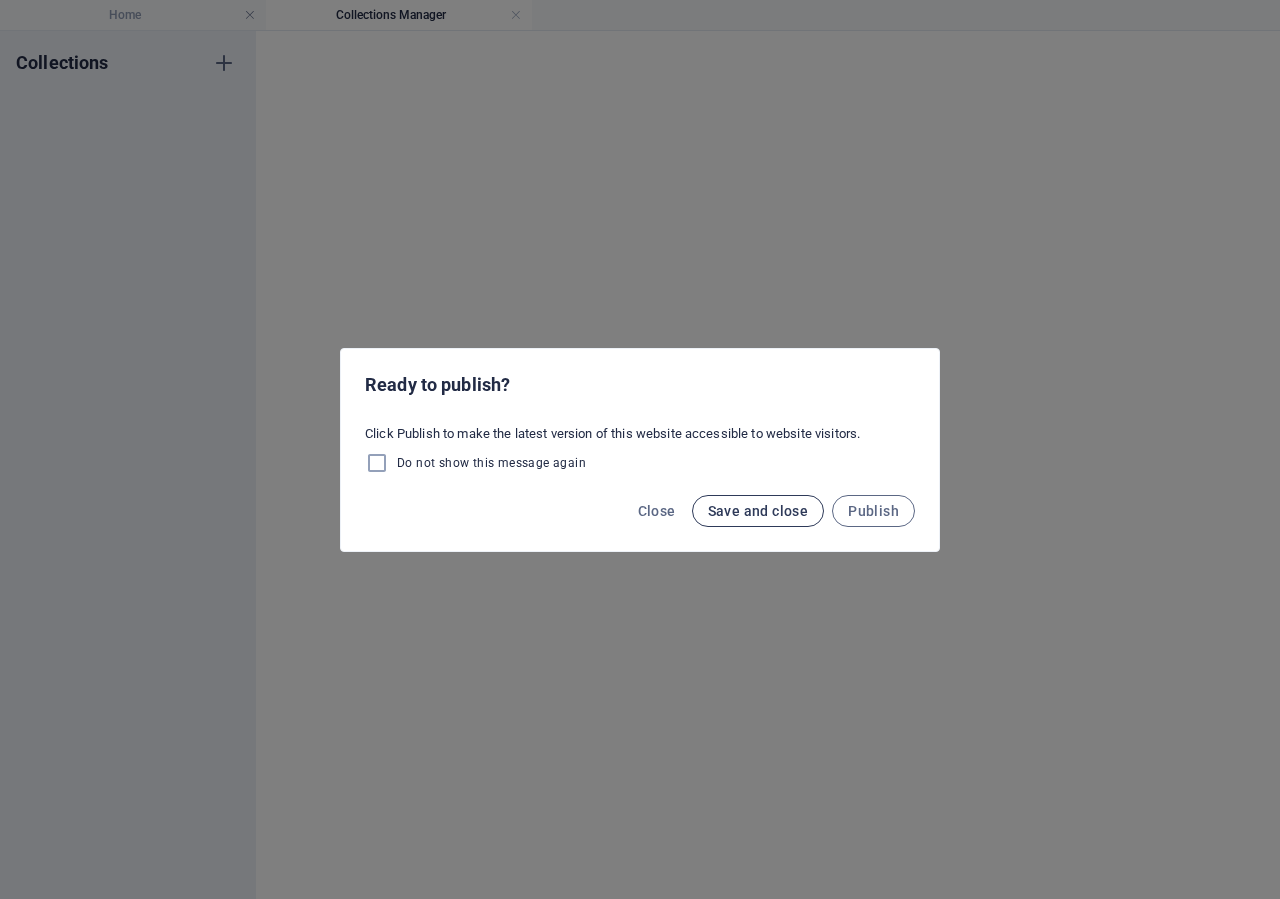 click on "Save and close" at bounding box center [758, 511] 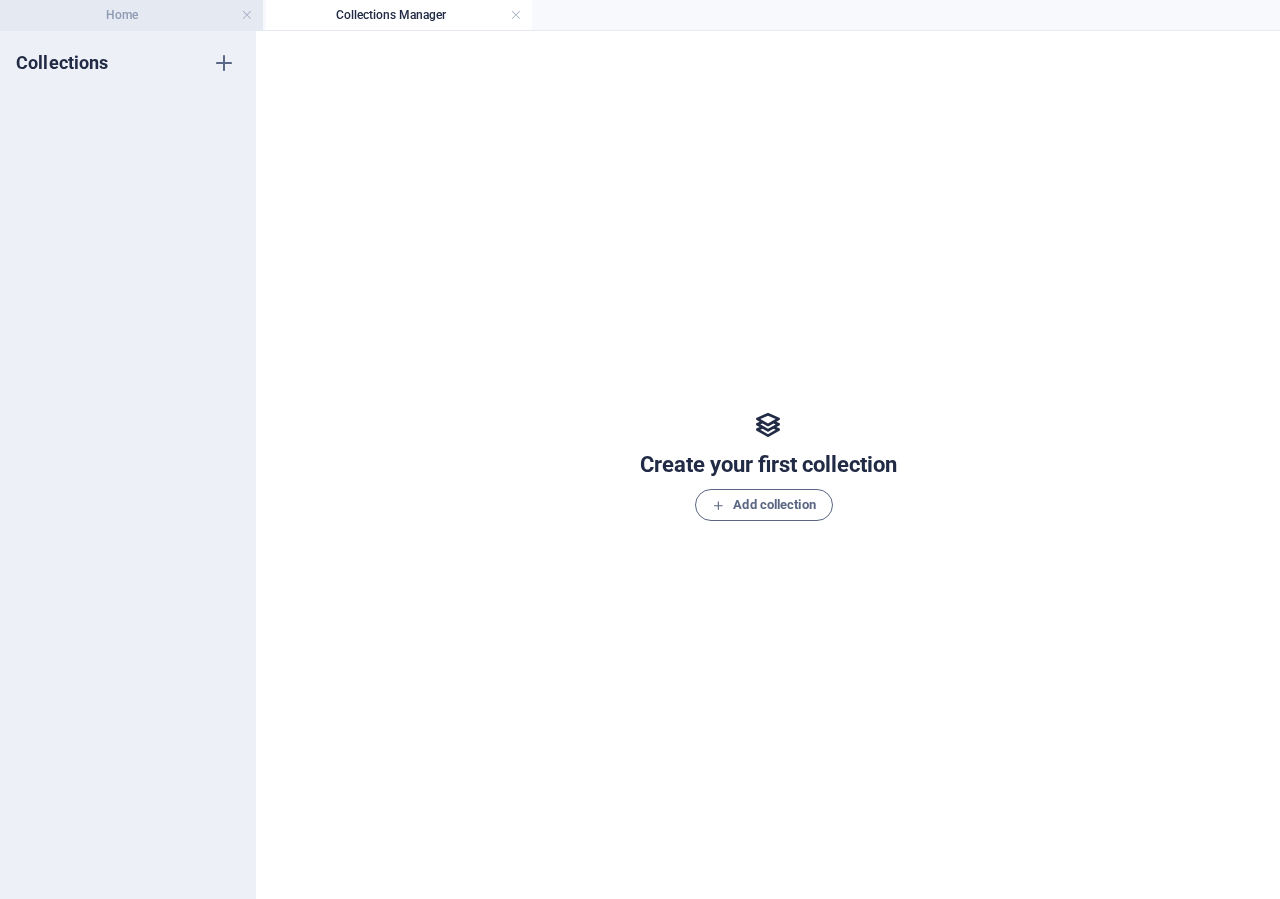 click on "Home" at bounding box center (130, 15) 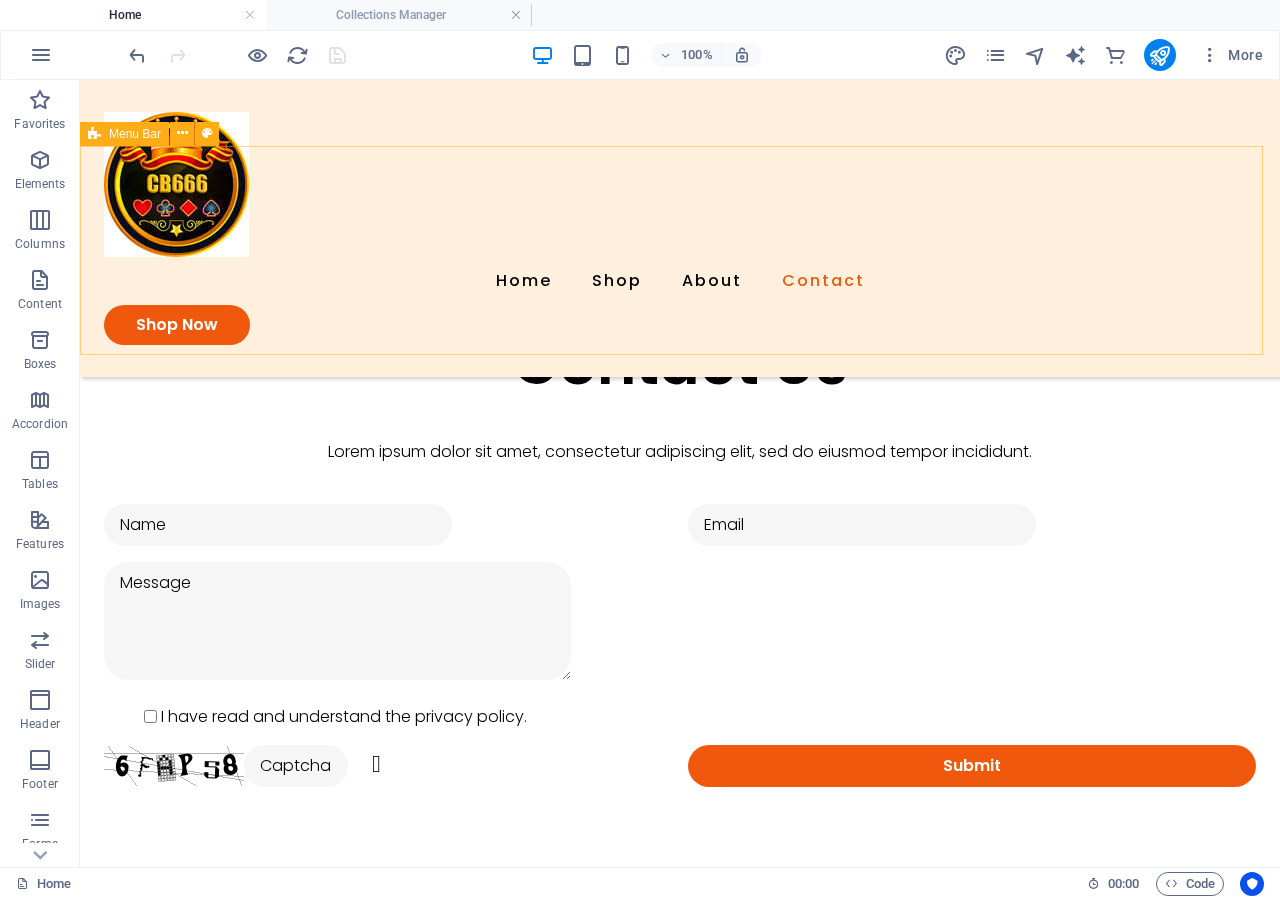 scroll, scrollTop: 3585, scrollLeft: 0, axis: vertical 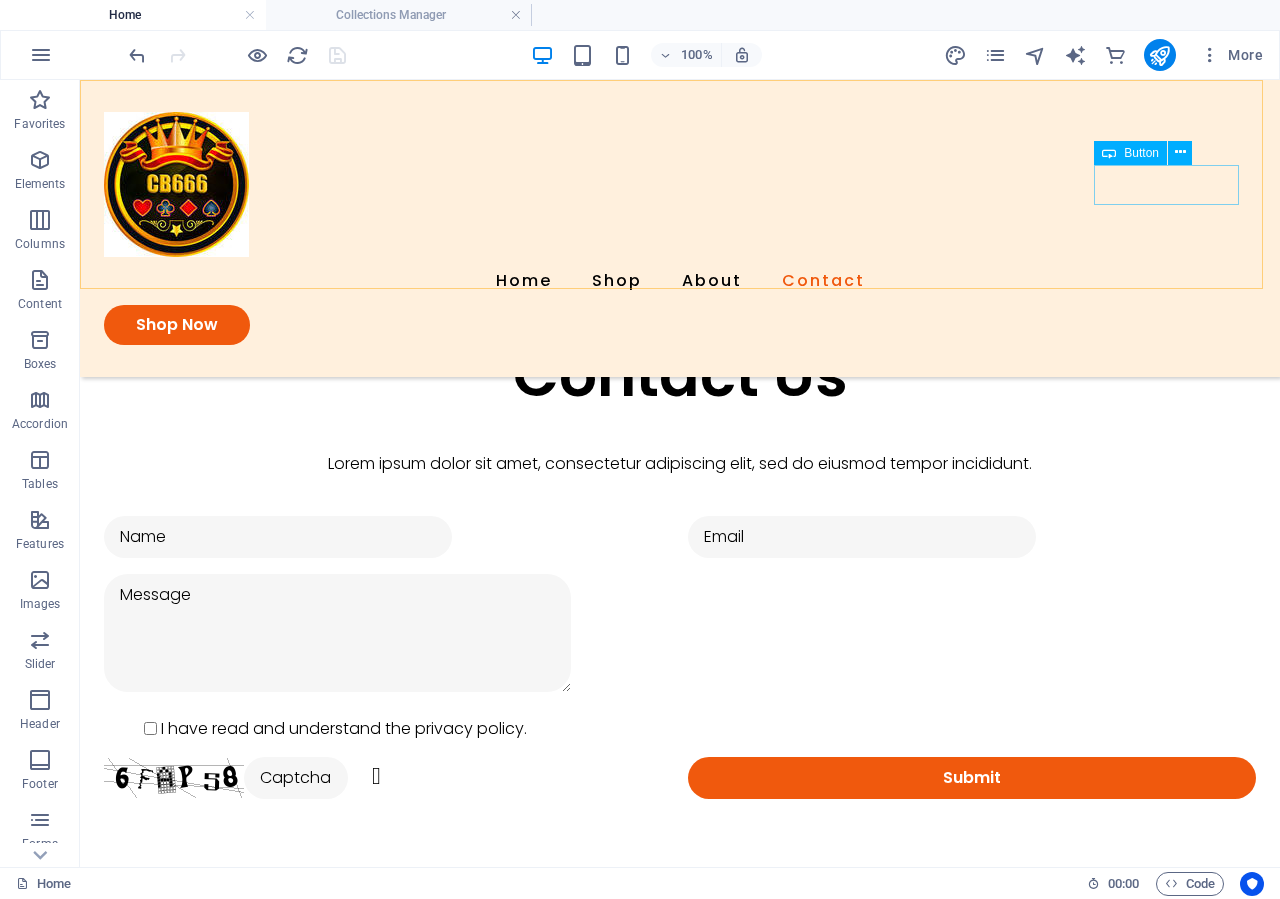 click on "Shop Now" at bounding box center (680, 325) 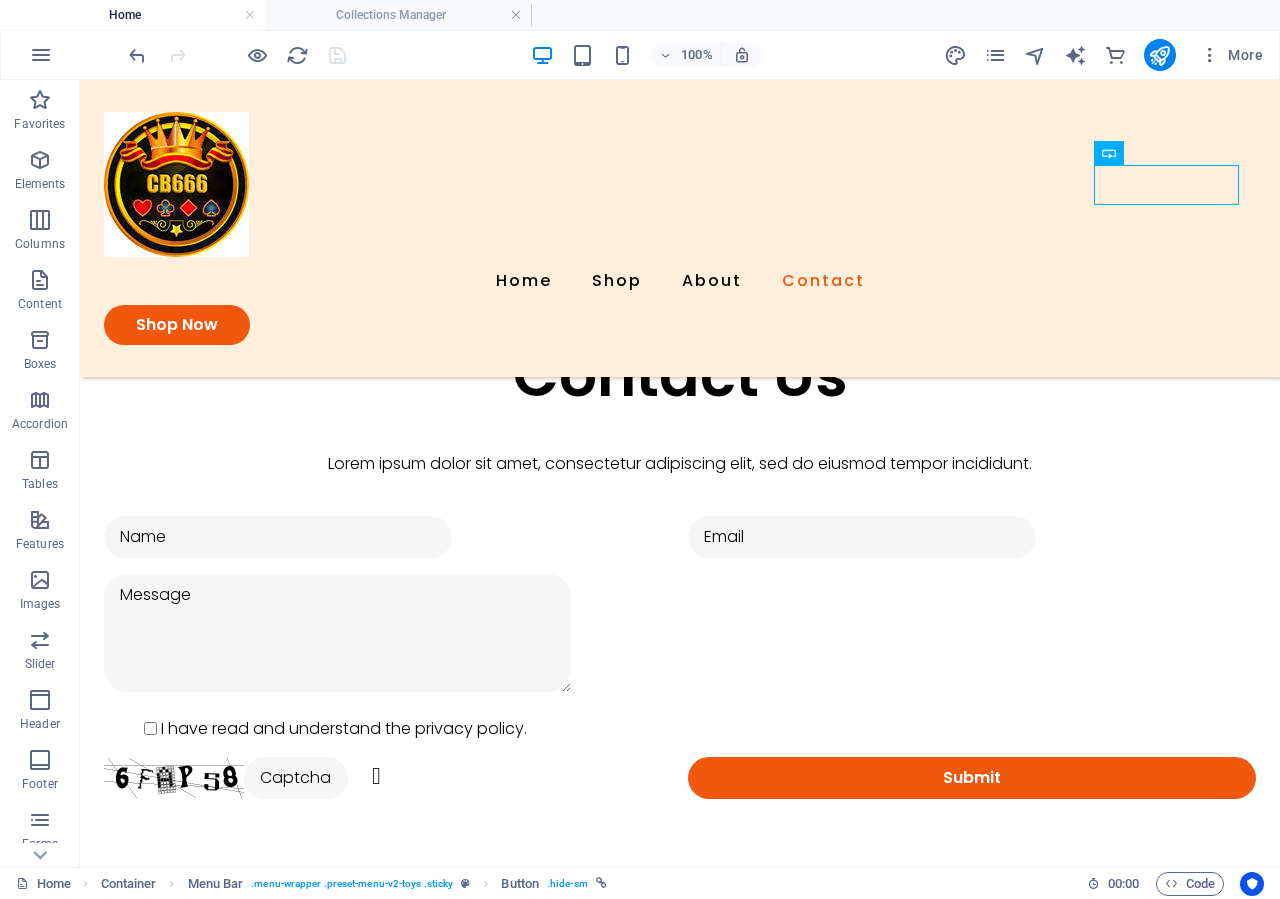 scroll, scrollTop: 173, scrollLeft: 0, axis: vertical 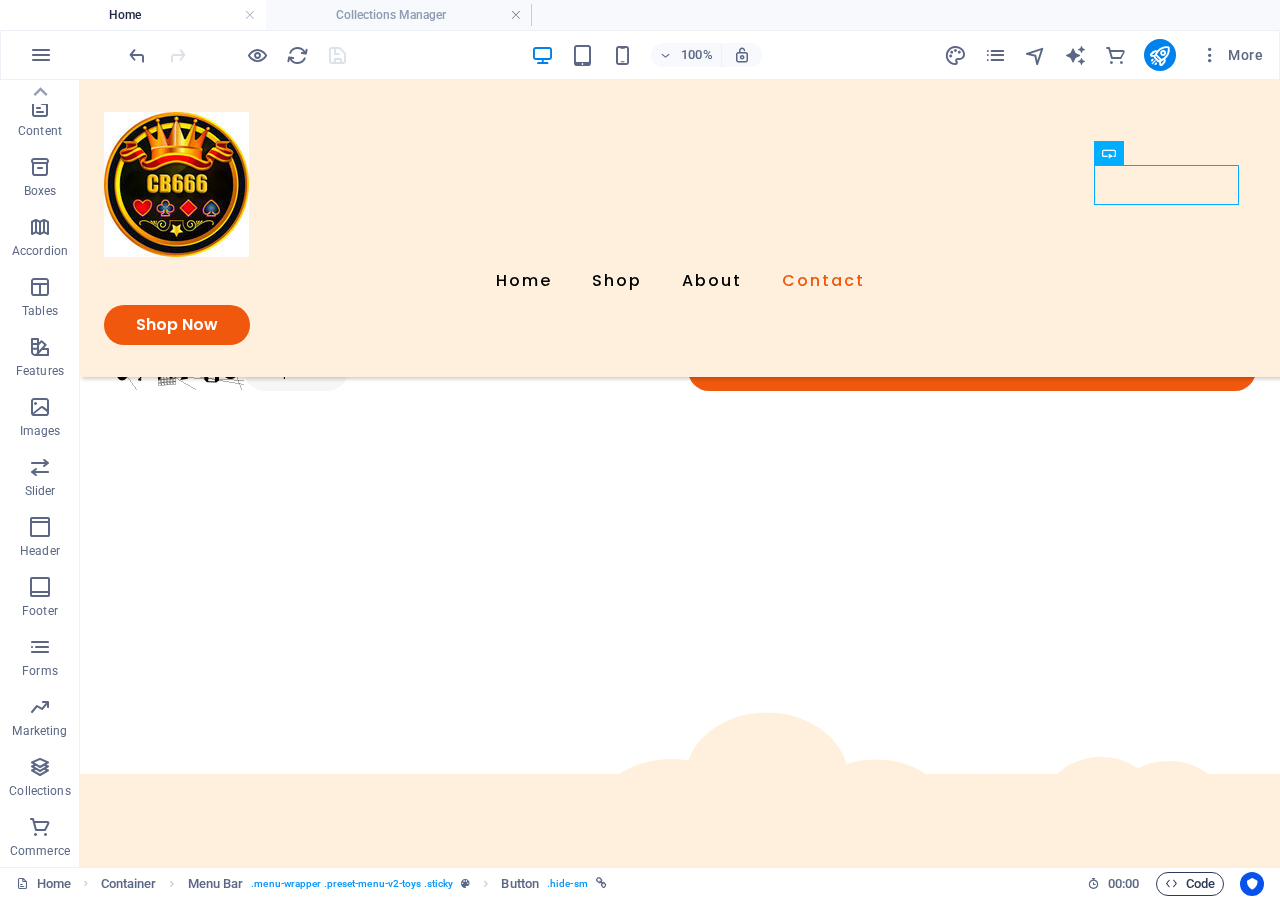 click on "Code" at bounding box center (1190, 884) 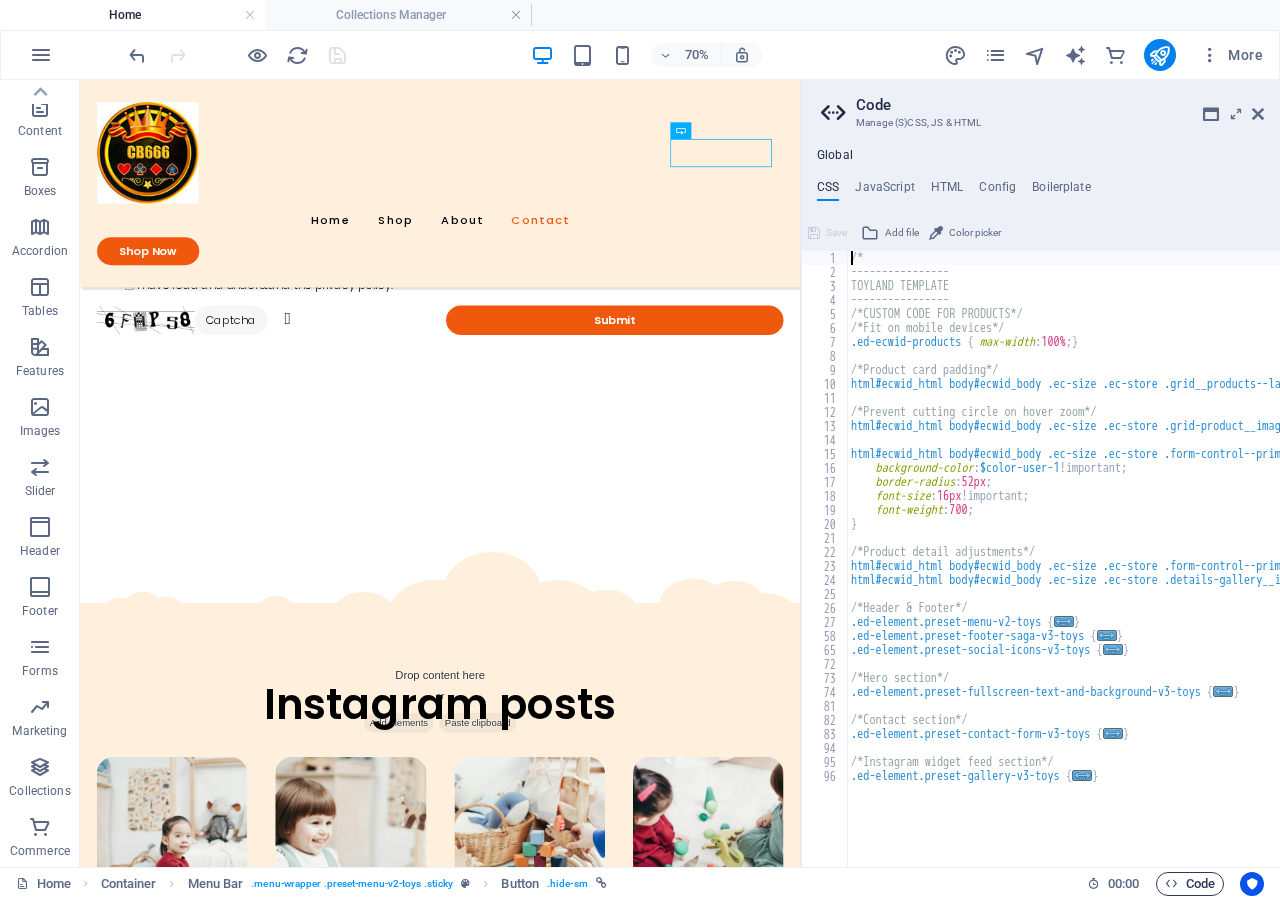 scroll, scrollTop: 4244, scrollLeft: 0, axis: vertical 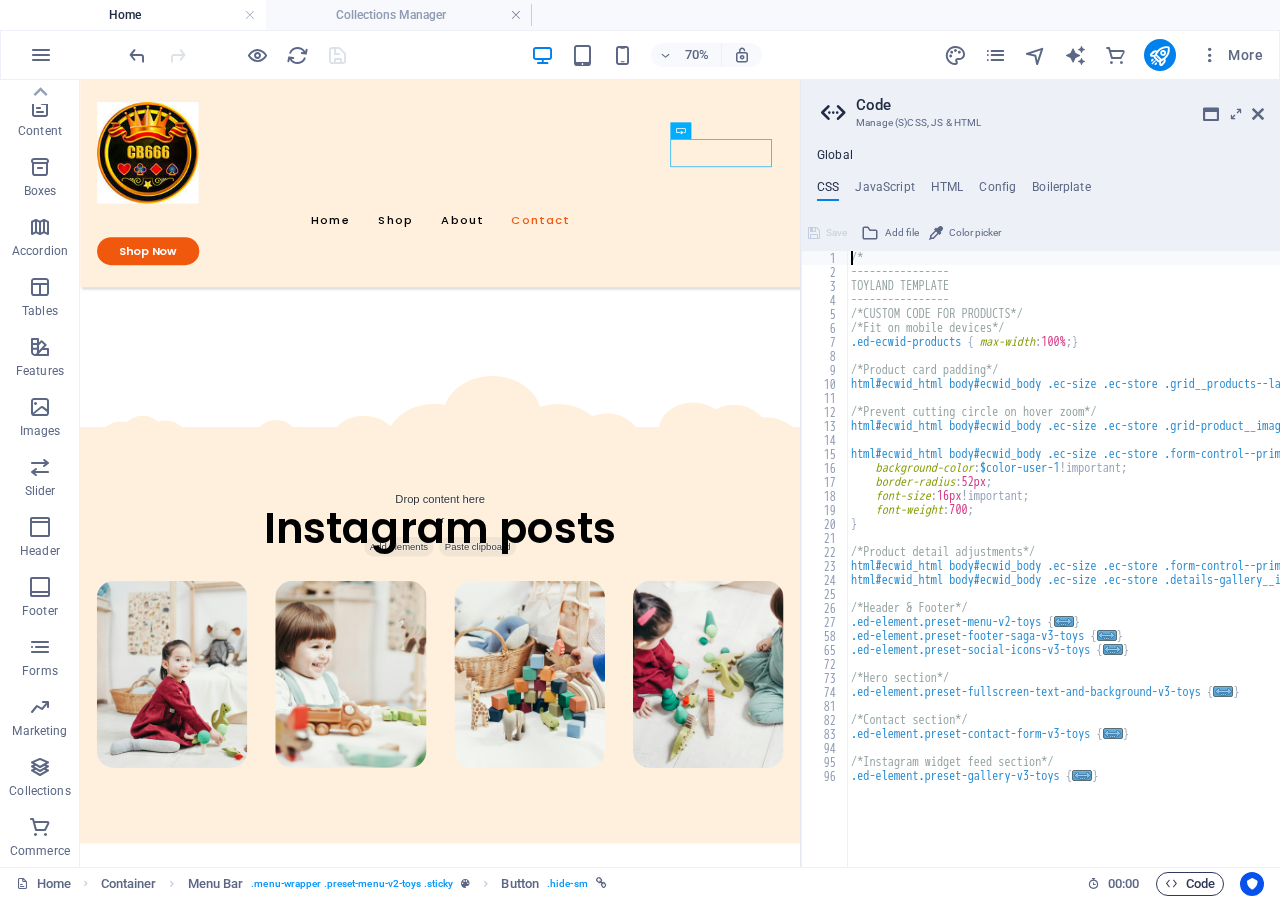 click on "Code" at bounding box center (1190, 884) 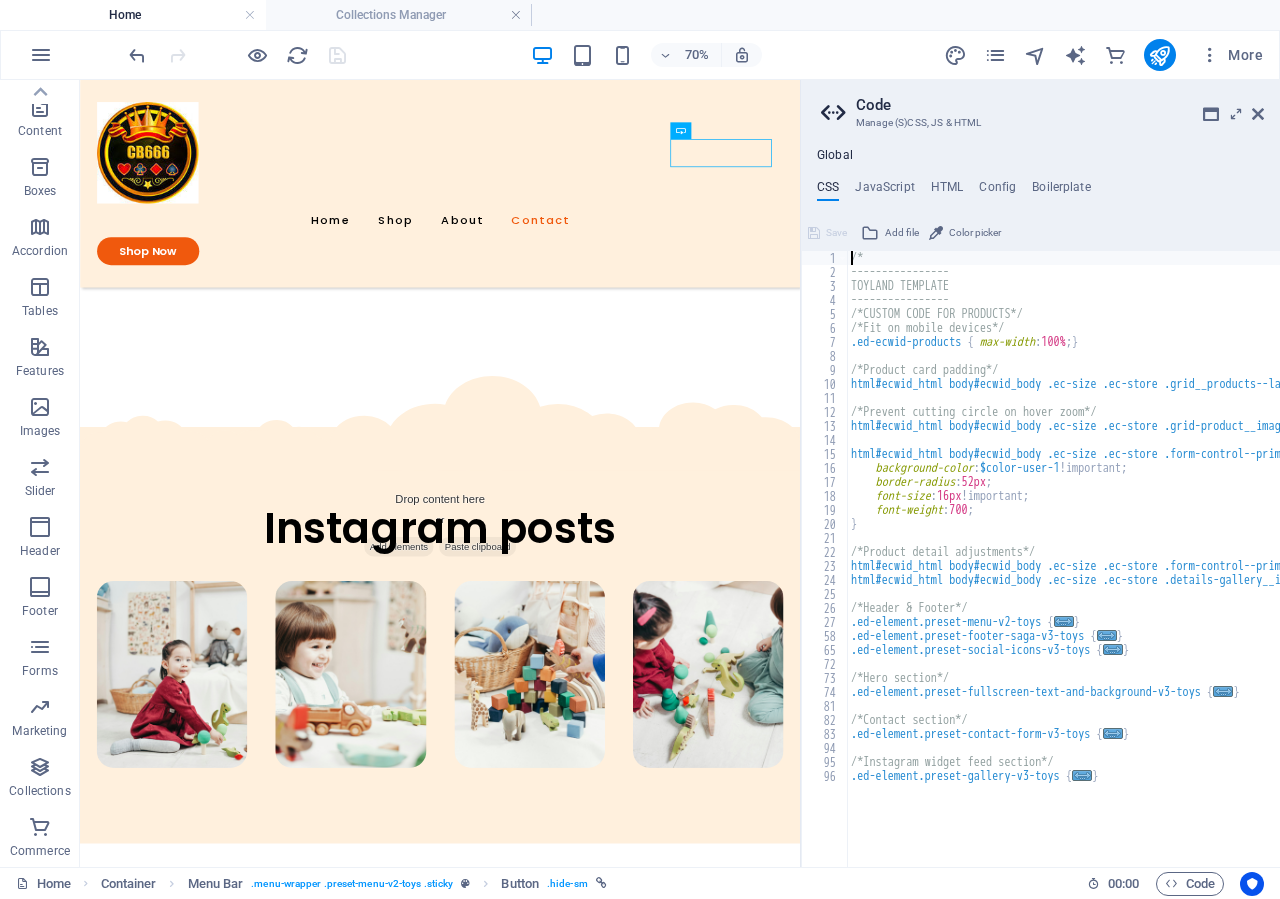 click on "Code Manage (S)CSS, JS & HTML" at bounding box center (1042, 106) 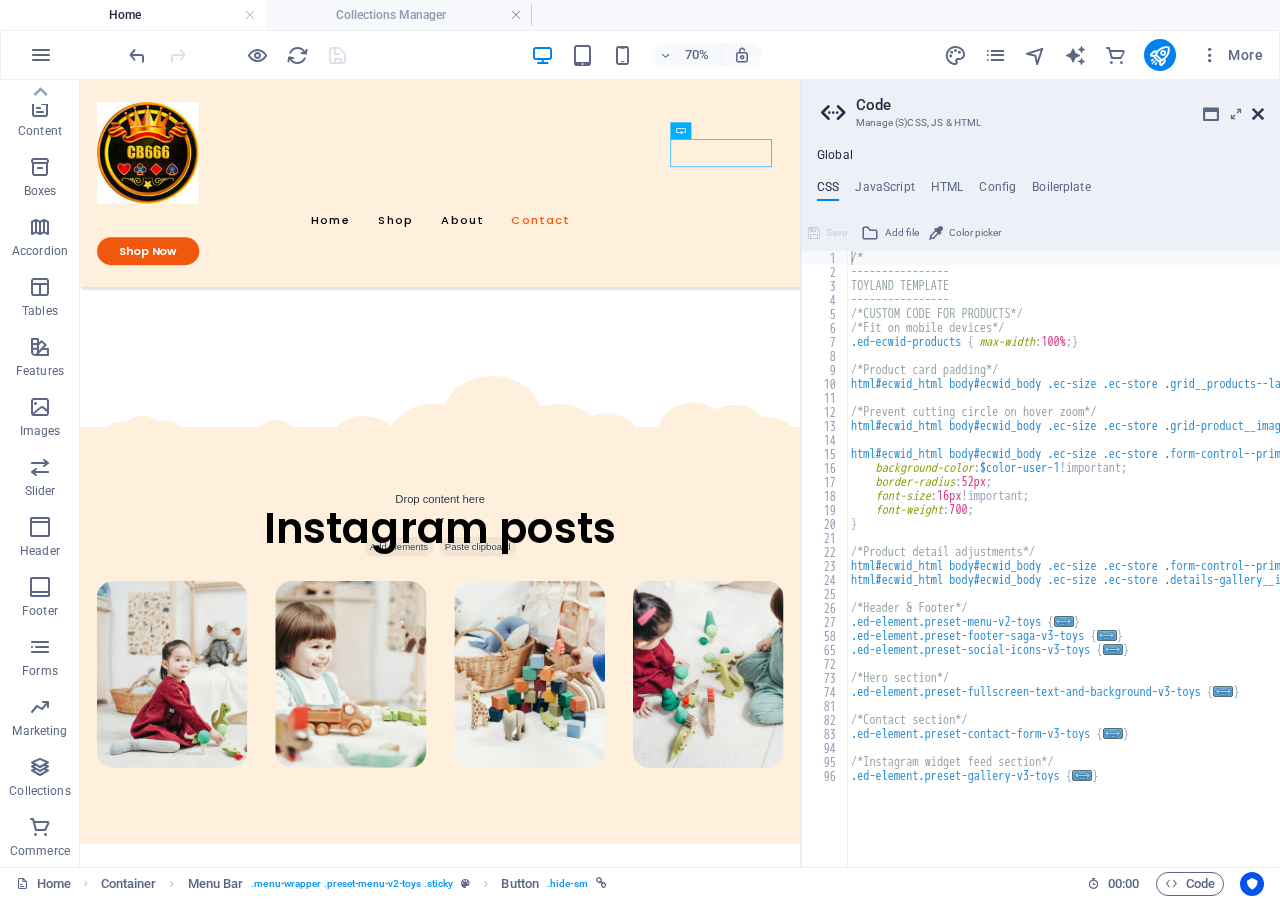 drag, startPoint x: 1258, startPoint y: 107, endPoint x: 1180, endPoint y: 29, distance: 110.308655 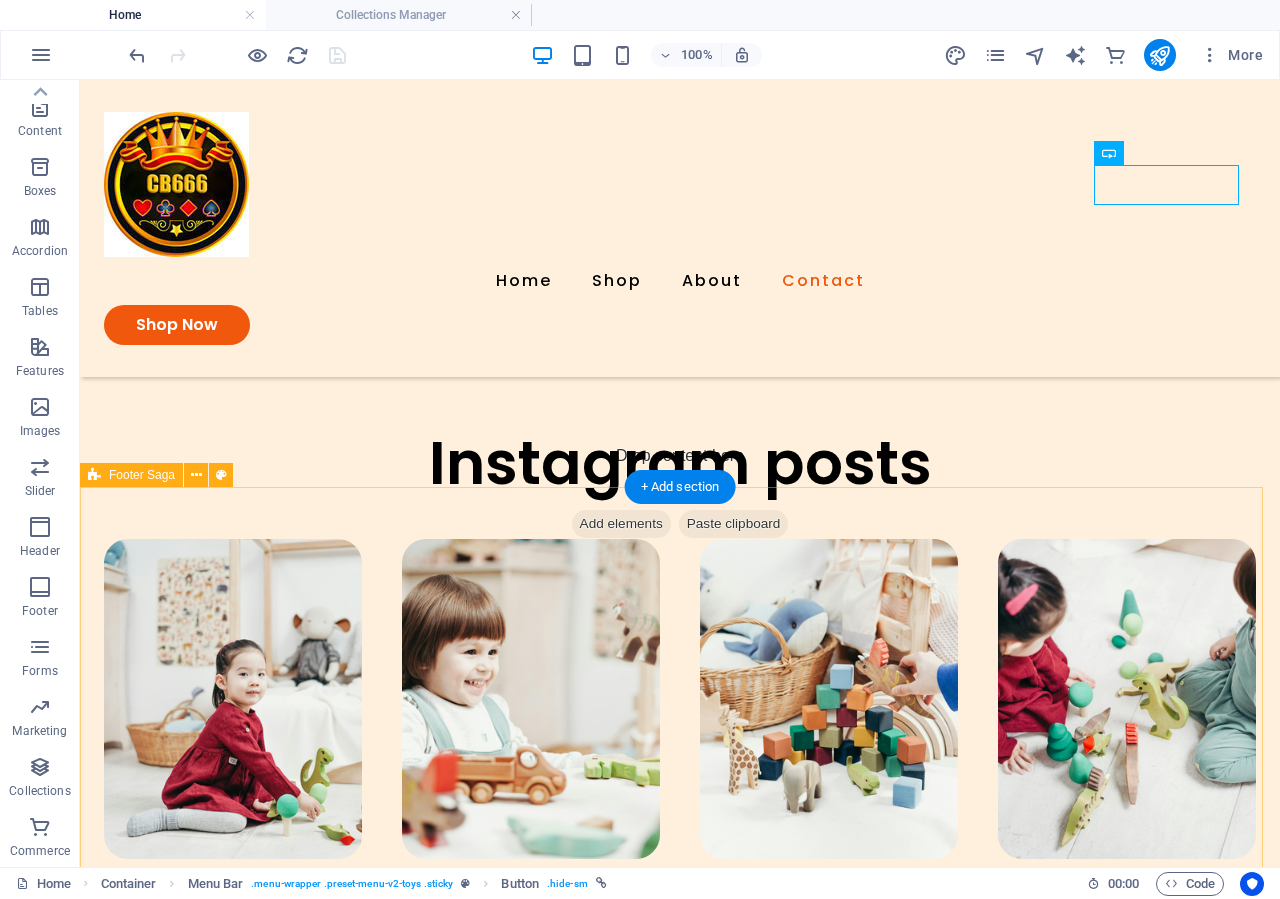 scroll, scrollTop: 4634, scrollLeft: 0, axis: vertical 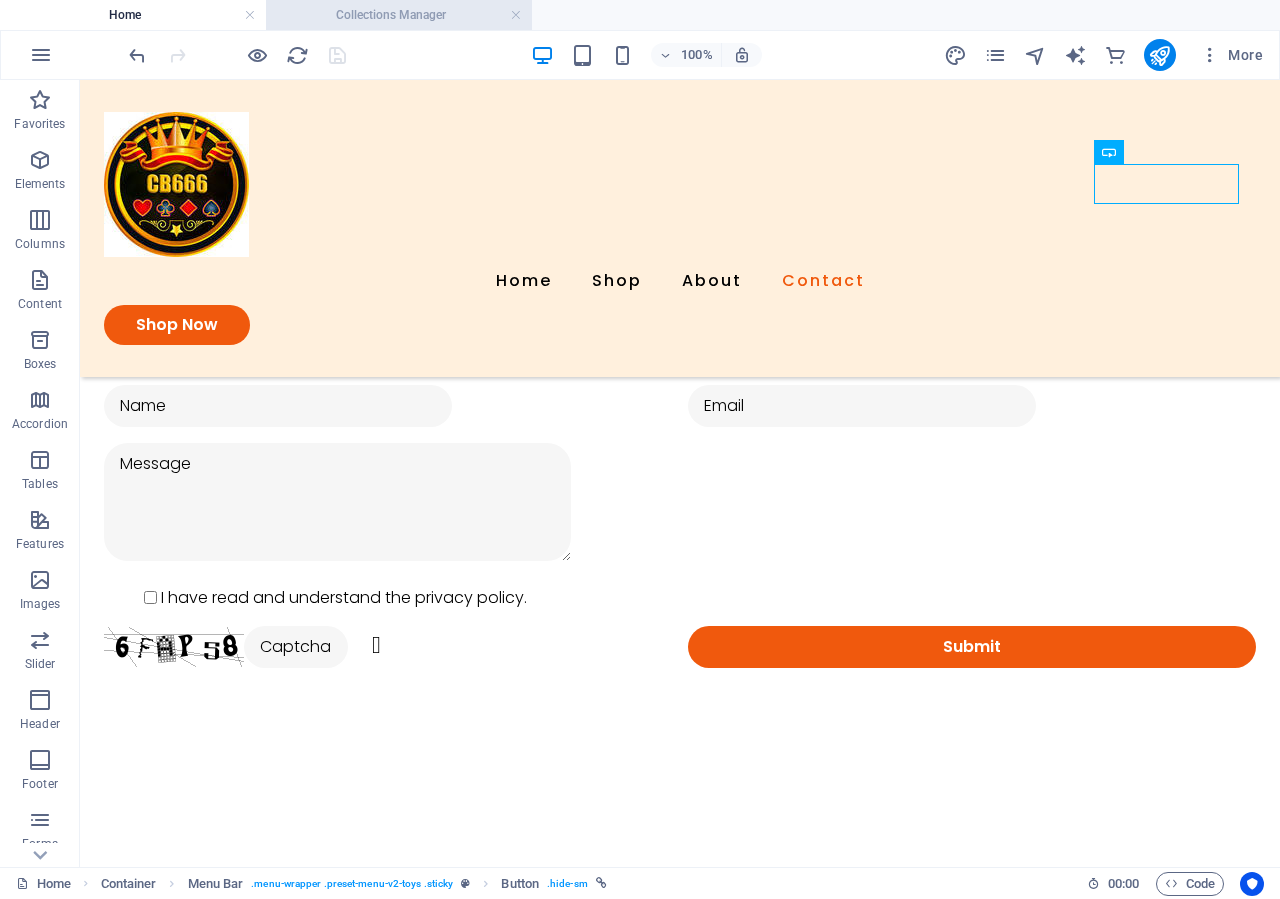 click on "Collections Manager" at bounding box center (399, 15) 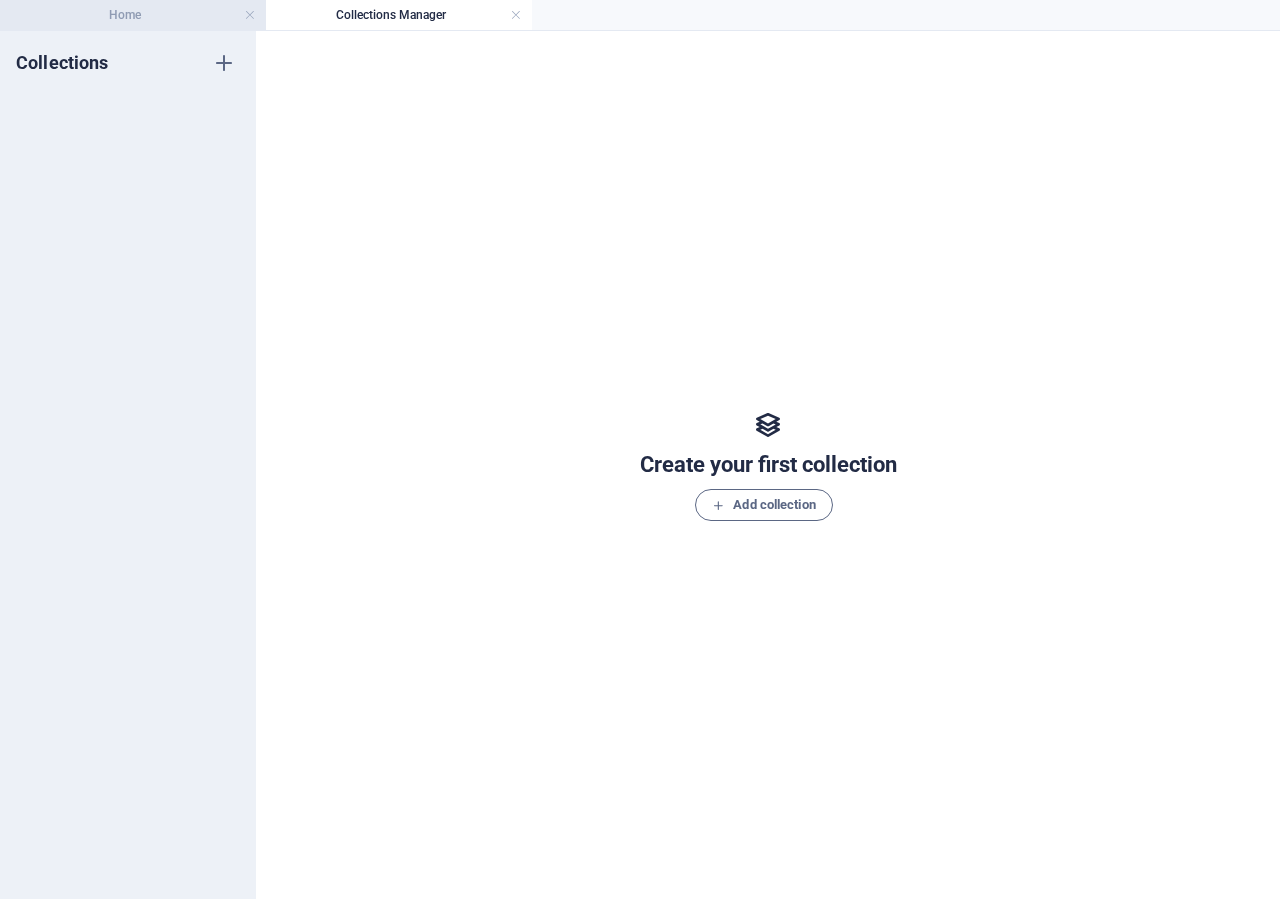 drag, startPoint x: 202, startPoint y: 11, endPoint x: 193, endPoint y: 17, distance: 10.816654 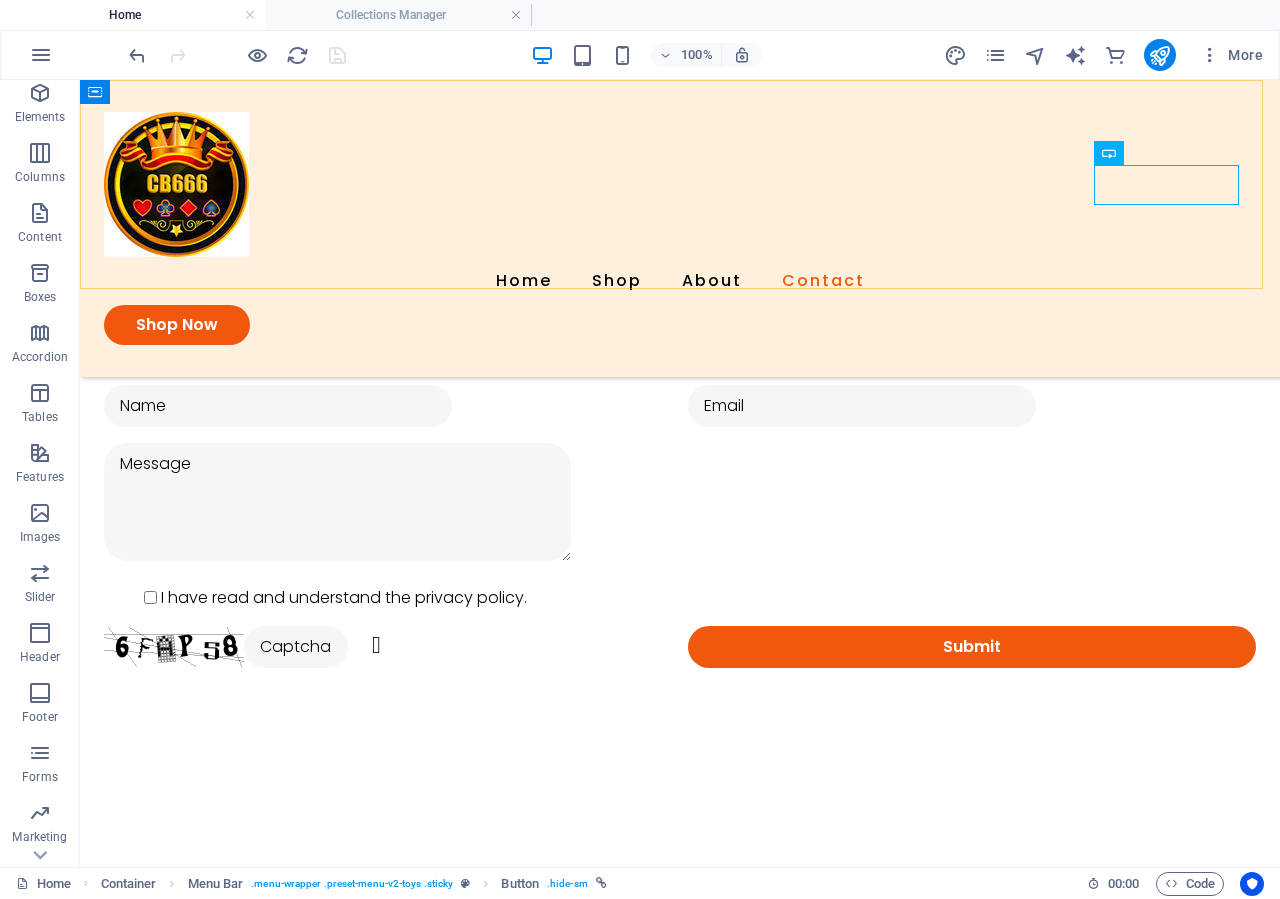scroll, scrollTop: 90, scrollLeft: 0, axis: vertical 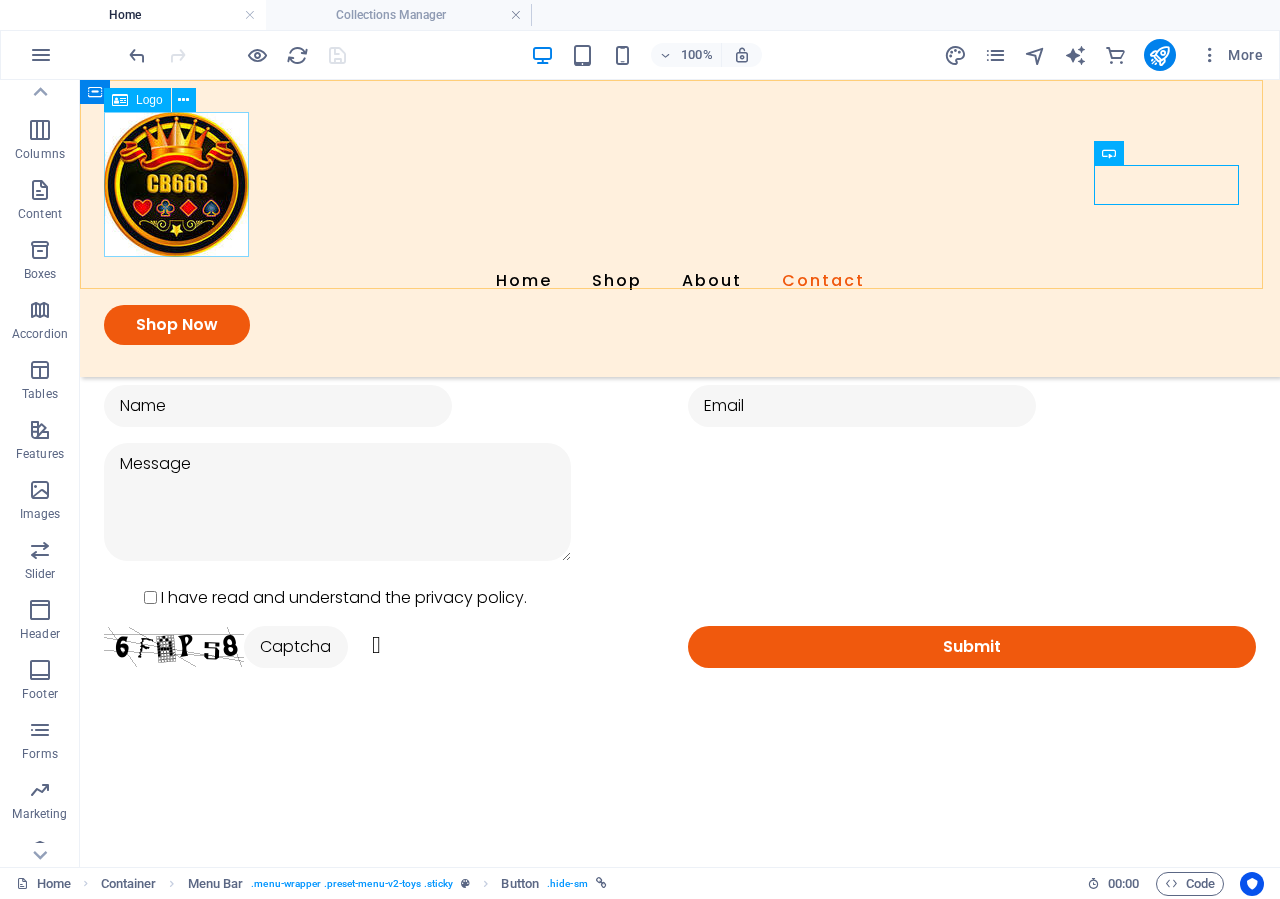 click at bounding box center (680, 184) 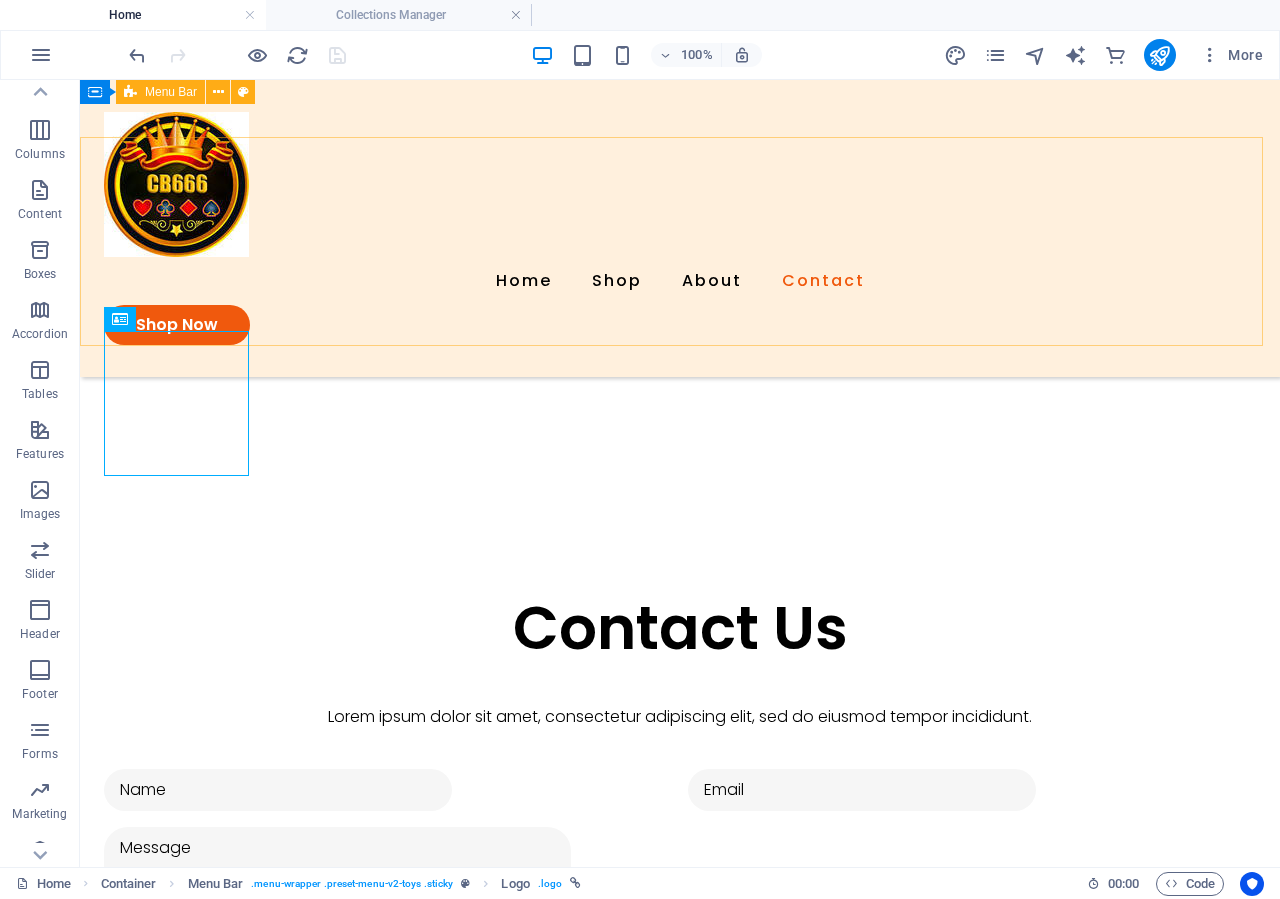 scroll, scrollTop: 3308, scrollLeft: 0, axis: vertical 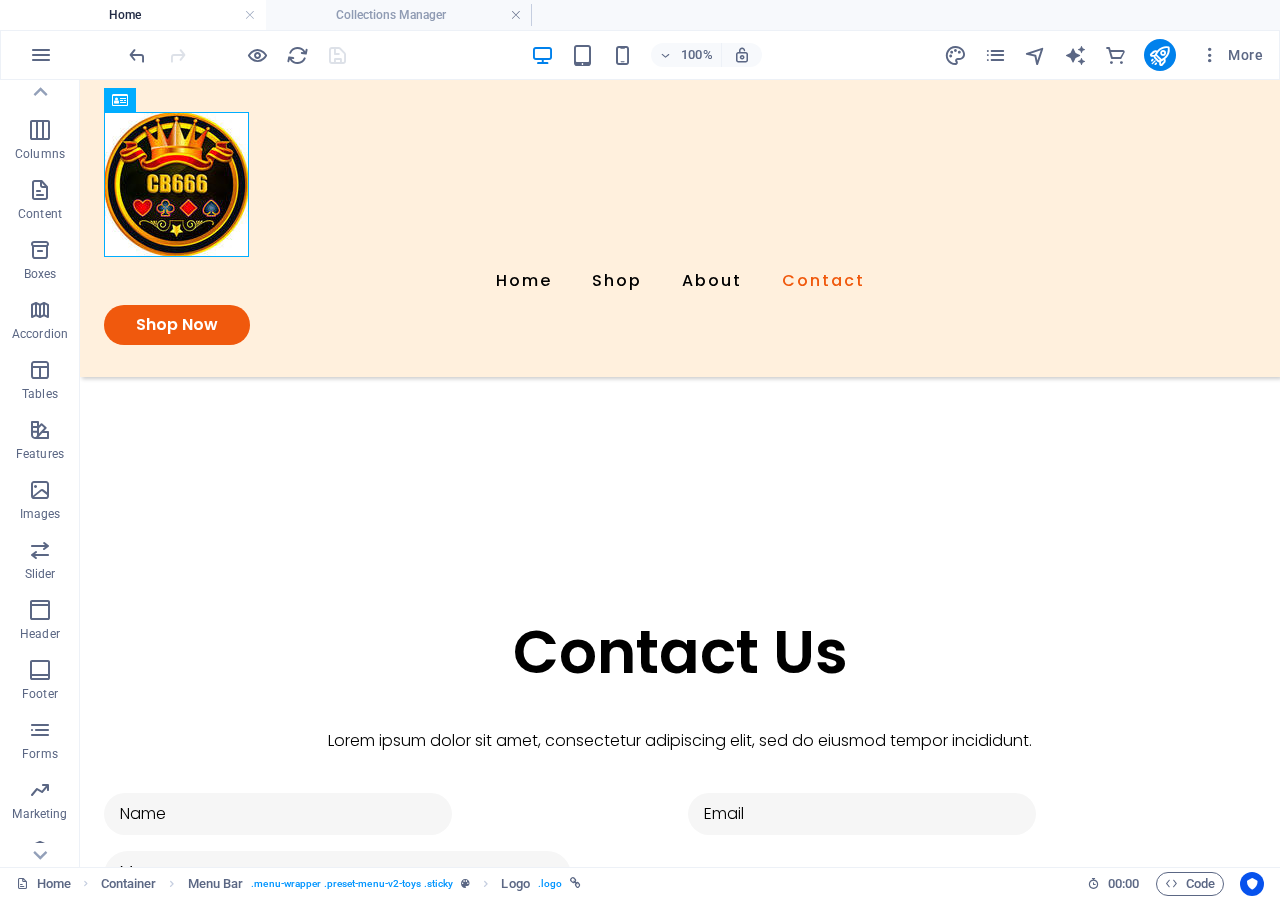 click on "More" at bounding box center (1107, 55) 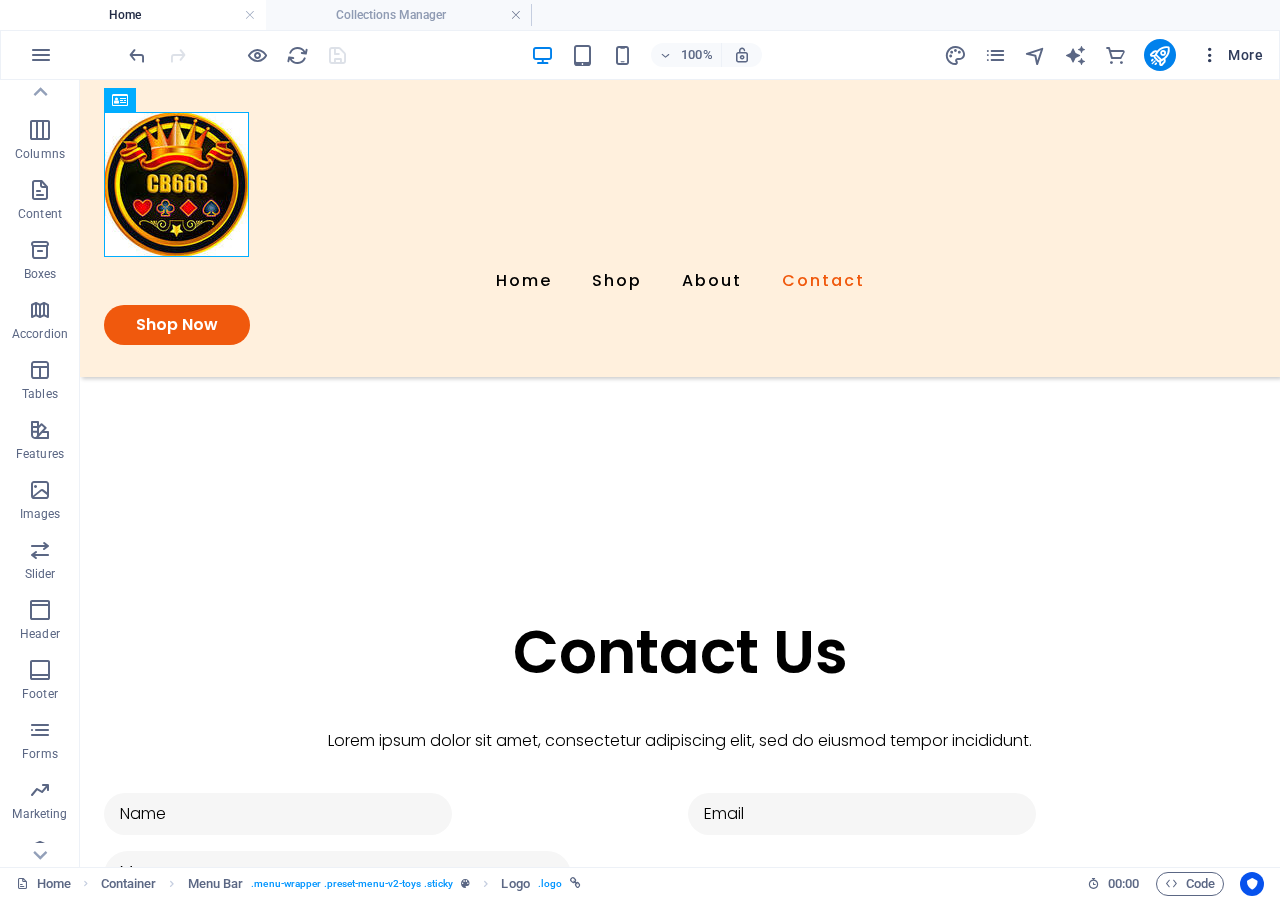 click on "More" at bounding box center [1231, 55] 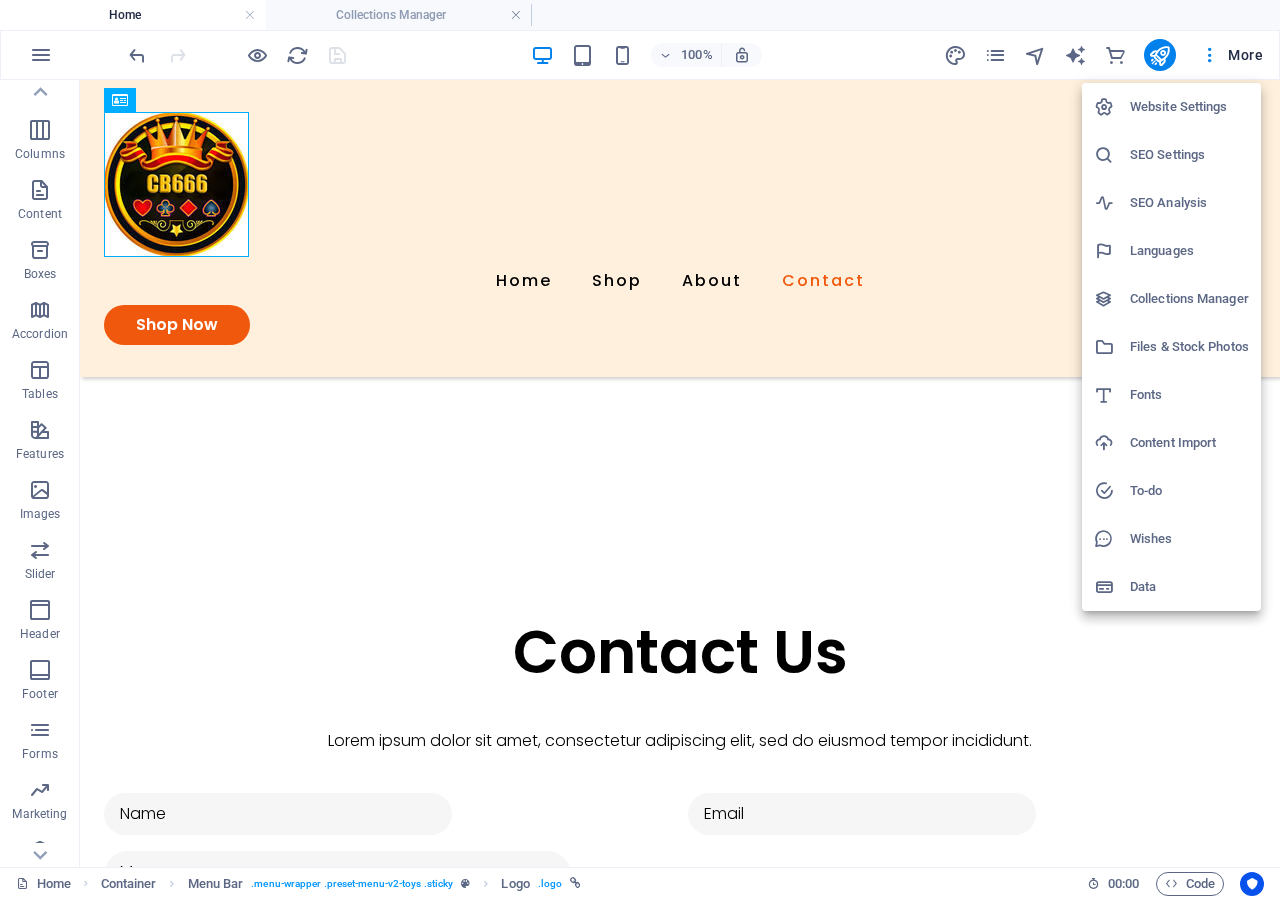 click on "Website Settings" at bounding box center (1189, 107) 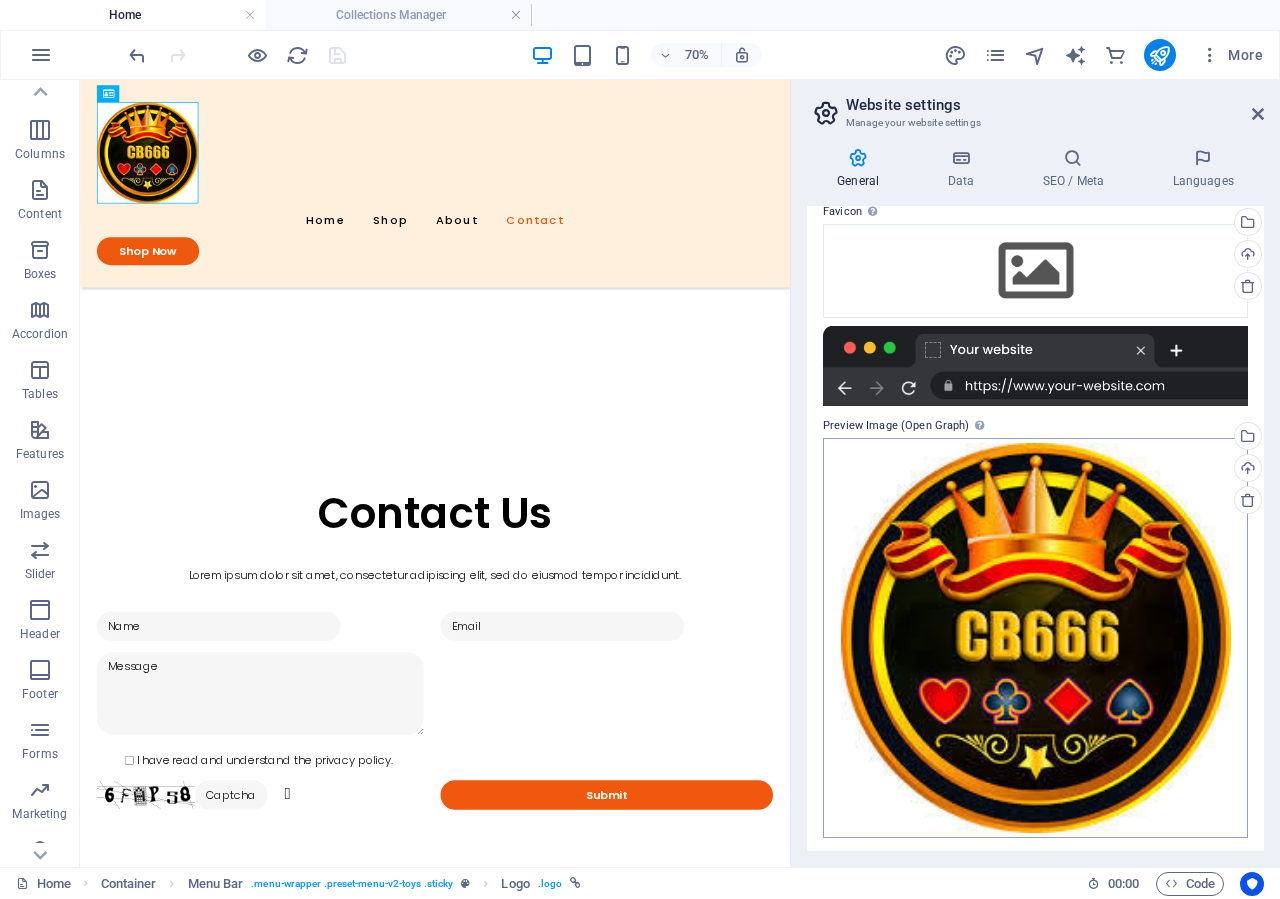 scroll, scrollTop: 273, scrollLeft: 0, axis: vertical 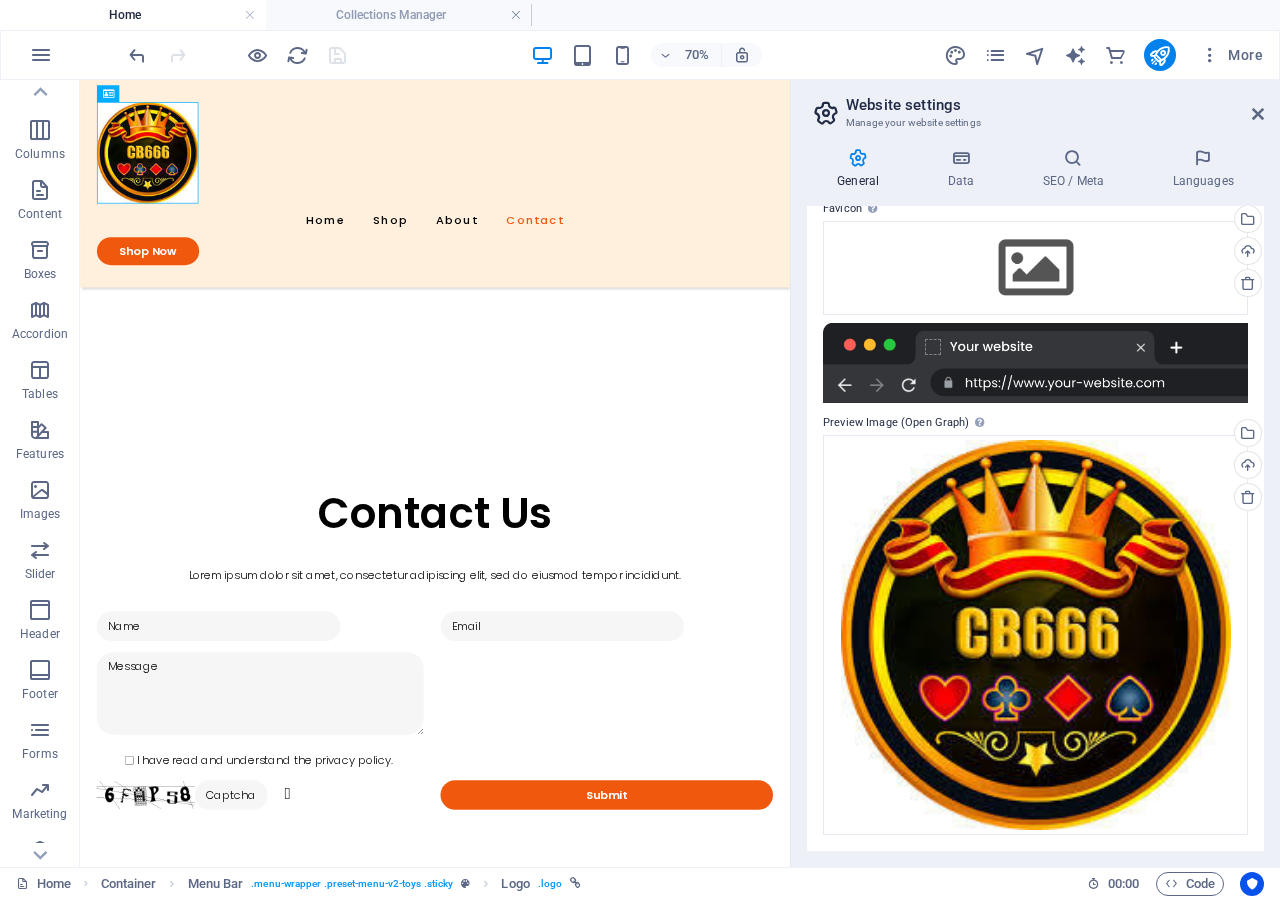 click at bounding box center [1035, 363] 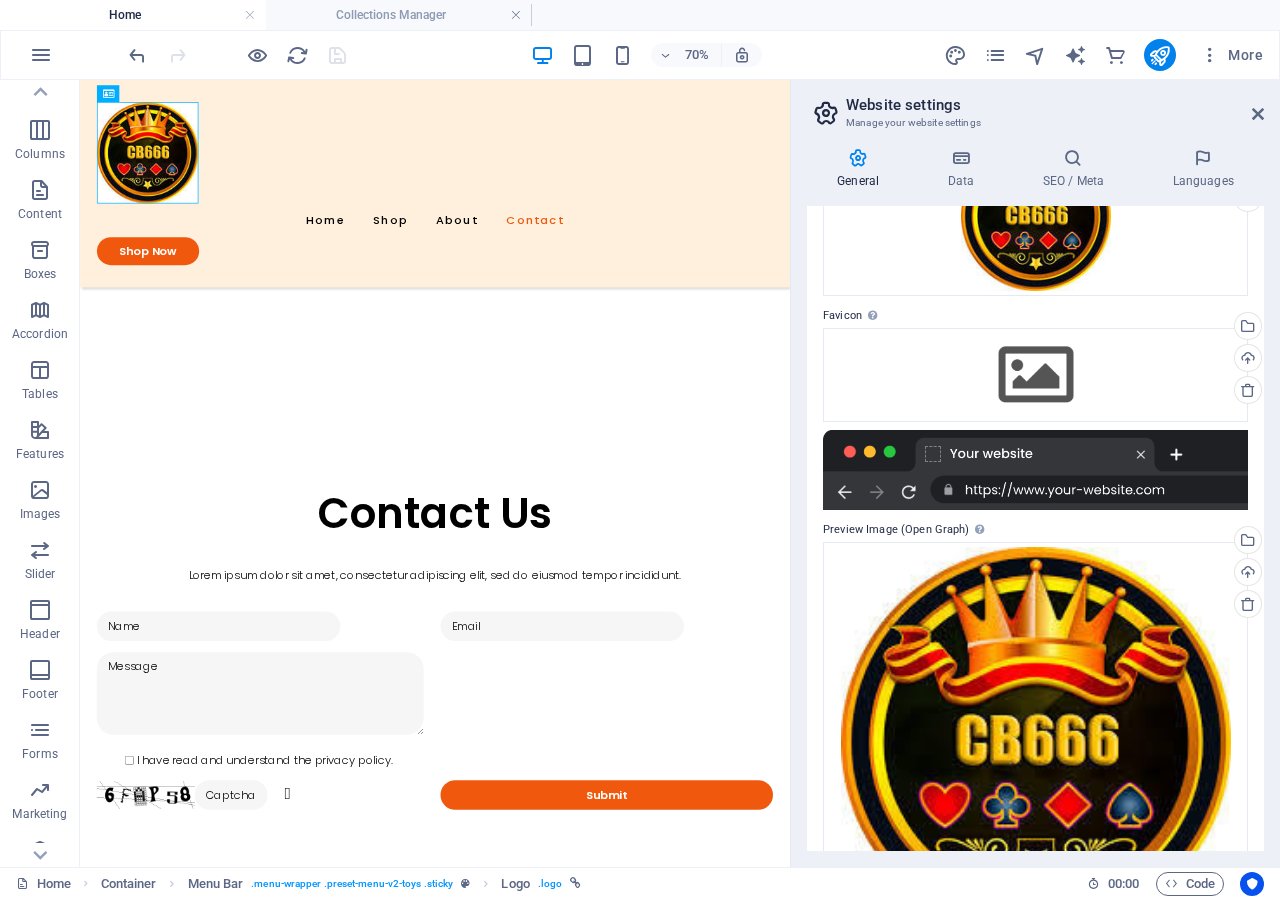scroll, scrollTop: 0, scrollLeft: 0, axis: both 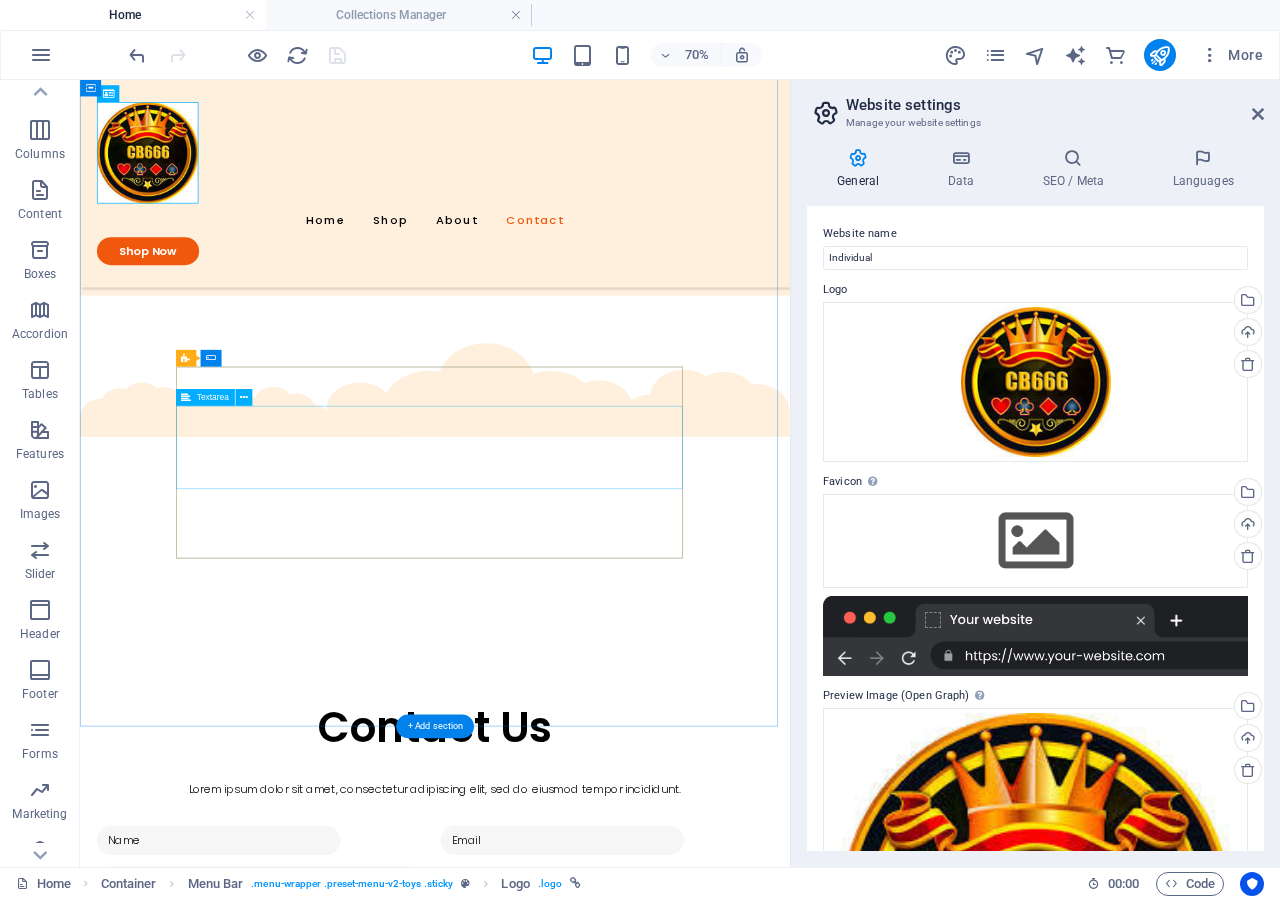 click at bounding box center (587, 1267) 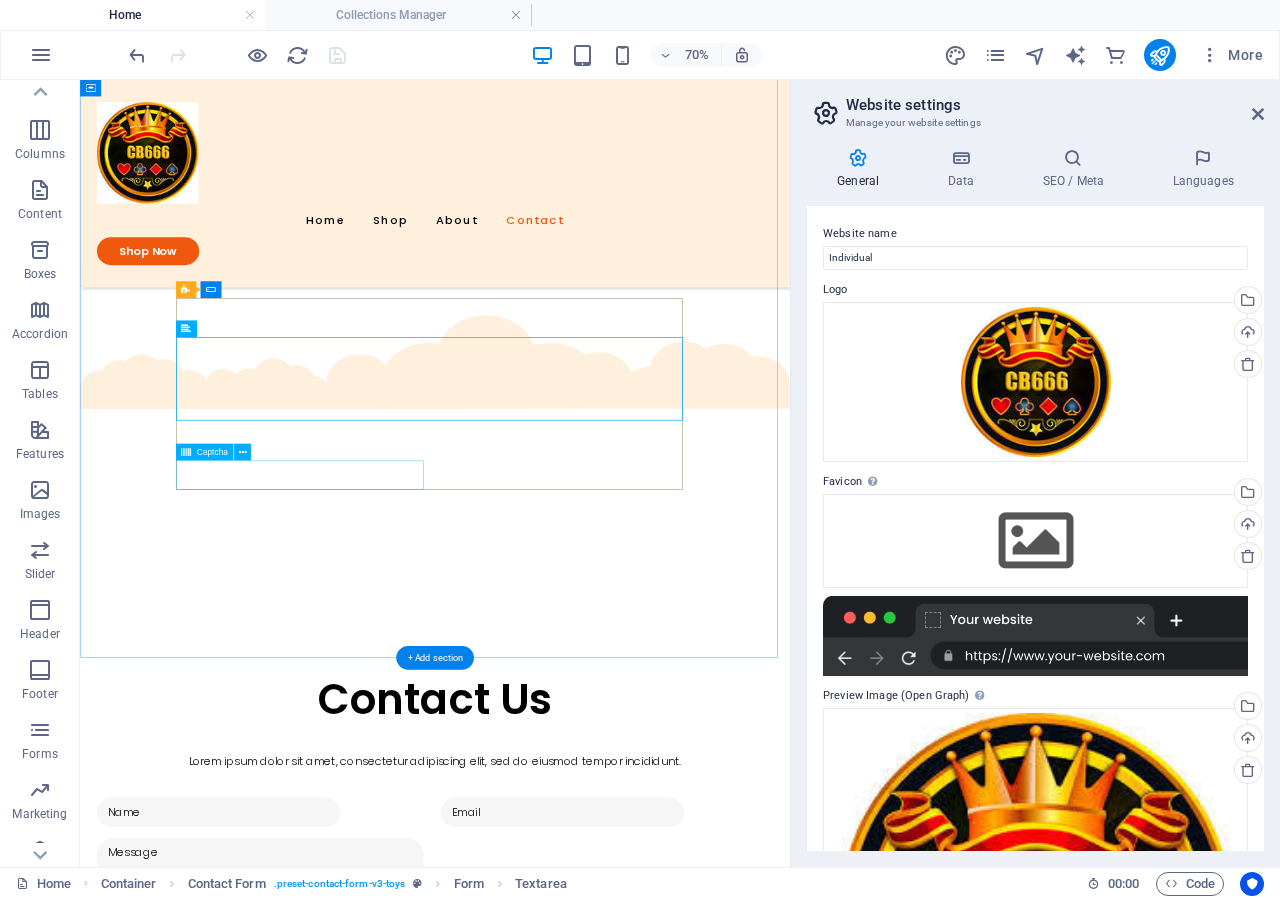 scroll, scrollTop: 3103, scrollLeft: 0, axis: vertical 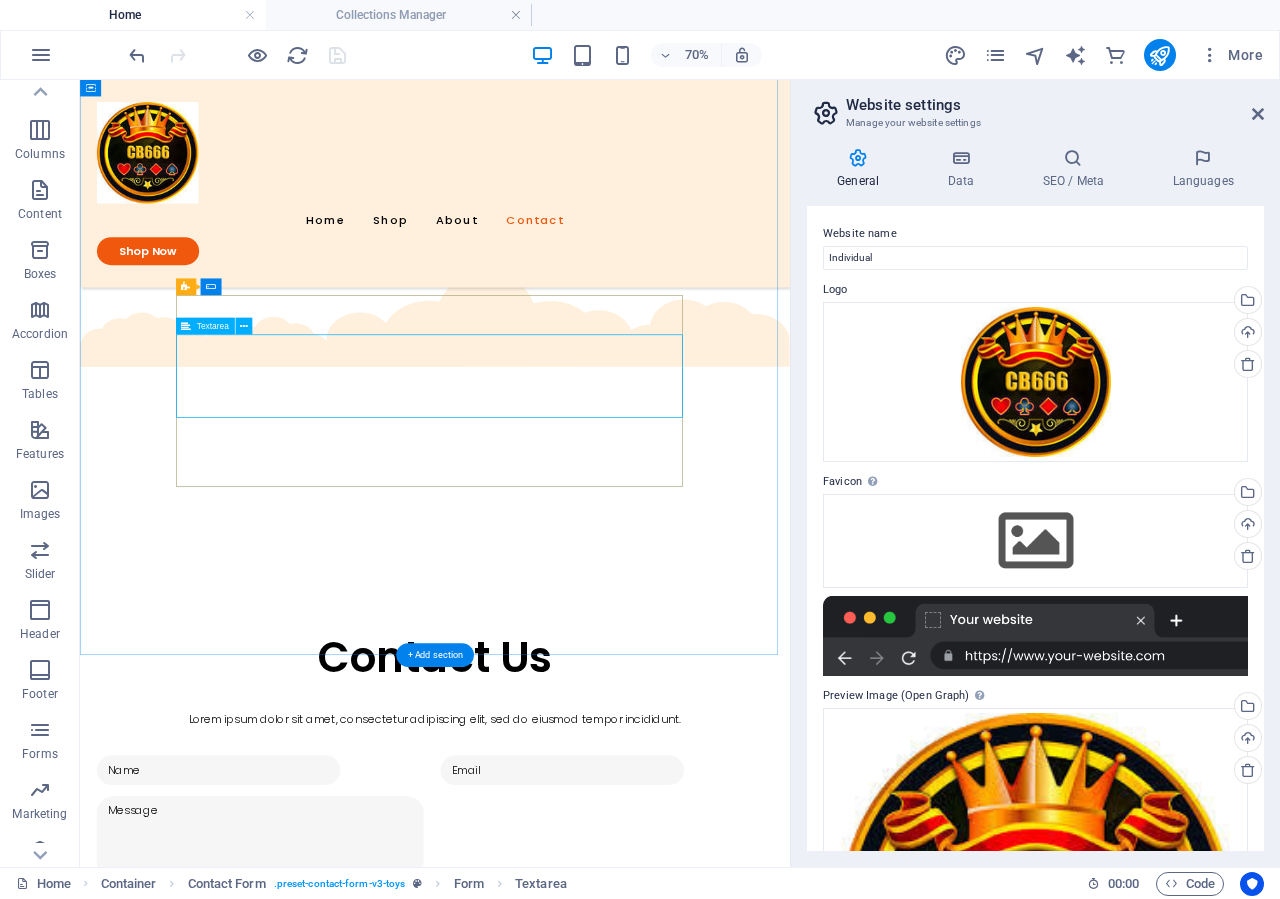 click at bounding box center (587, 1166) 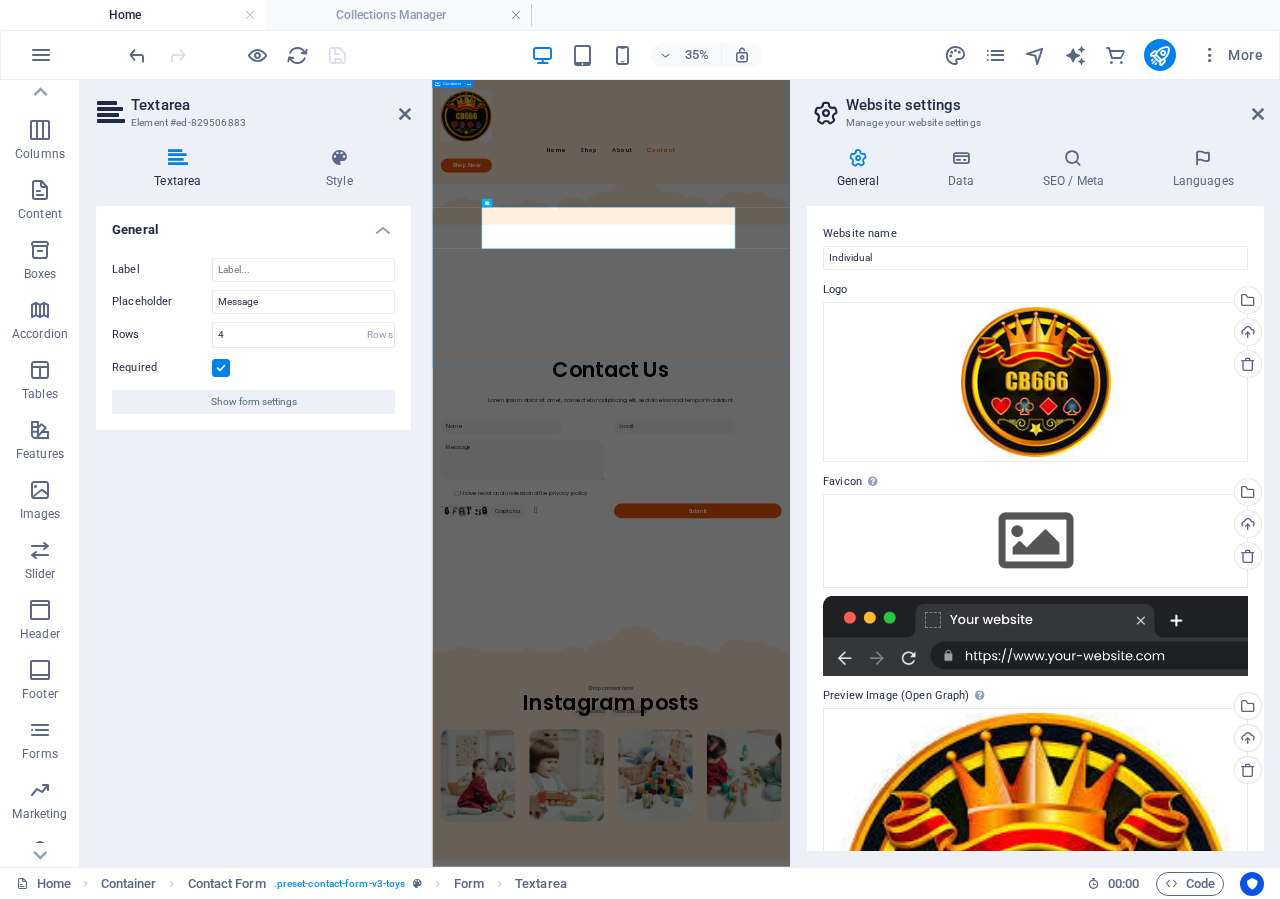 click on "Contact Us Lorem ipsum dolor sit amet, consectetur adipiscing elit, sed do eiusmod tempor incididunt.   I have read and understand the privacy policy. Unreadable? Load new Submit" at bounding box center (943, 930) 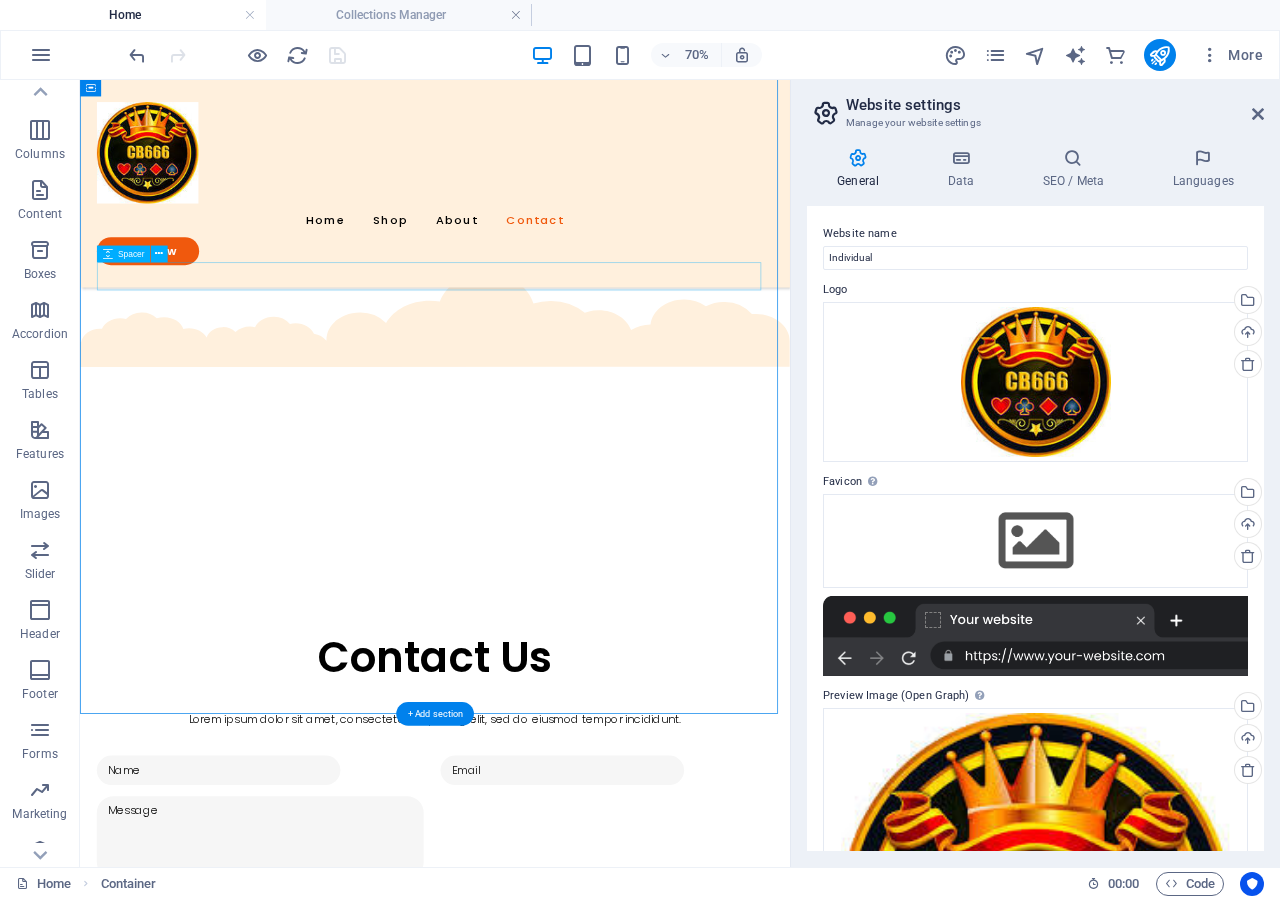 scroll, scrollTop: 2797, scrollLeft: 0, axis: vertical 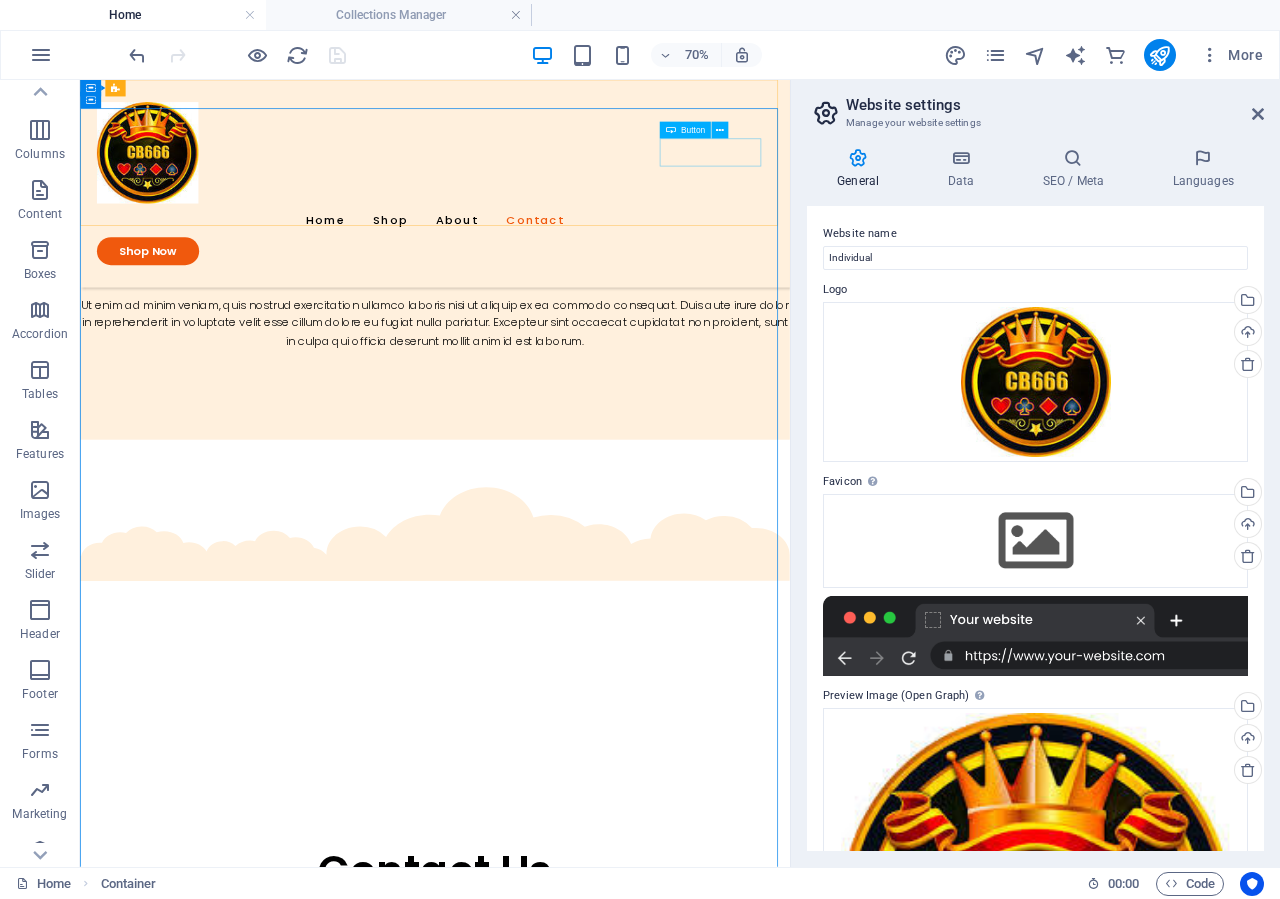 click on "Shop Now" at bounding box center [587, 325] 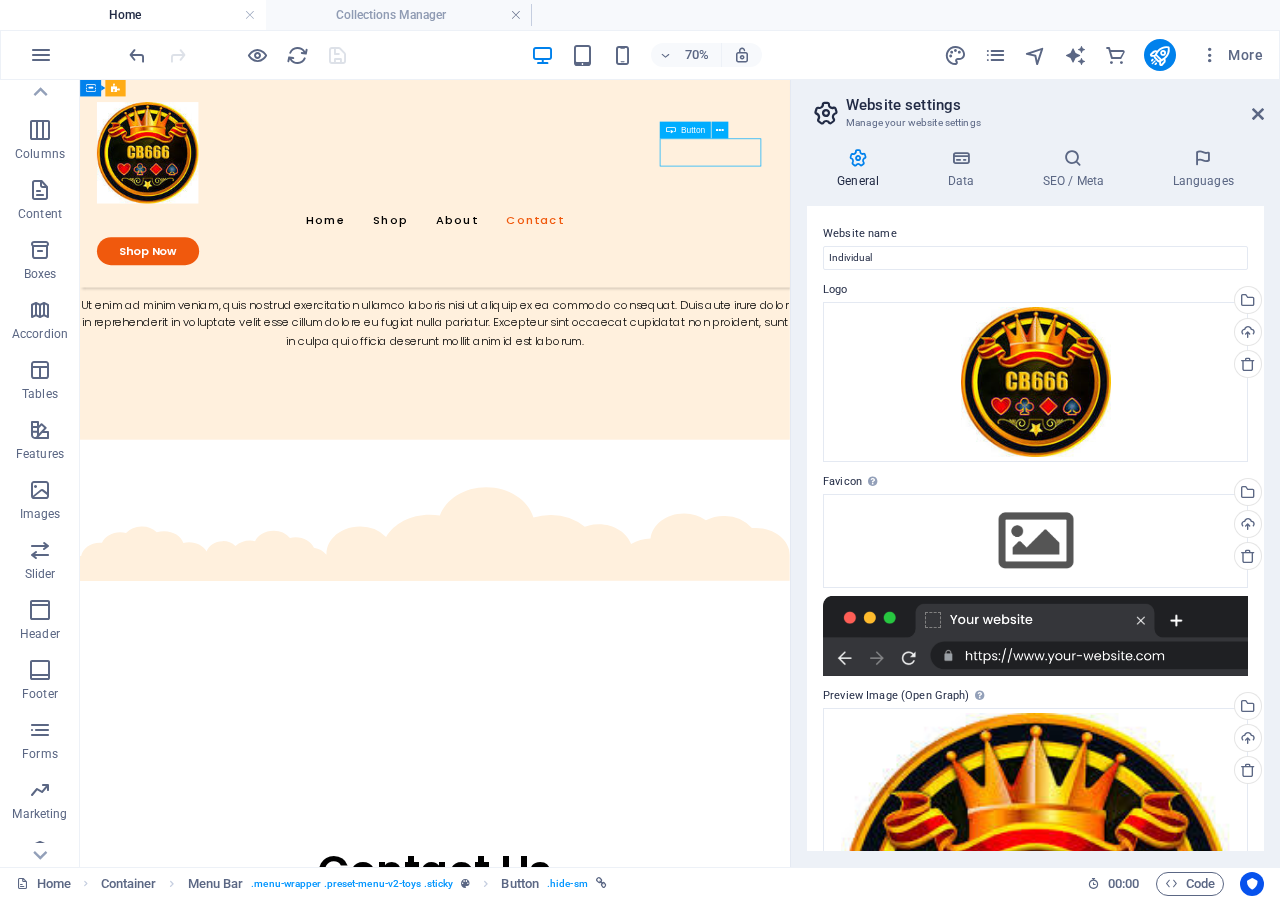 click on "Shop Now" at bounding box center [587, 325] 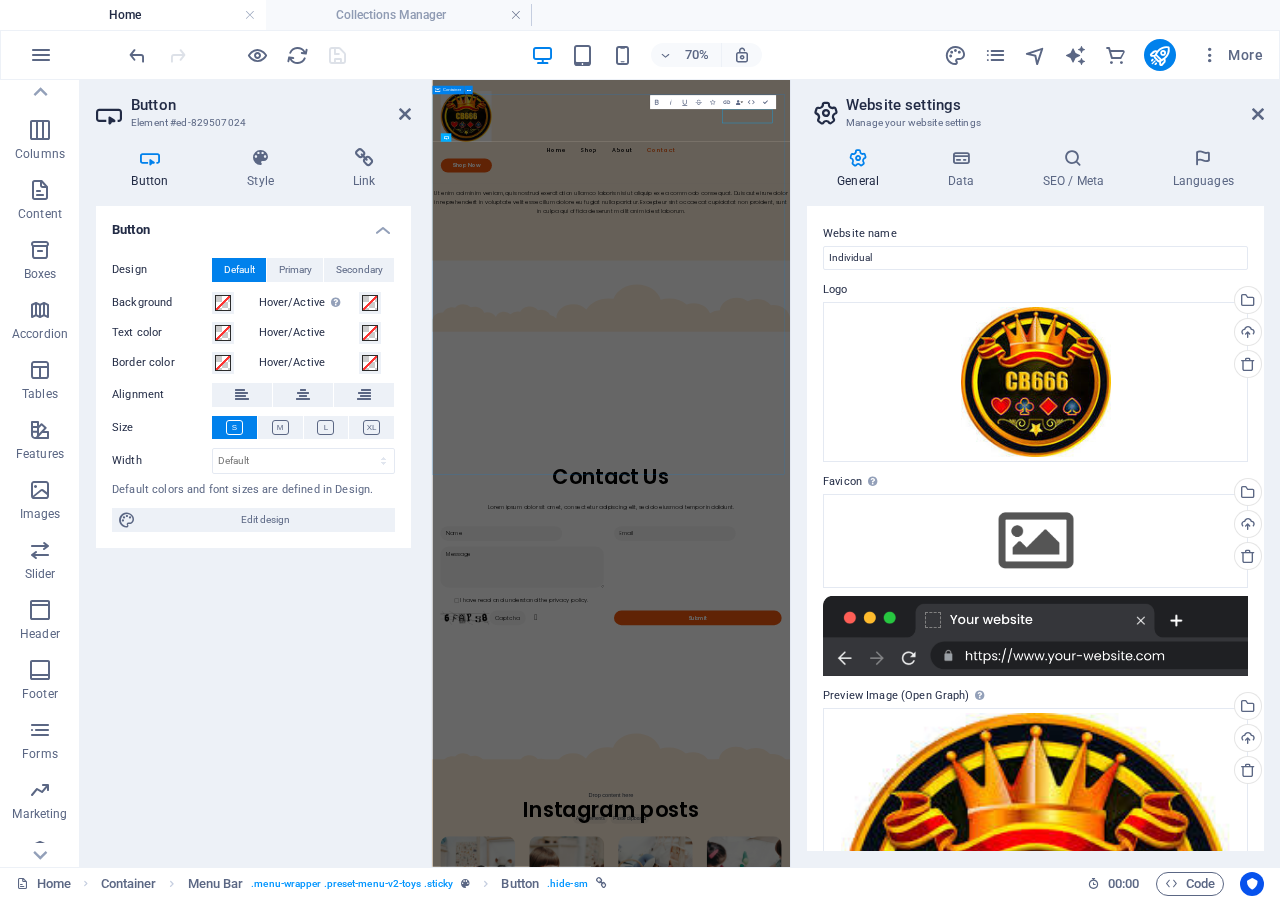 click on "Contact Us Lorem ipsum dolor sit amet, consectetur adipiscing elit, sed do eiusmod tempor incididunt.   I have read and understand the privacy policy. Unreadable? Load new Submit" at bounding box center [943, 1236] 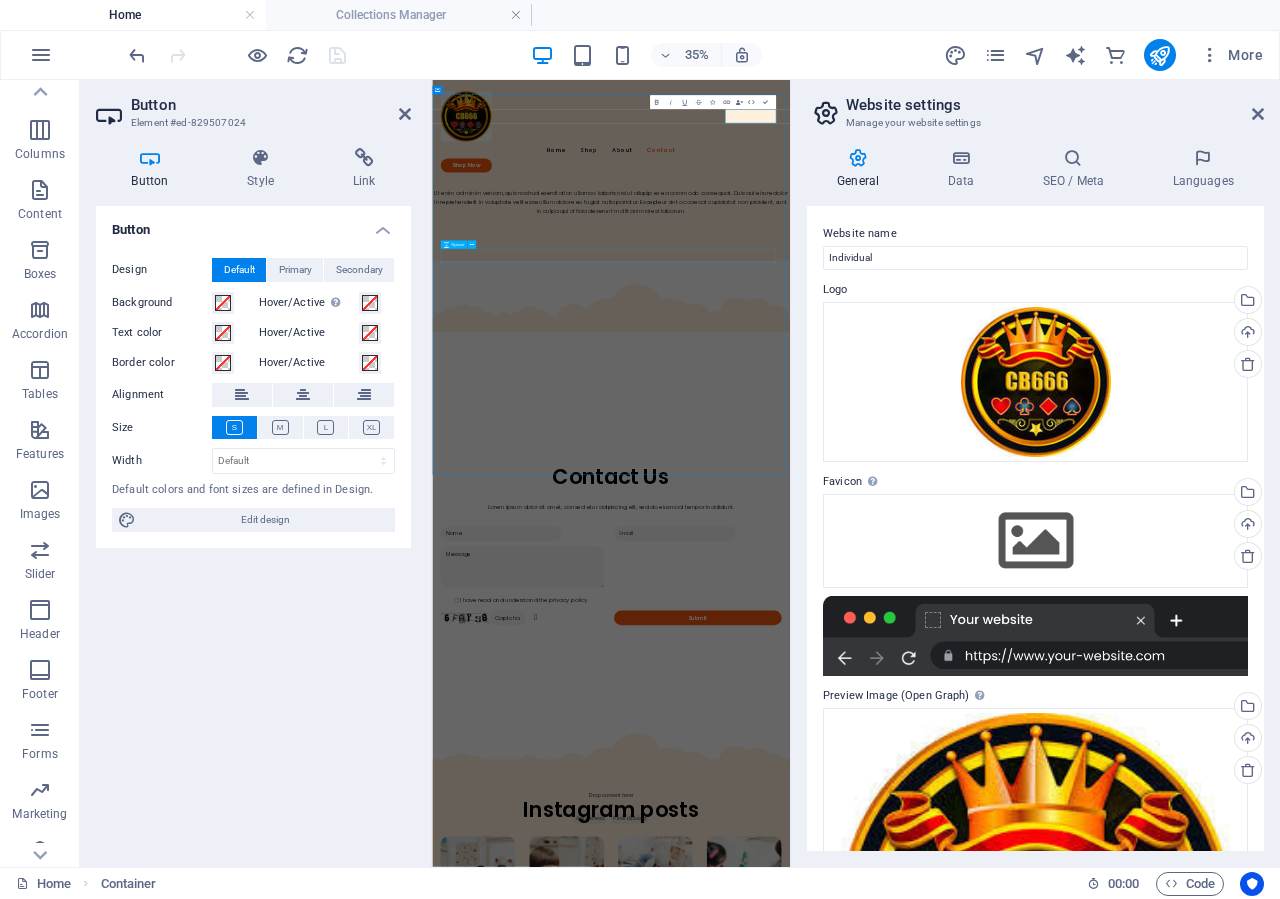 click on "Contact Us Lorem ipsum dolor sit amet, consectetur adipiscing elit, sed do eiusmod tempor incididunt.   I have read and understand the privacy policy. Unreadable? Load new Submit" at bounding box center [943, 1236] 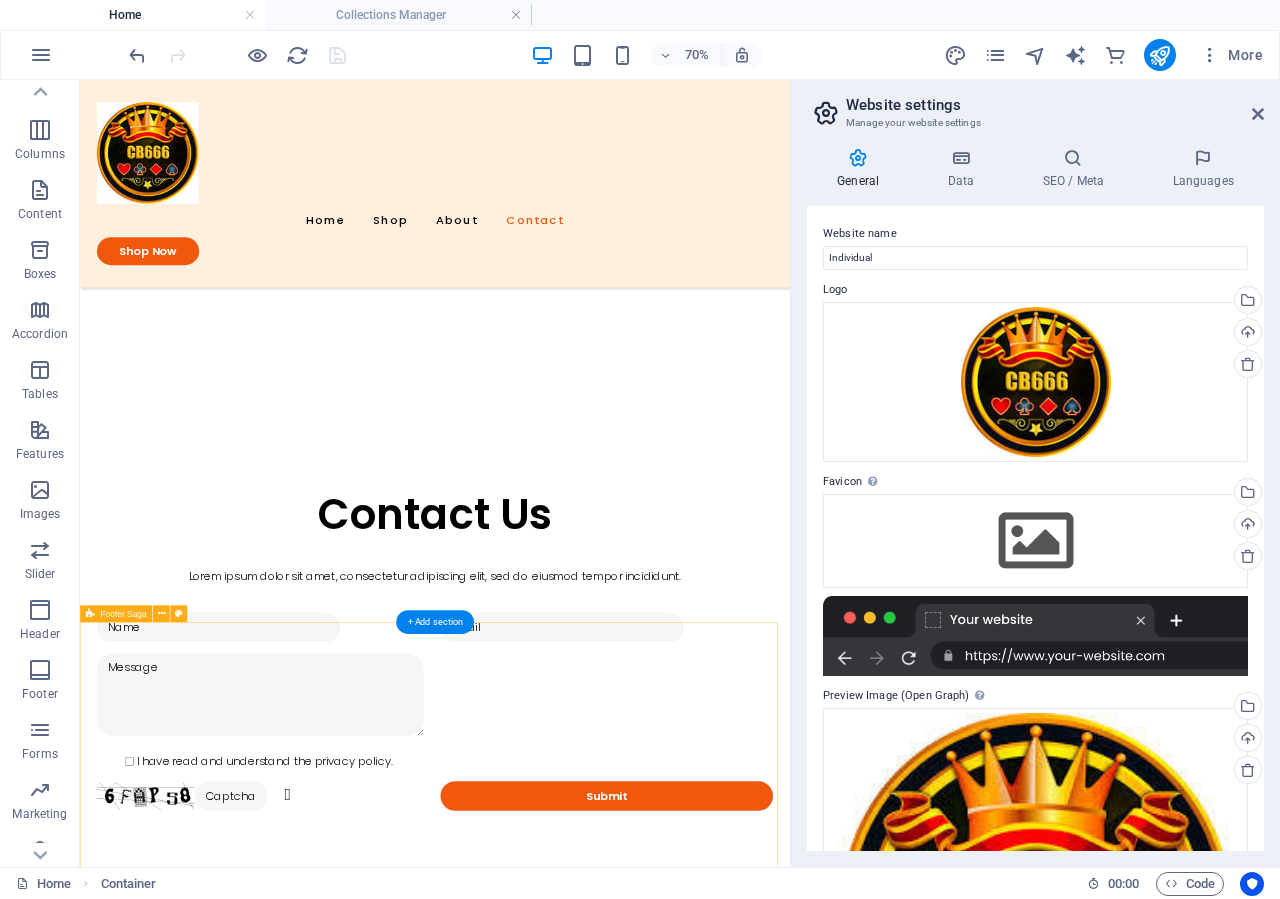 scroll, scrollTop: 4239, scrollLeft: 0, axis: vertical 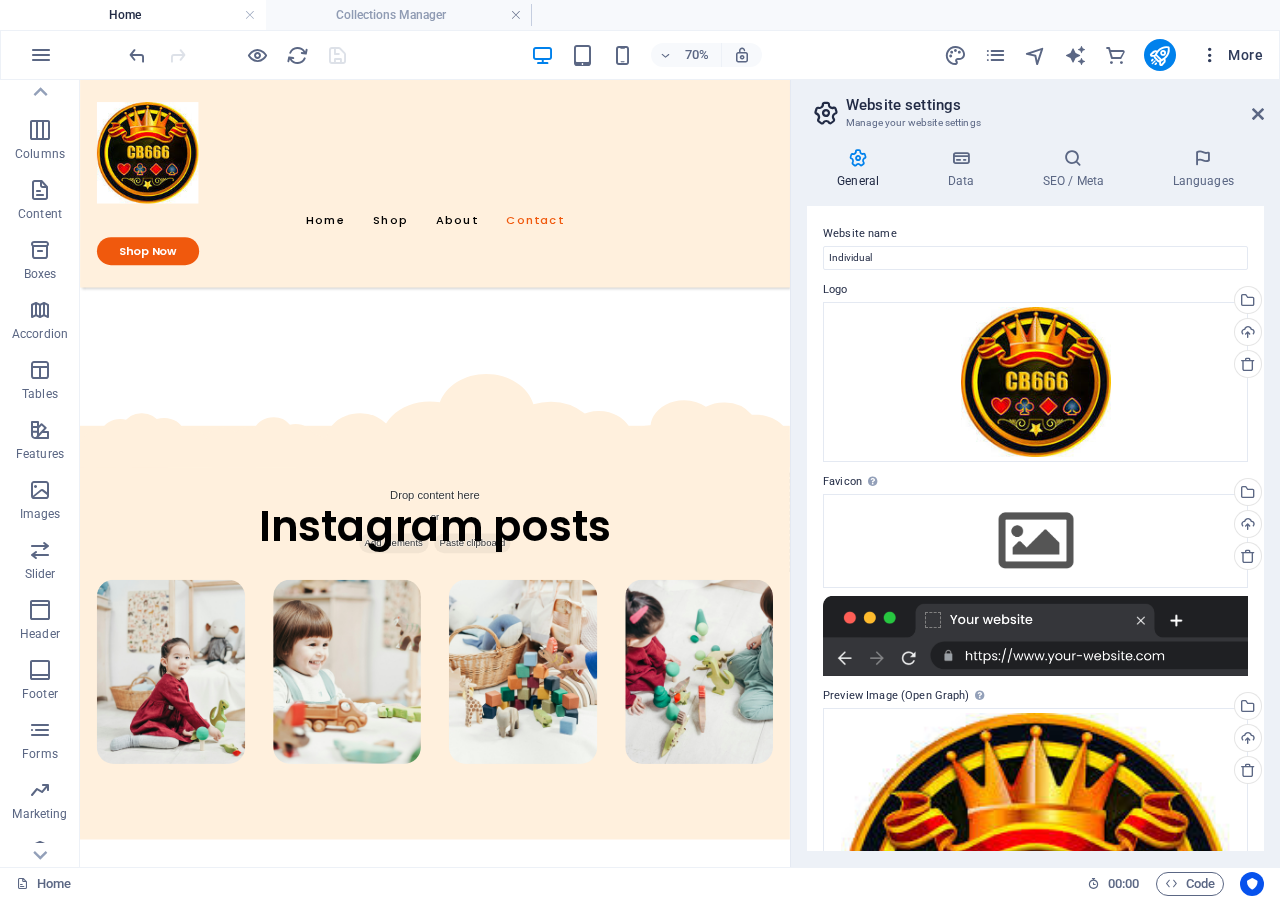 click on "More" at bounding box center [1231, 55] 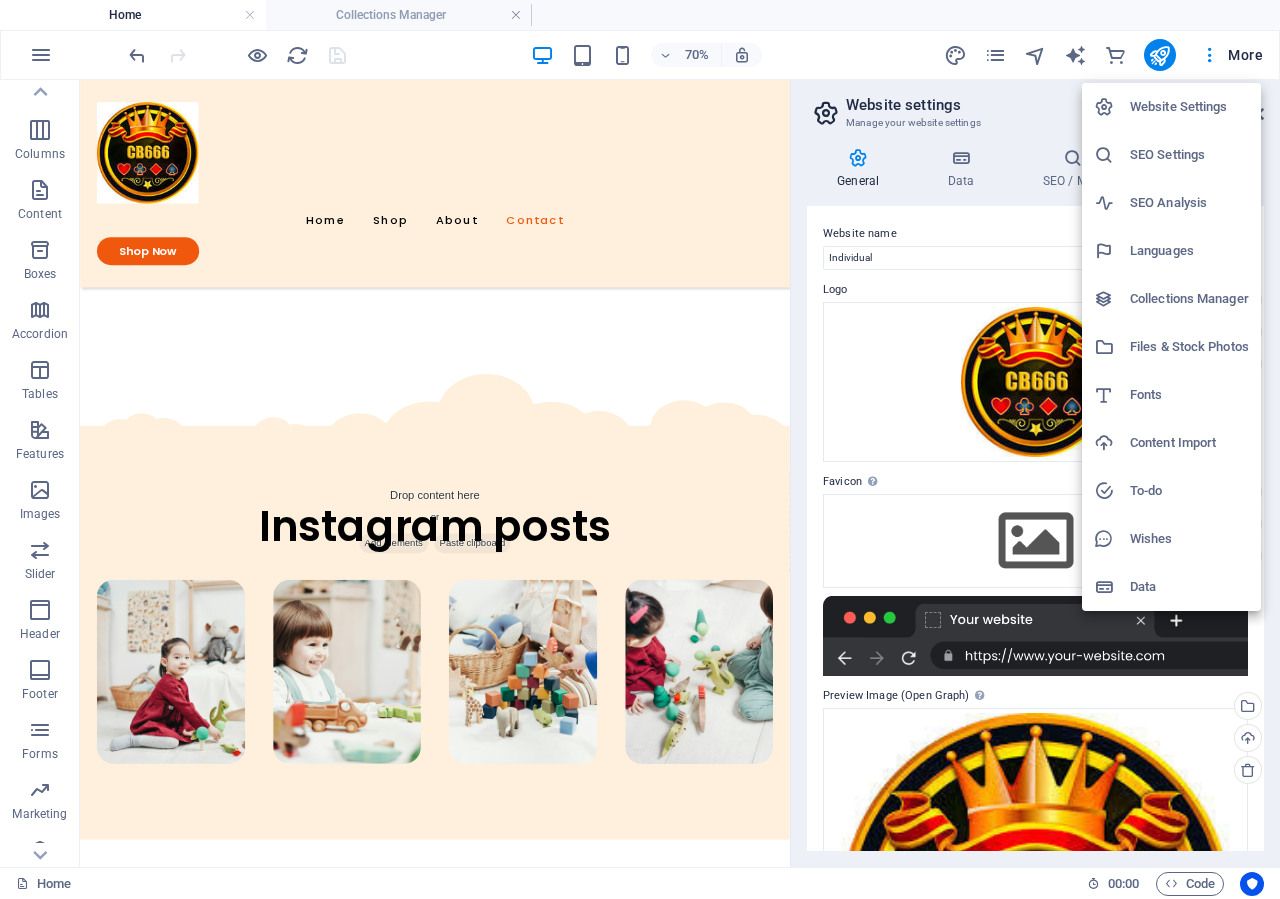click at bounding box center [640, 449] 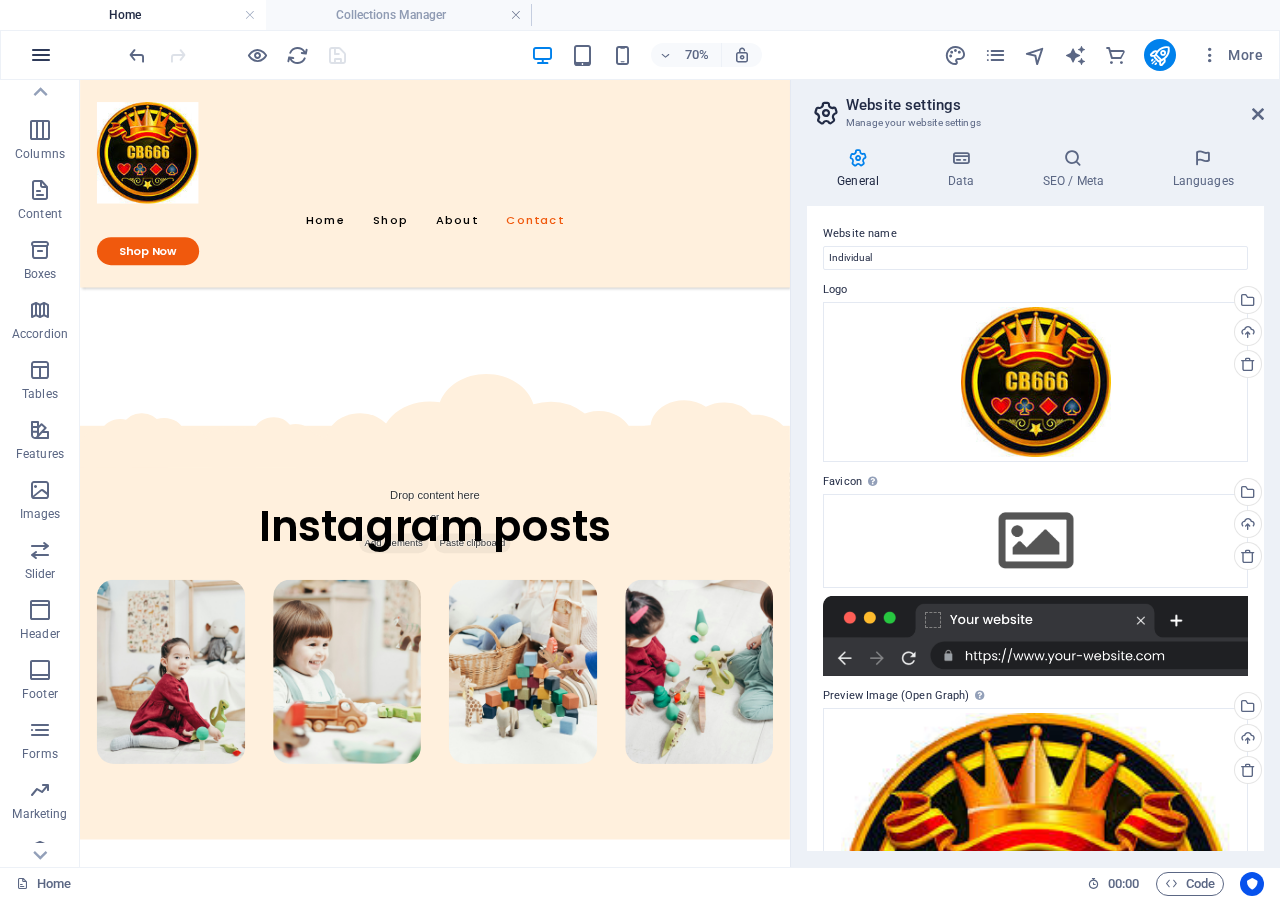 click at bounding box center [41, 55] 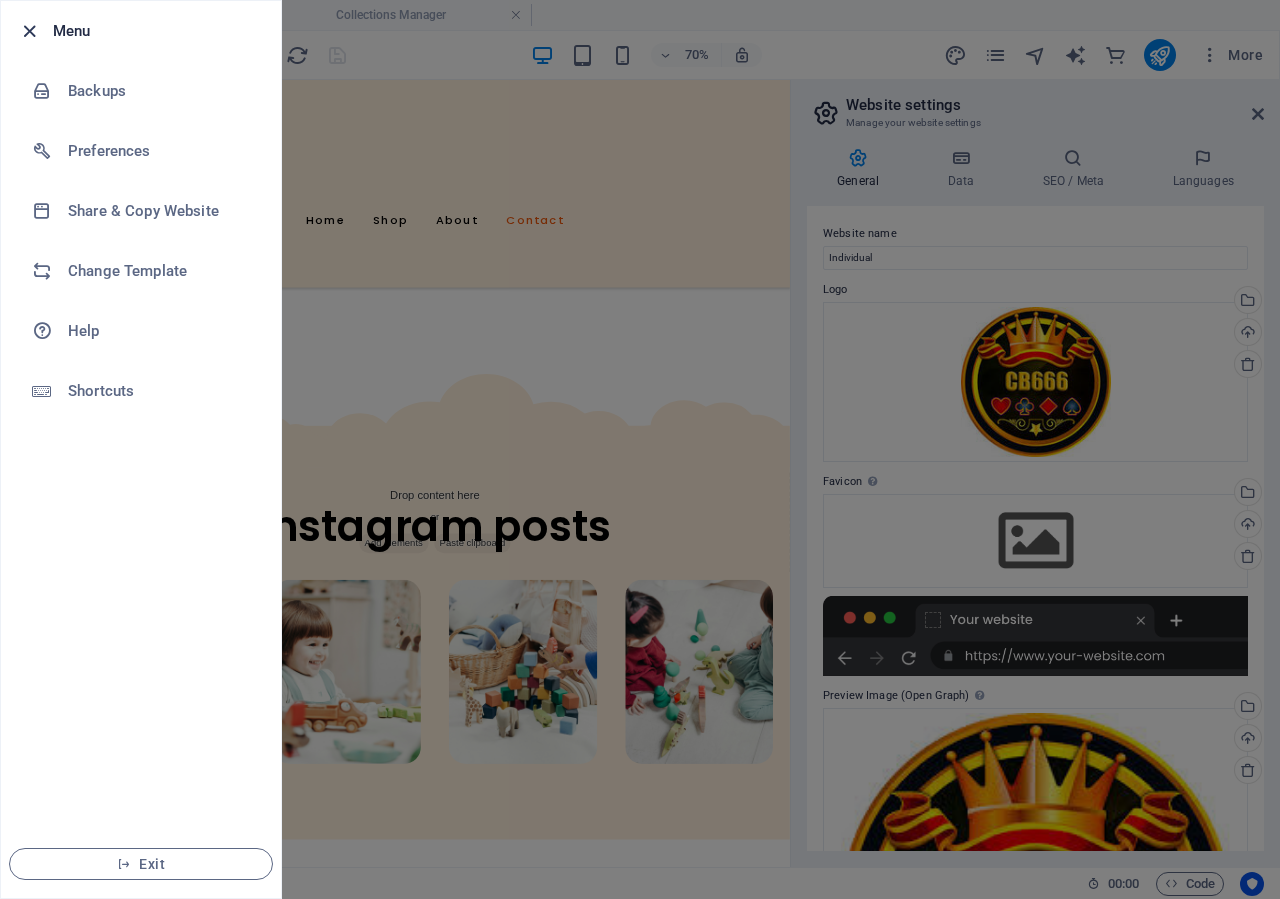 click at bounding box center [29, 31] 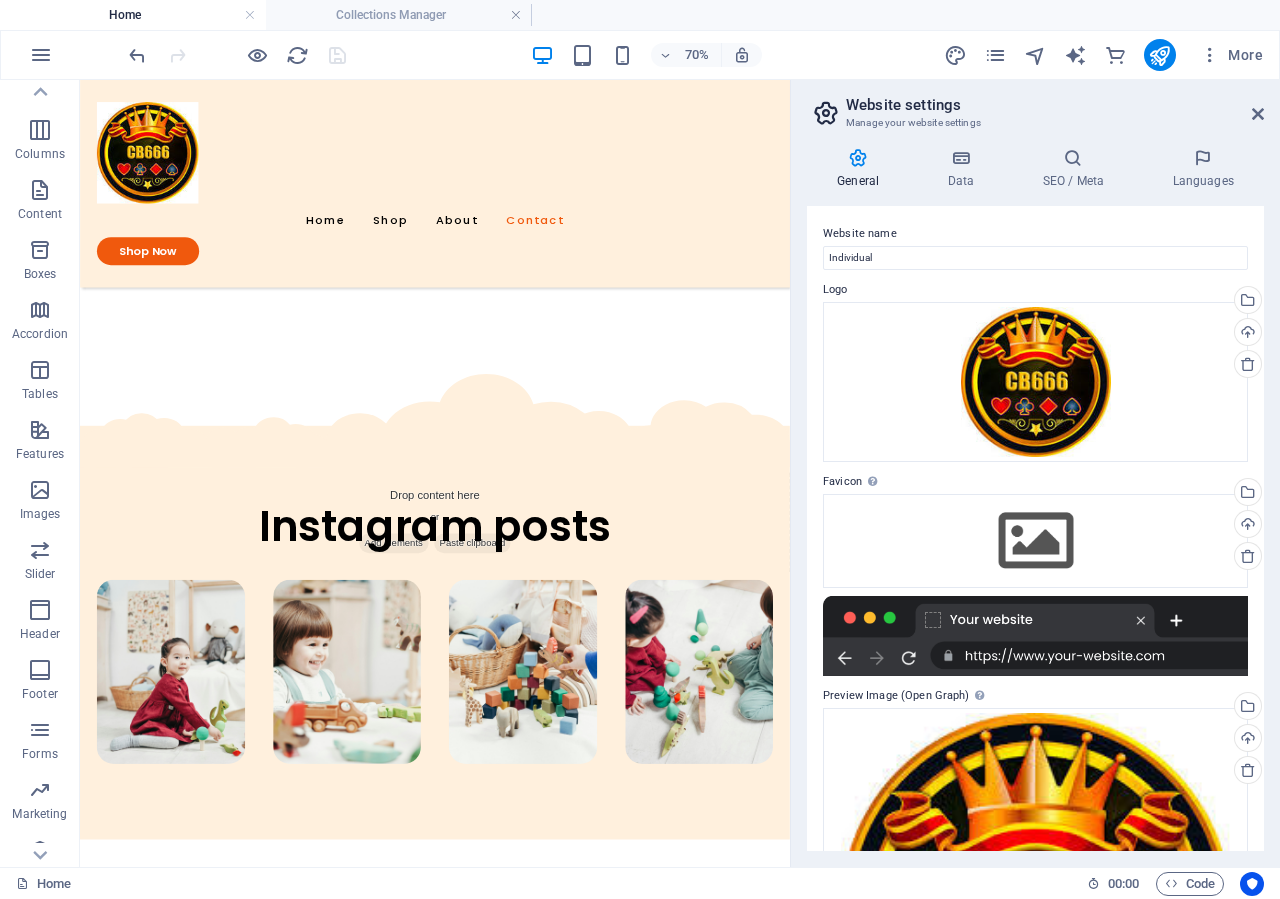 click on "Home" at bounding box center [133, 15] 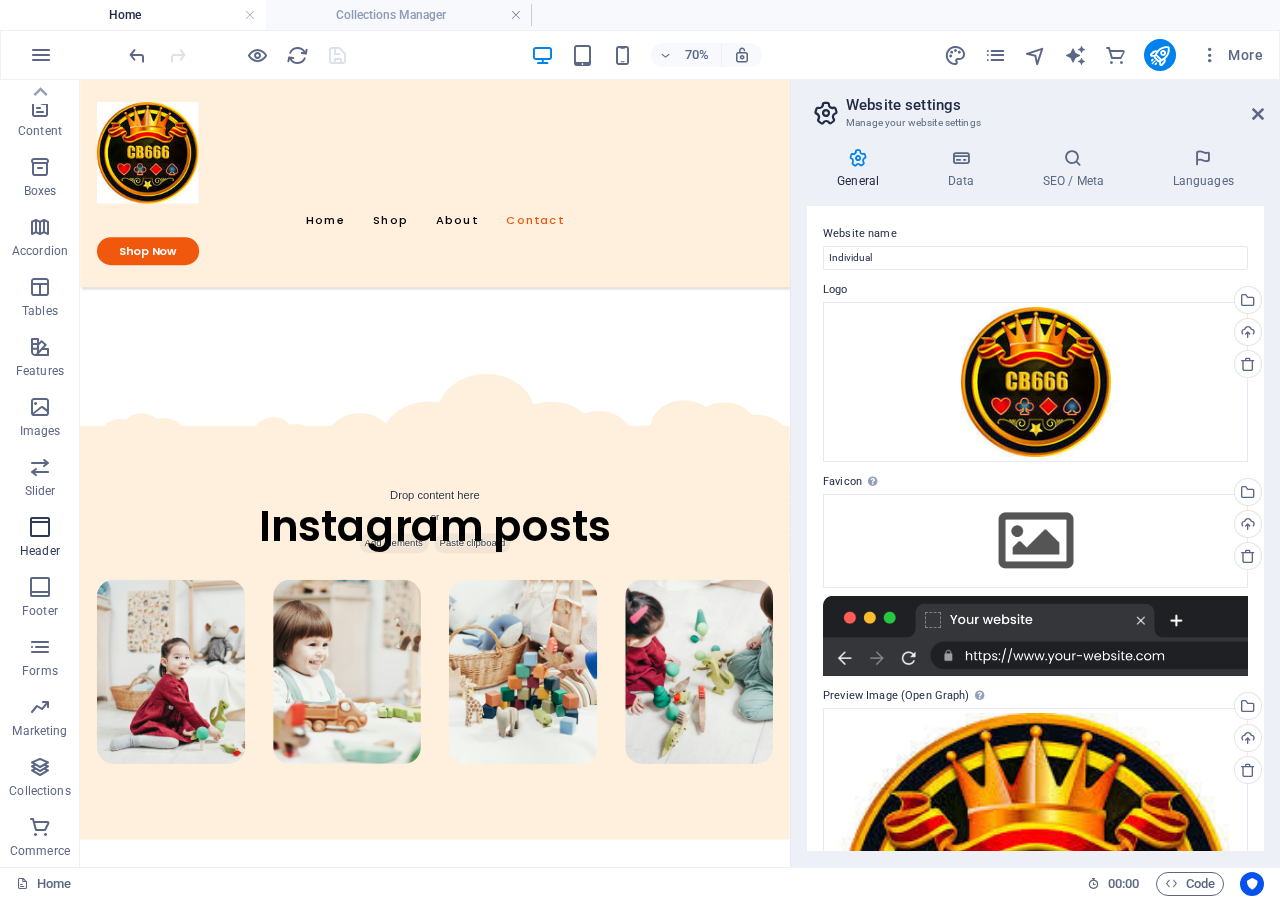 scroll, scrollTop: 83, scrollLeft: 0, axis: vertical 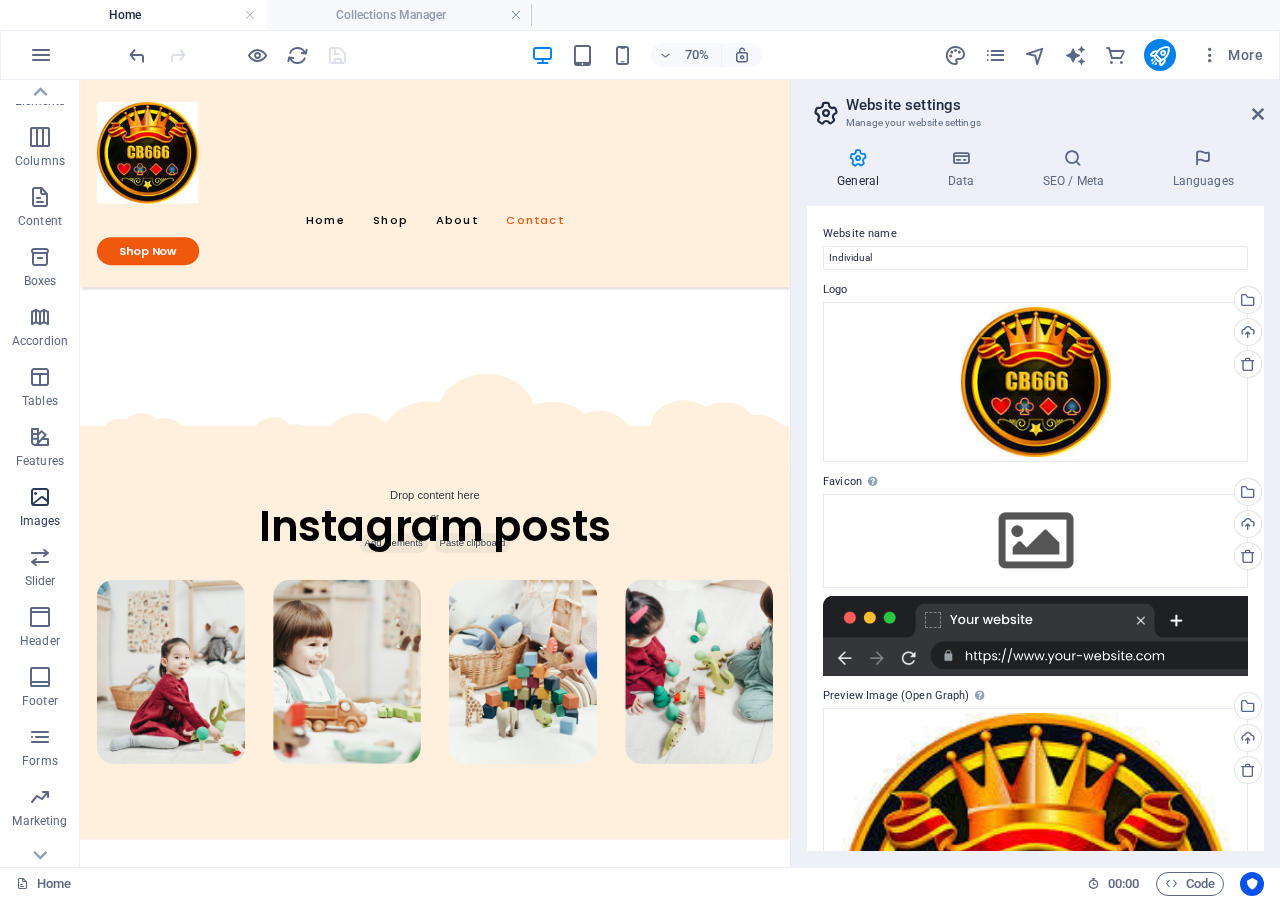 click on "Images" at bounding box center [40, 509] 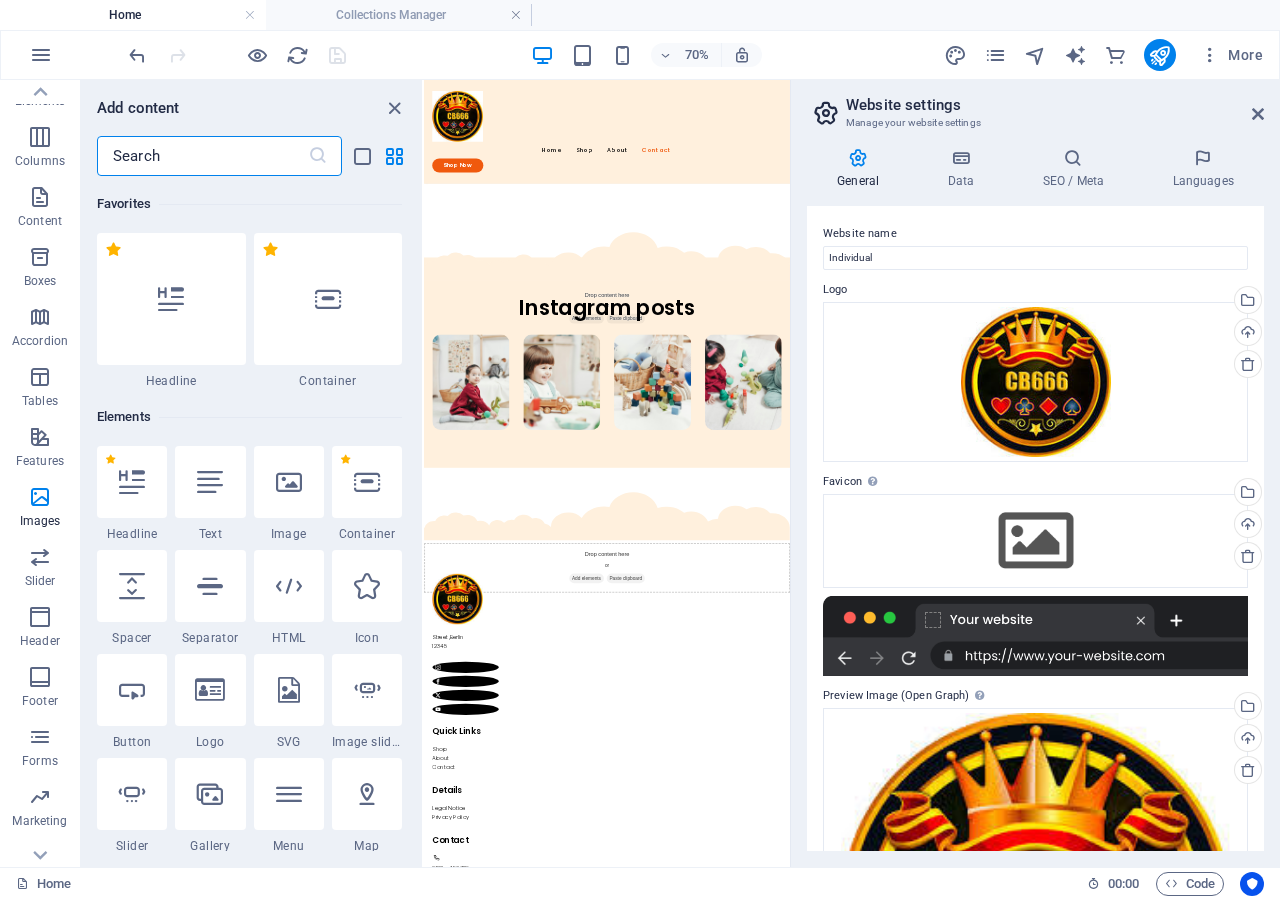 scroll, scrollTop: 83, scrollLeft: 0, axis: vertical 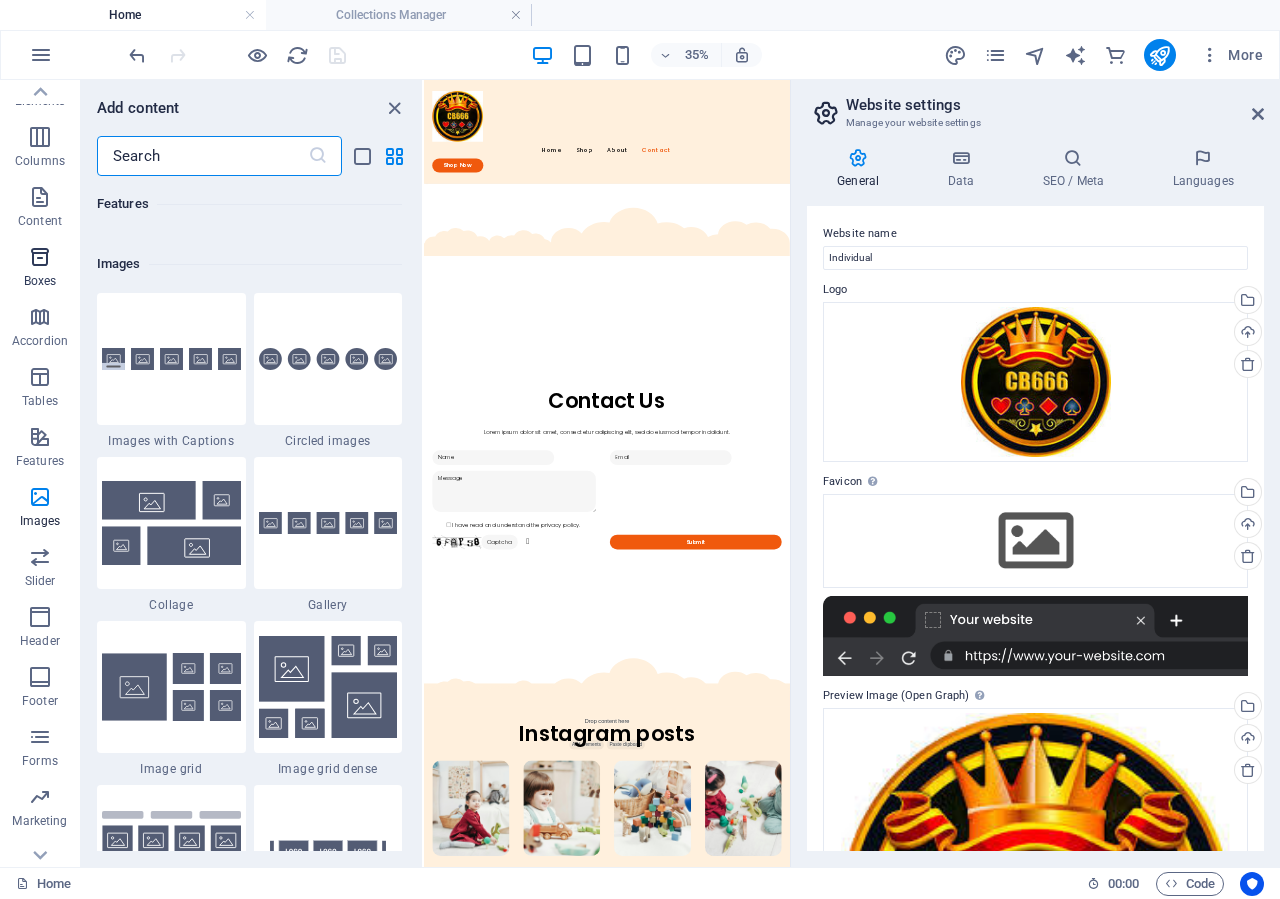 click on "Boxes" at bounding box center (40, 269) 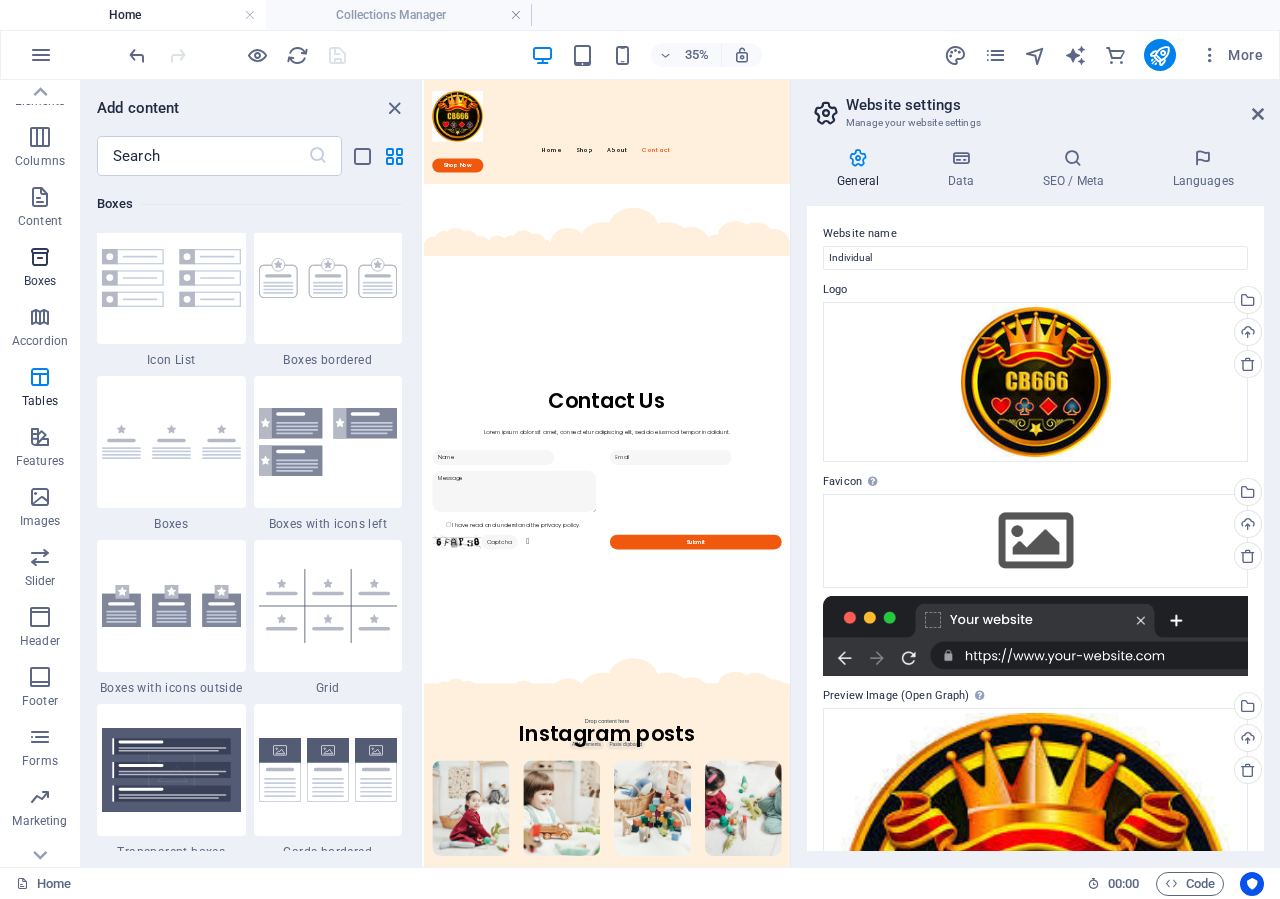 scroll, scrollTop: 5536, scrollLeft: 0, axis: vertical 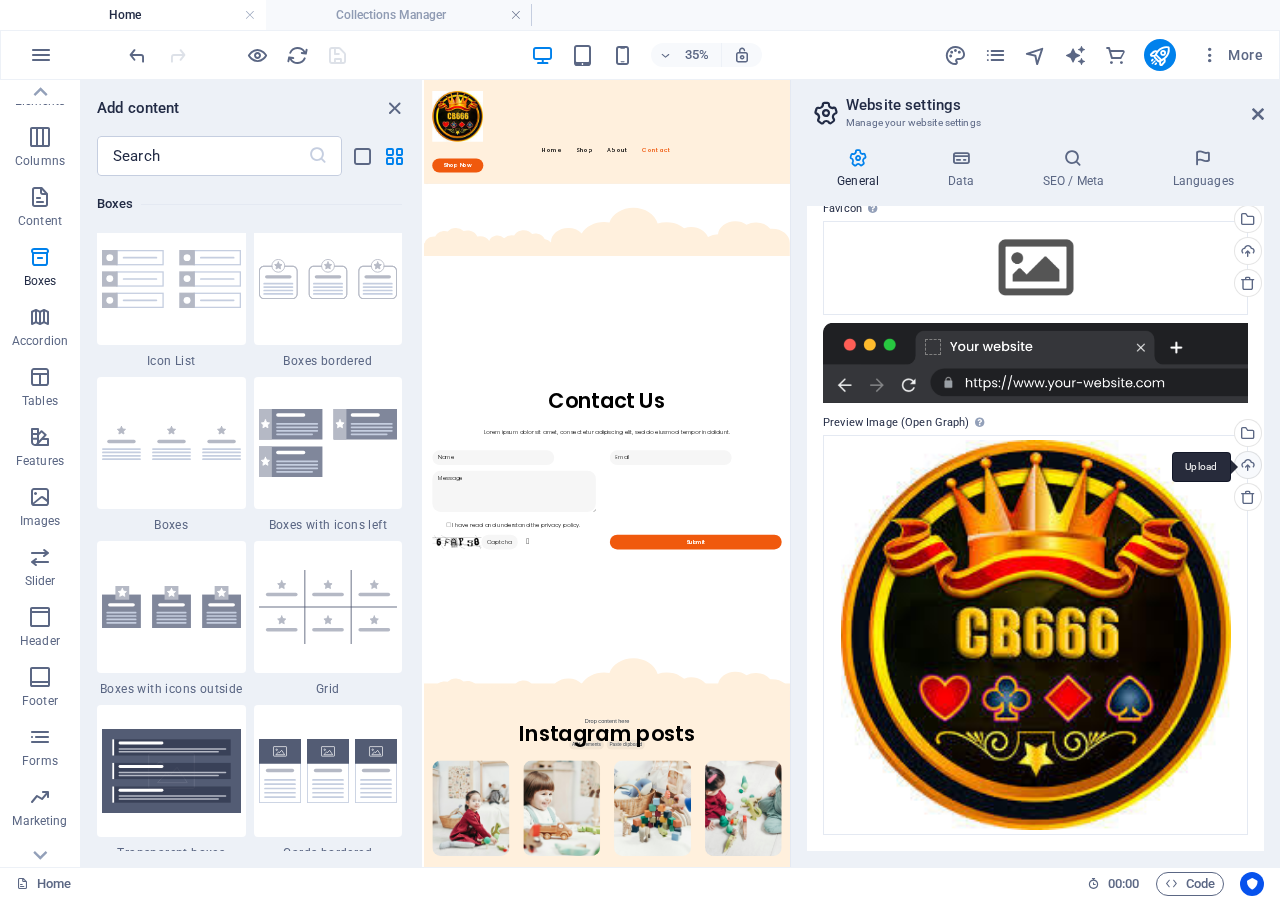click on "Upload" at bounding box center [1246, 467] 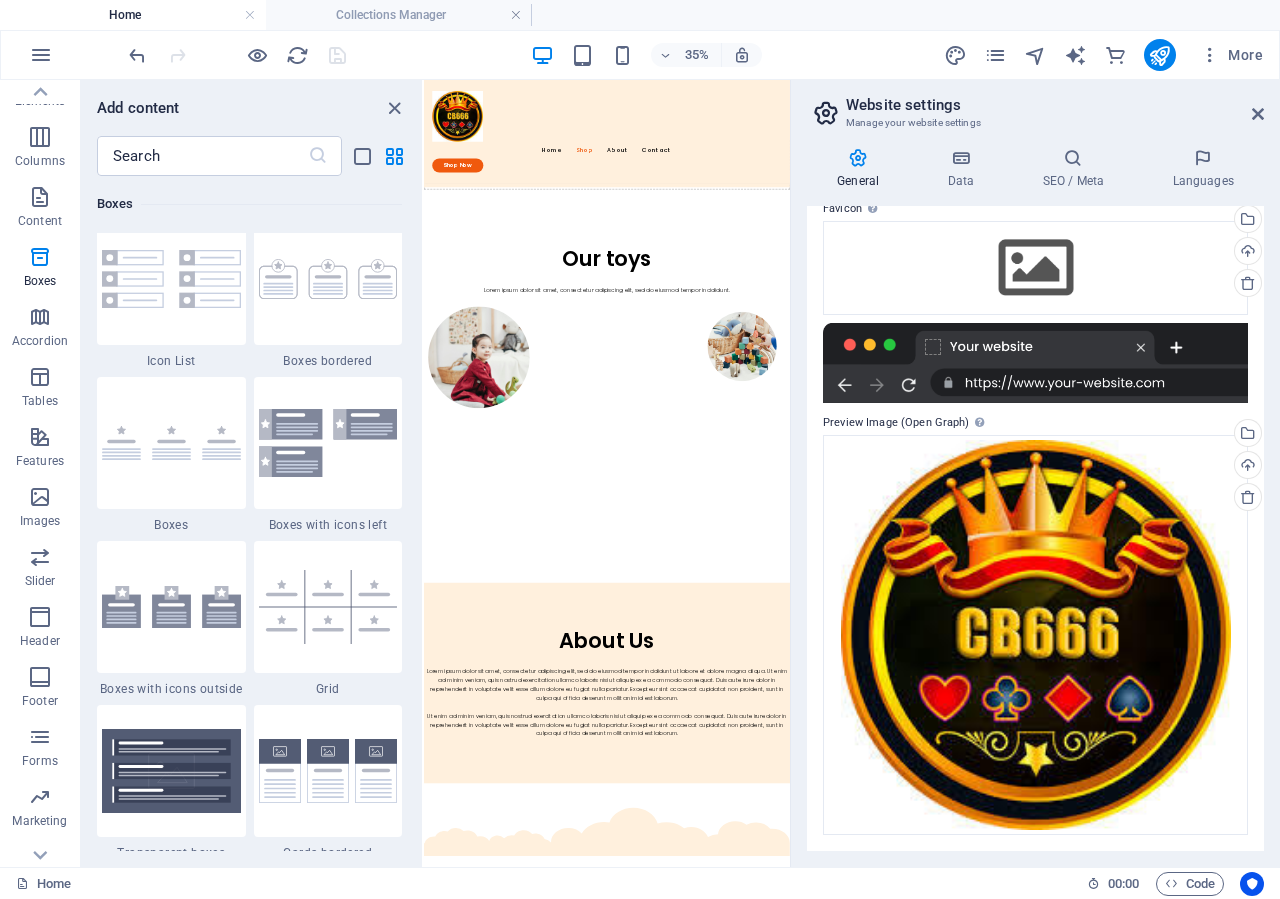 scroll, scrollTop: 778, scrollLeft: 0, axis: vertical 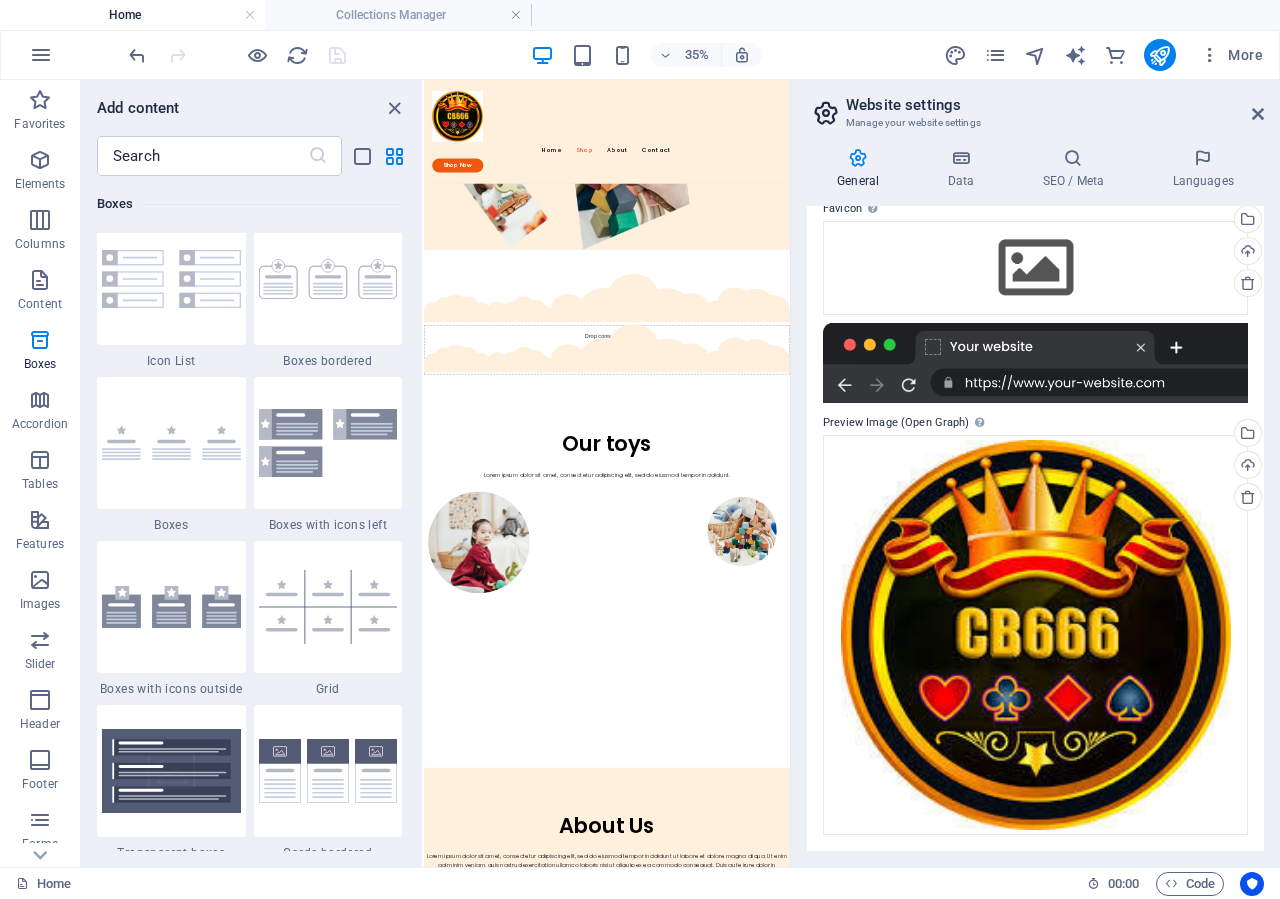 click on "More" at bounding box center [1107, 55] 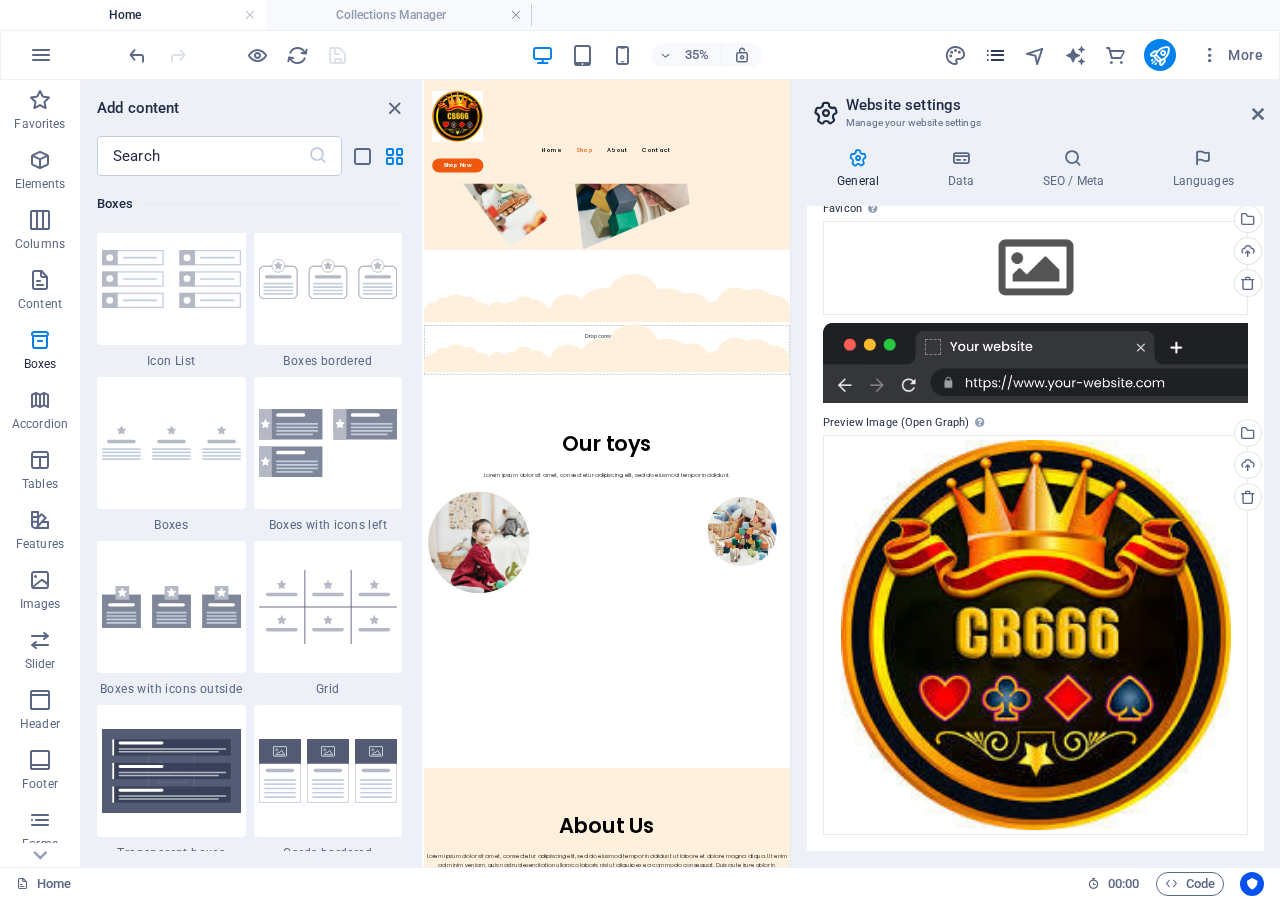 click at bounding box center [995, 55] 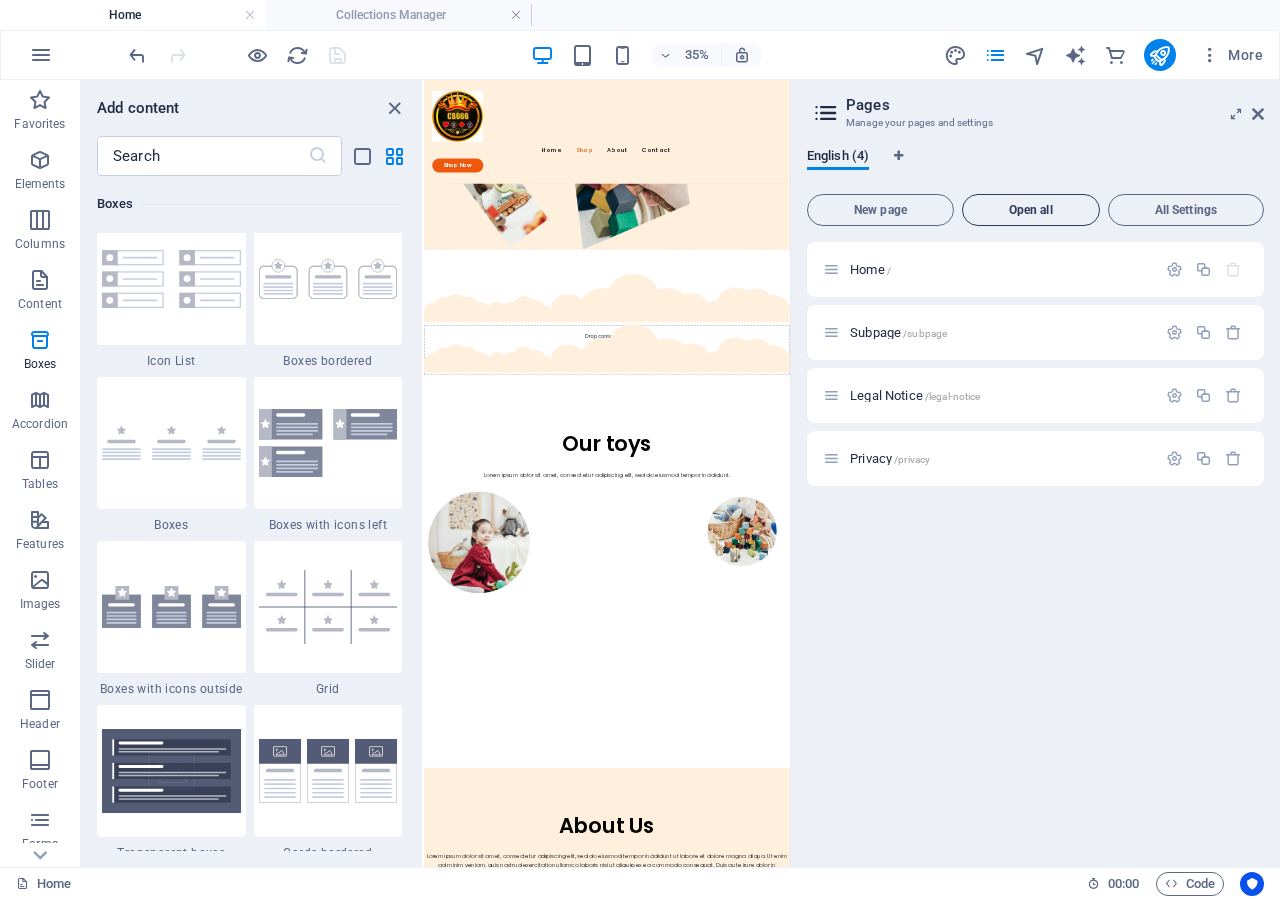 click on "Open all" at bounding box center [1031, 210] 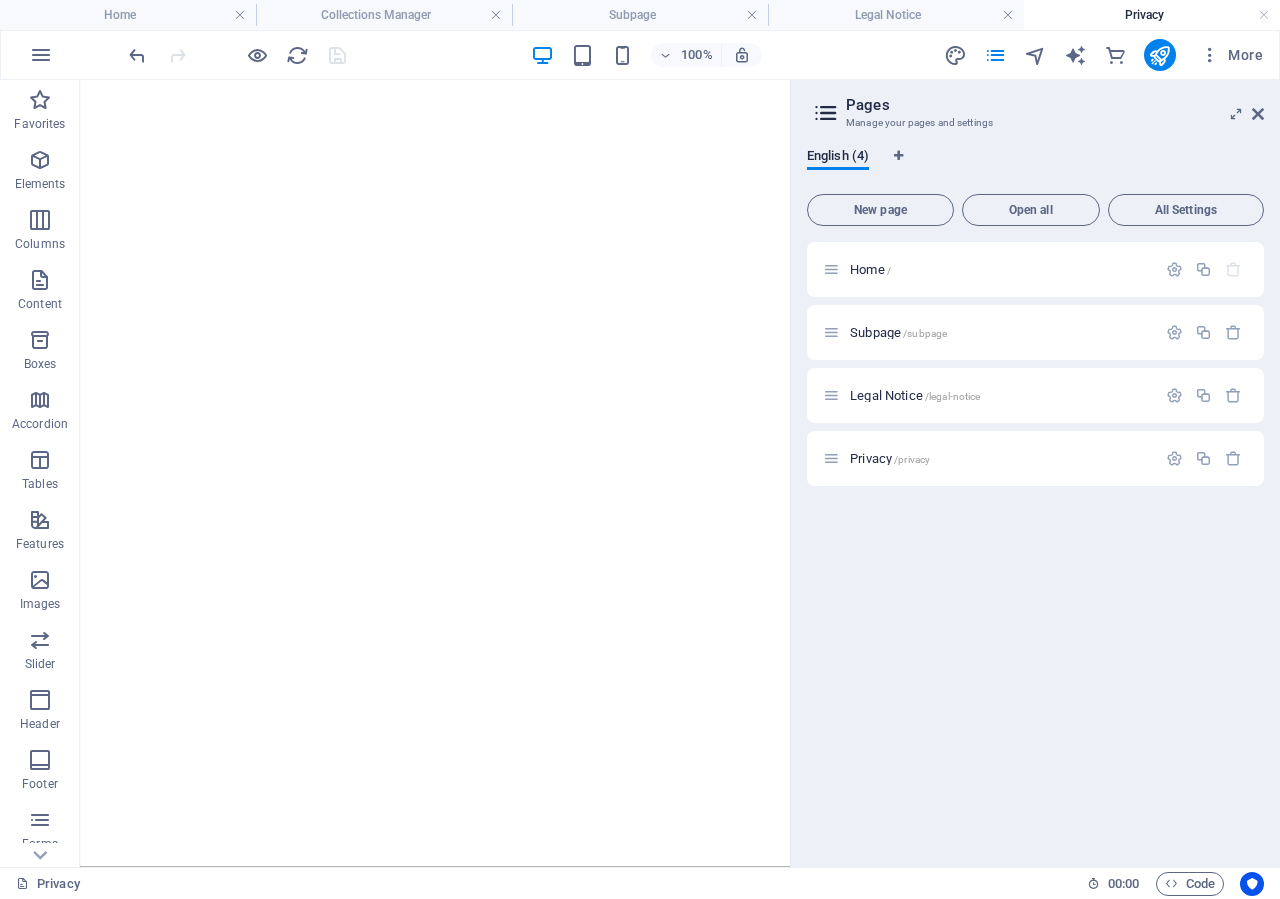 click on "All Settings" at bounding box center (1186, 210) 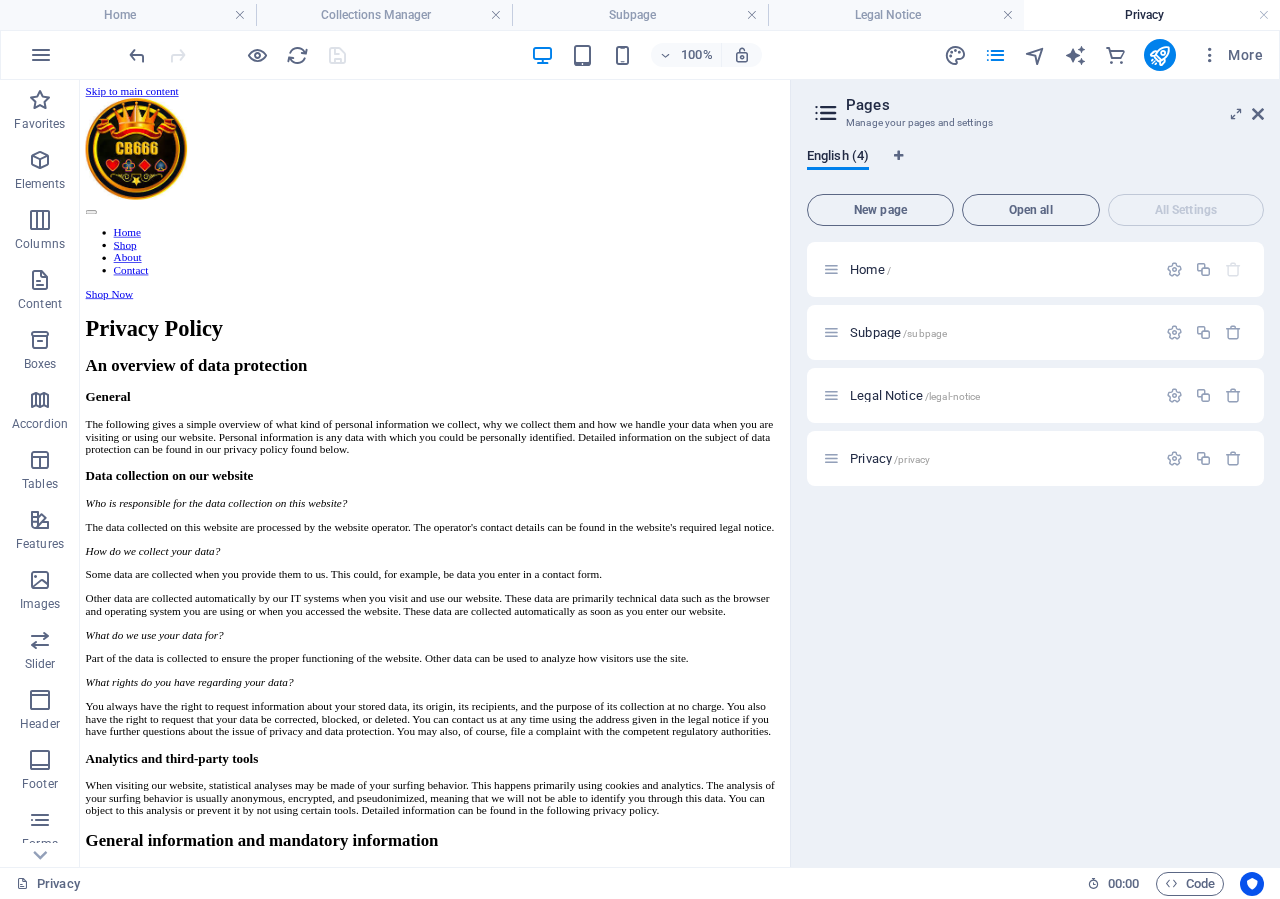 scroll, scrollTop: 0, scrollLeft: 0, axis: both 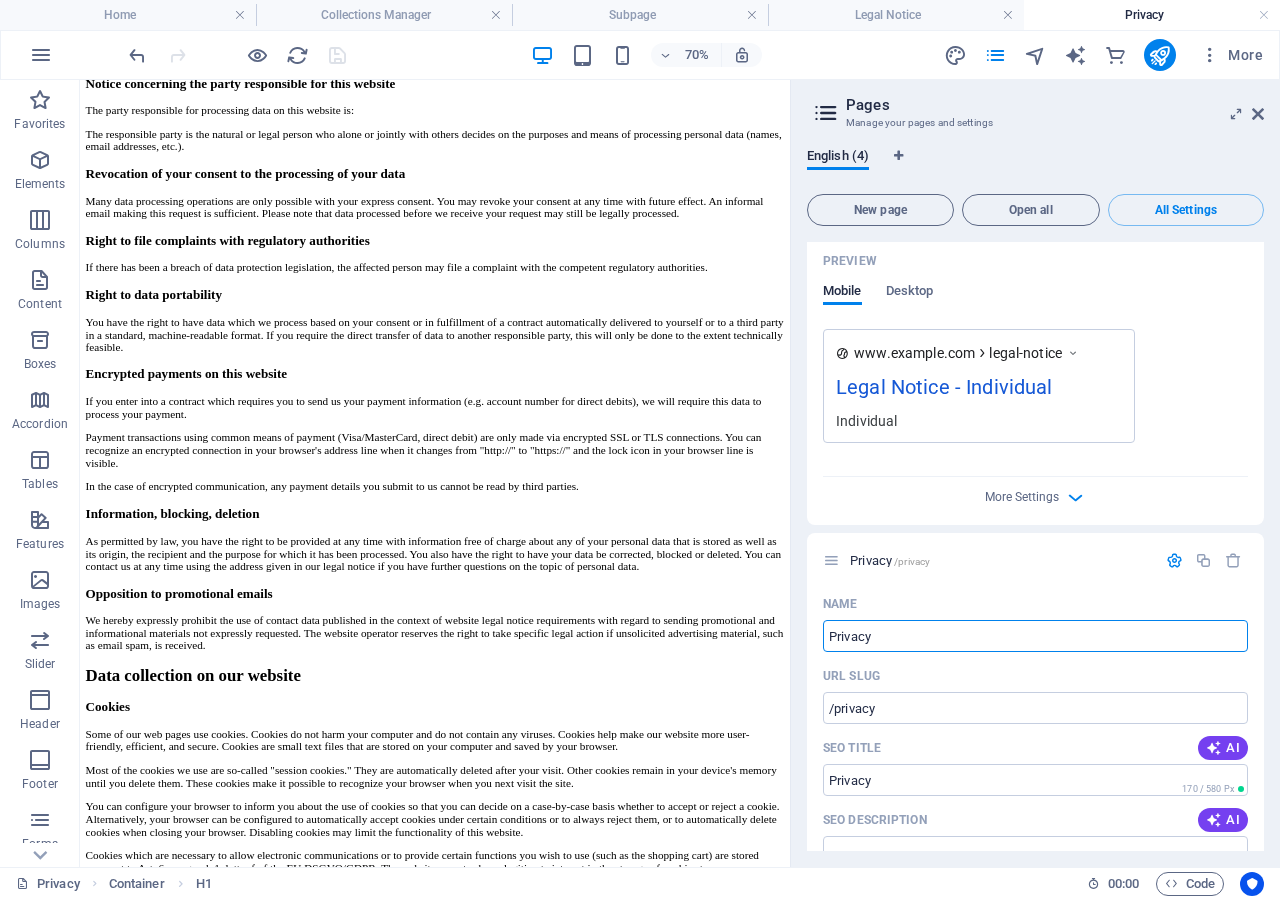 click on "www.example.com legal-notice" at bounding box center (979, 352) 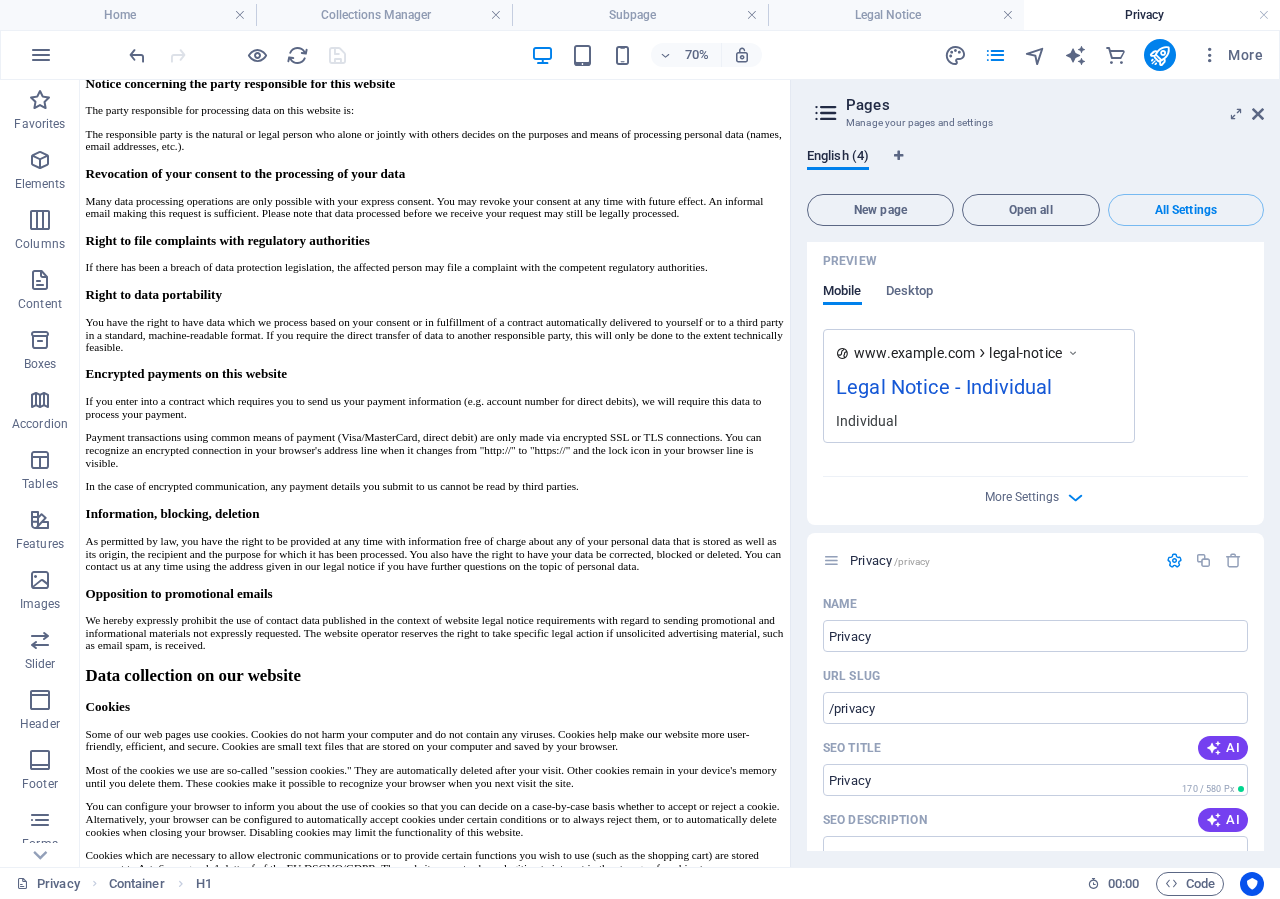 click on "www.example.com" at bounding box center [914, 353] 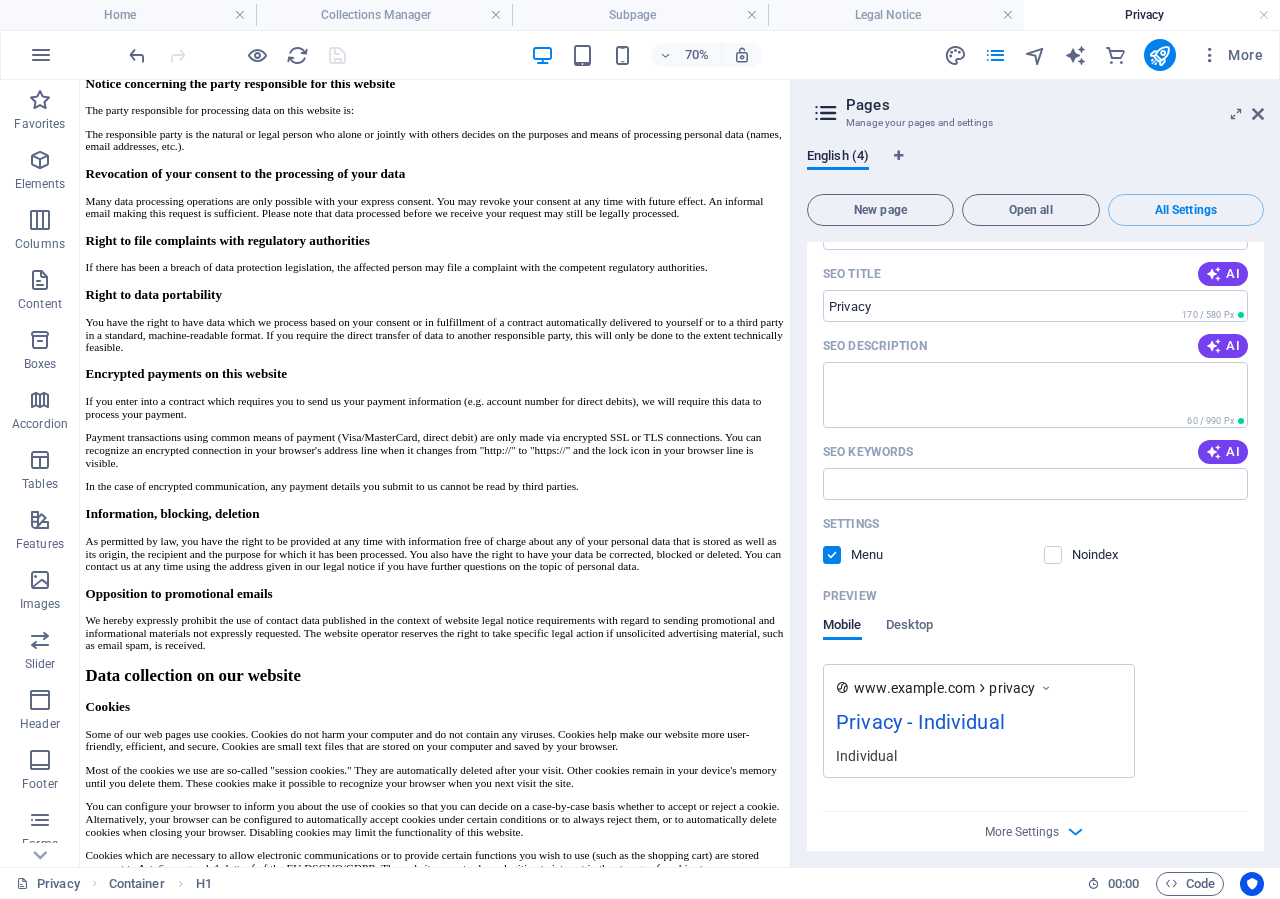 scroll, scrollTop: 2625, scrollLeft: 0, axis: vertical 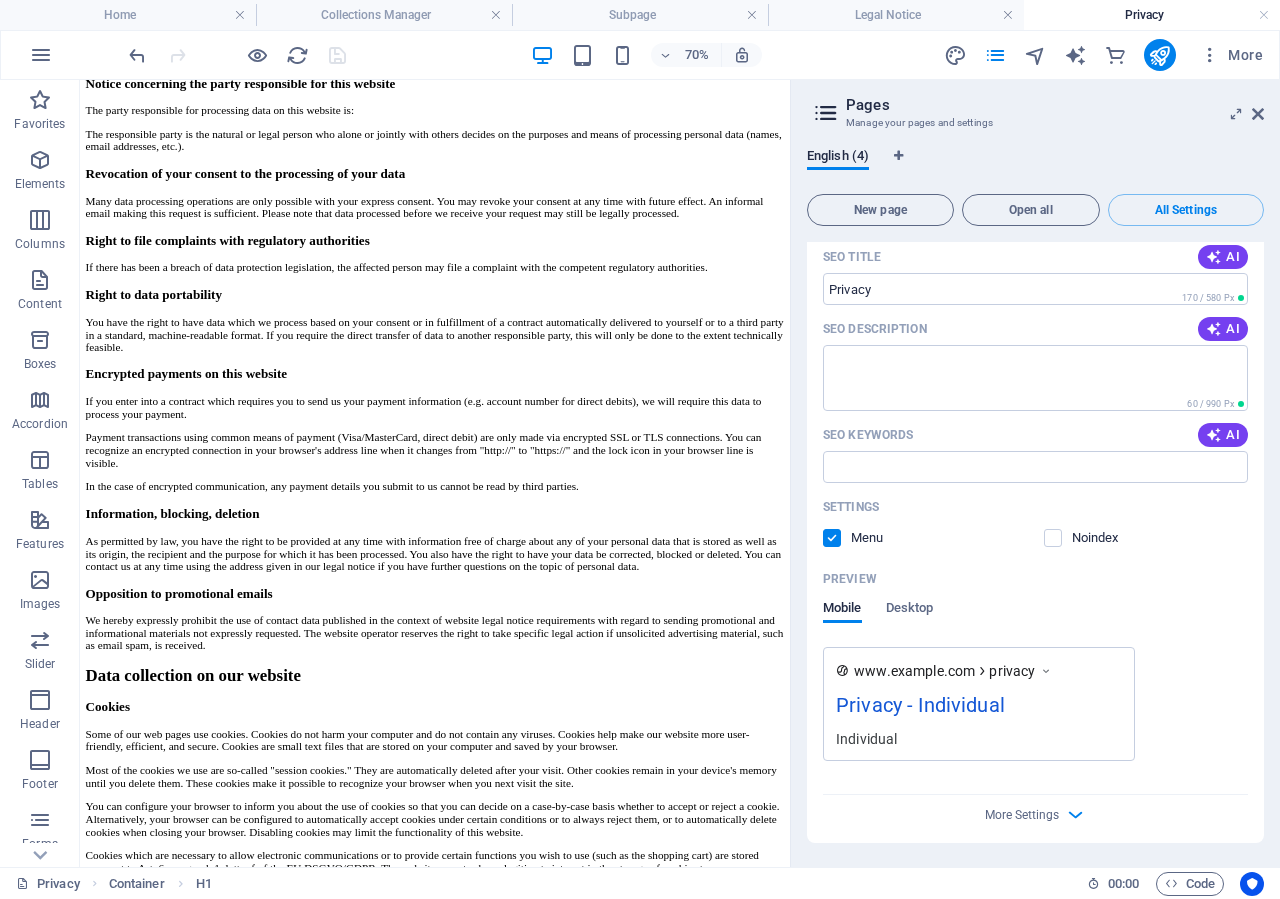 click on "Privacy - Individual" at bounding box center [979, 709] 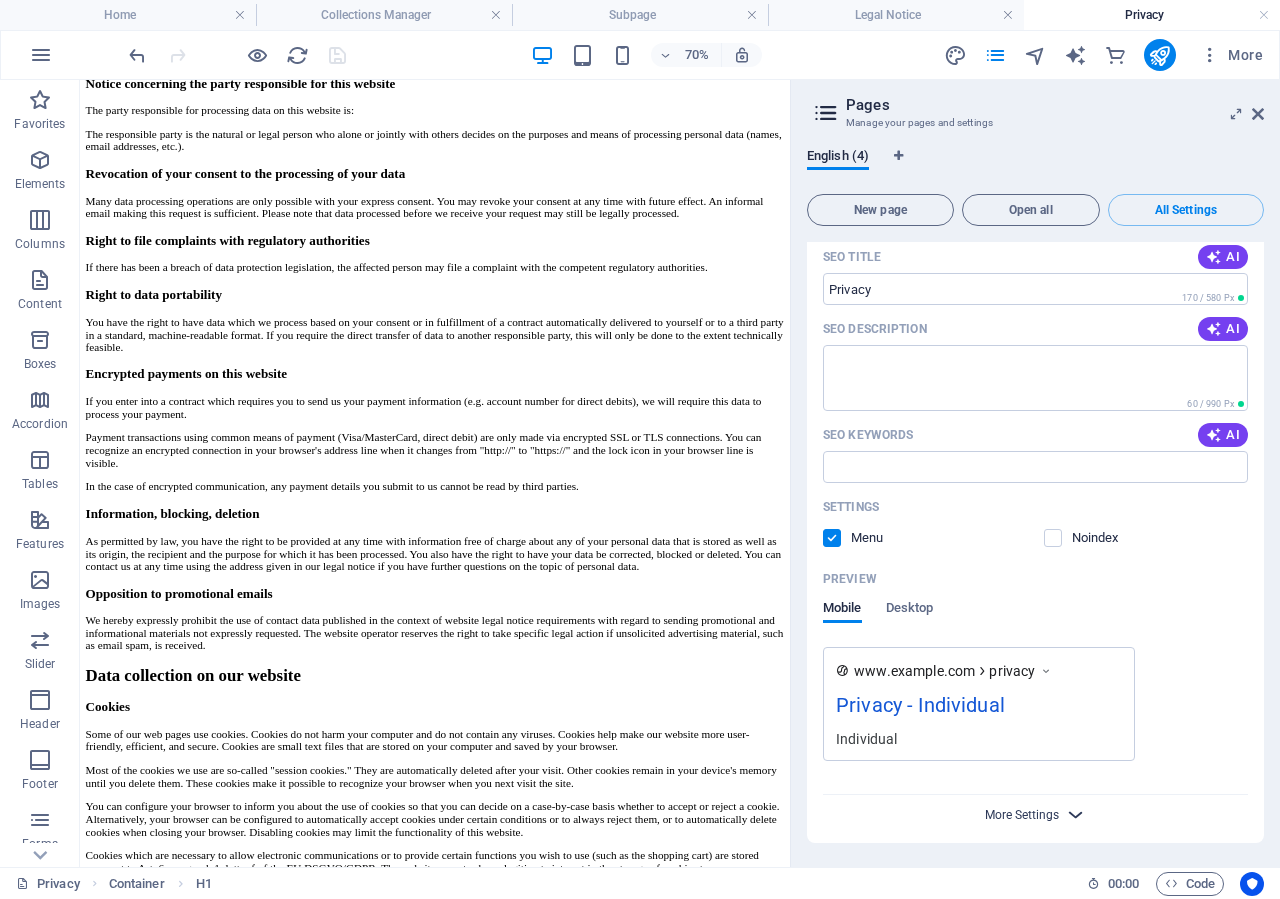 click on "More Settings" at bounding box center (1022, 815) 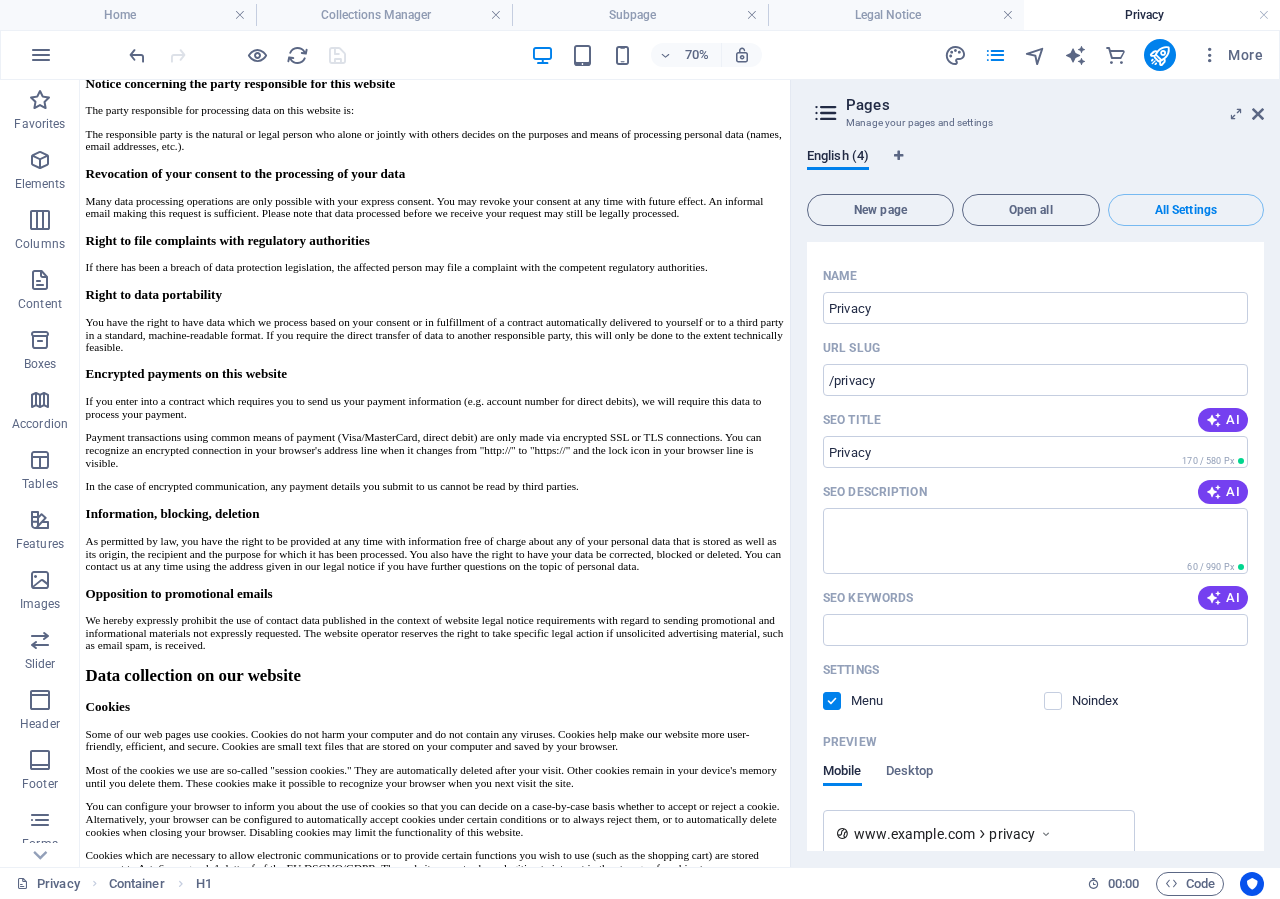 scroll, scrollTop: 2102, scrollLeft: 0, axis: vertical 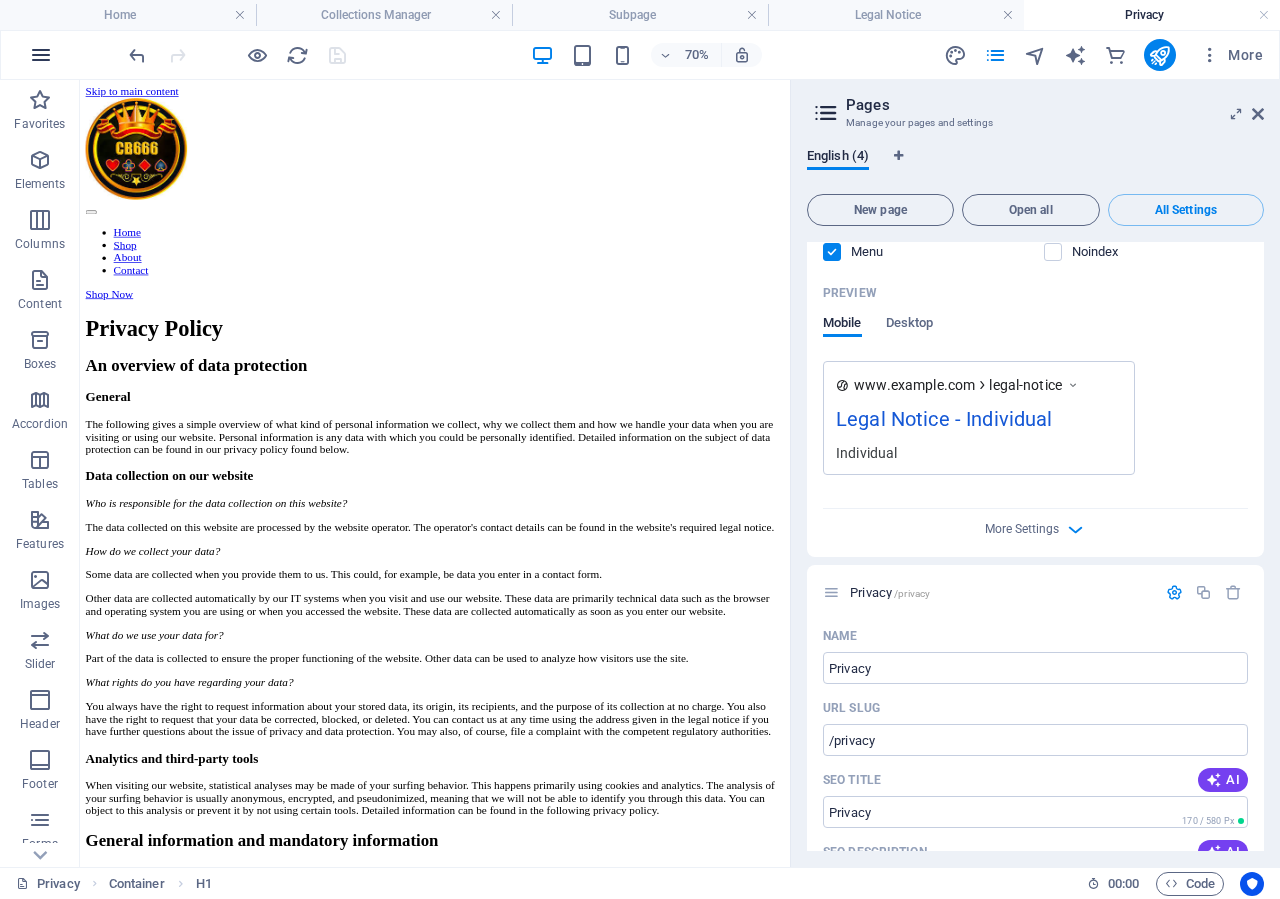click at bounding box center (41, 55) 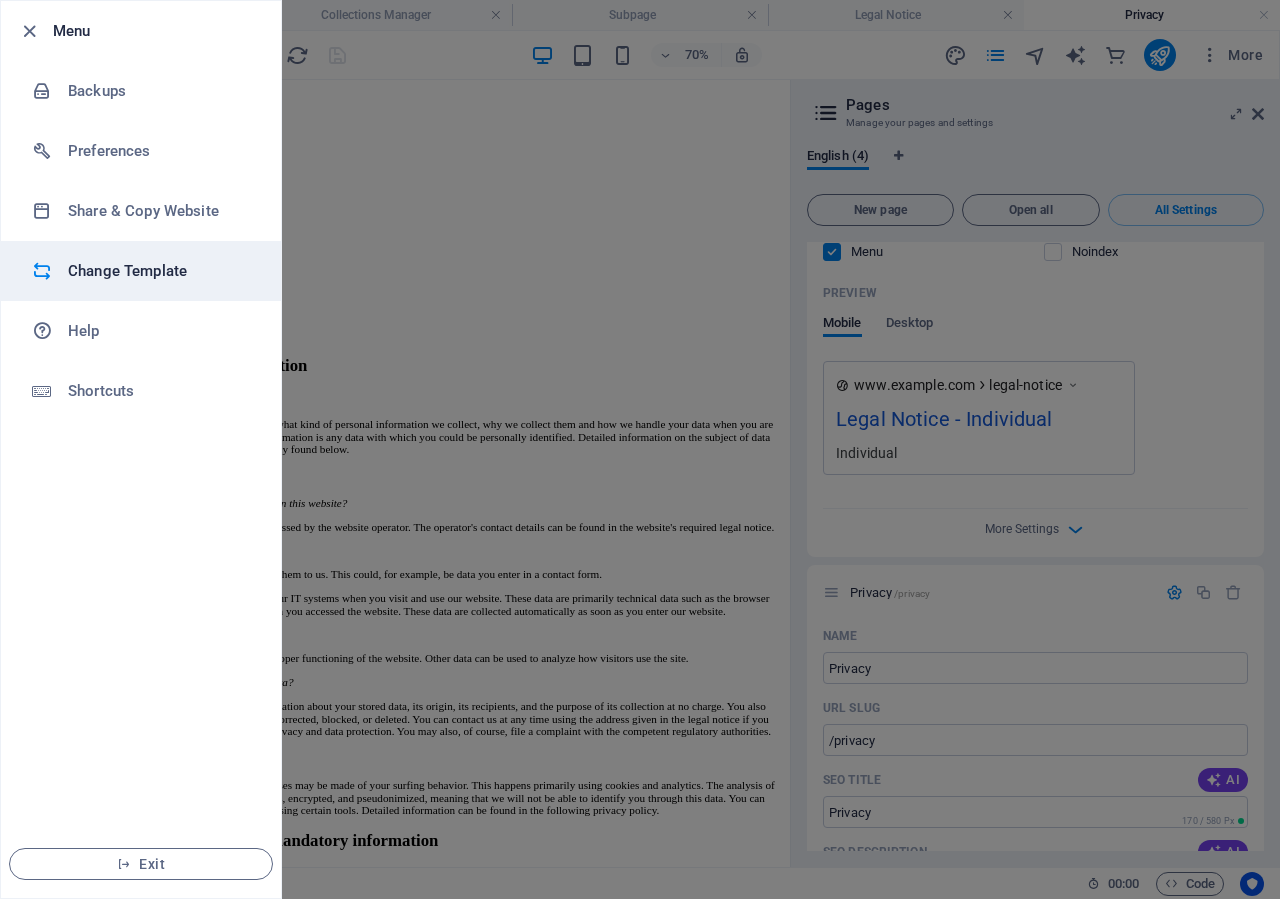 click on "Change Template" at bounding box center (160, 271) 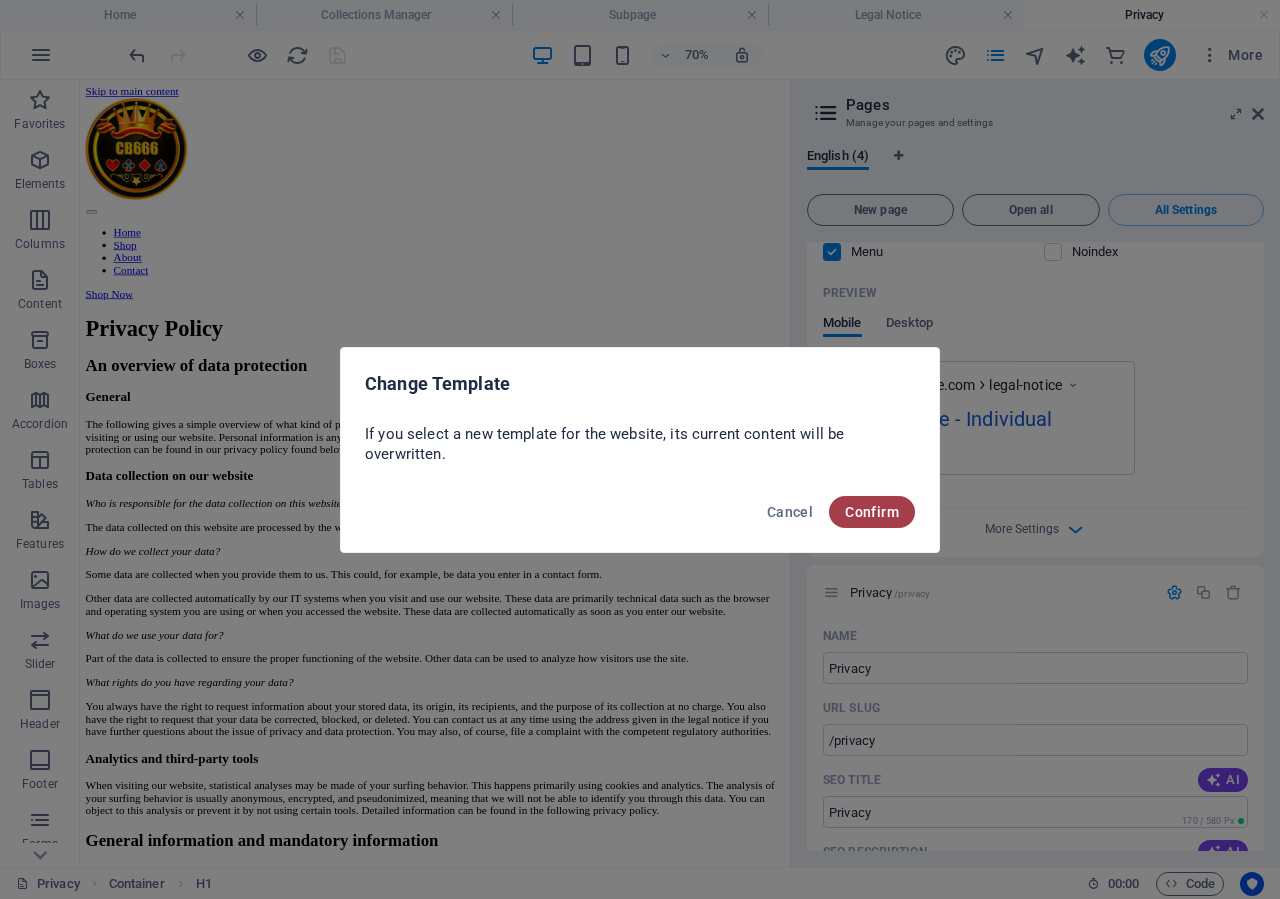 click on "Confirm" at bounding box center (872, 512) 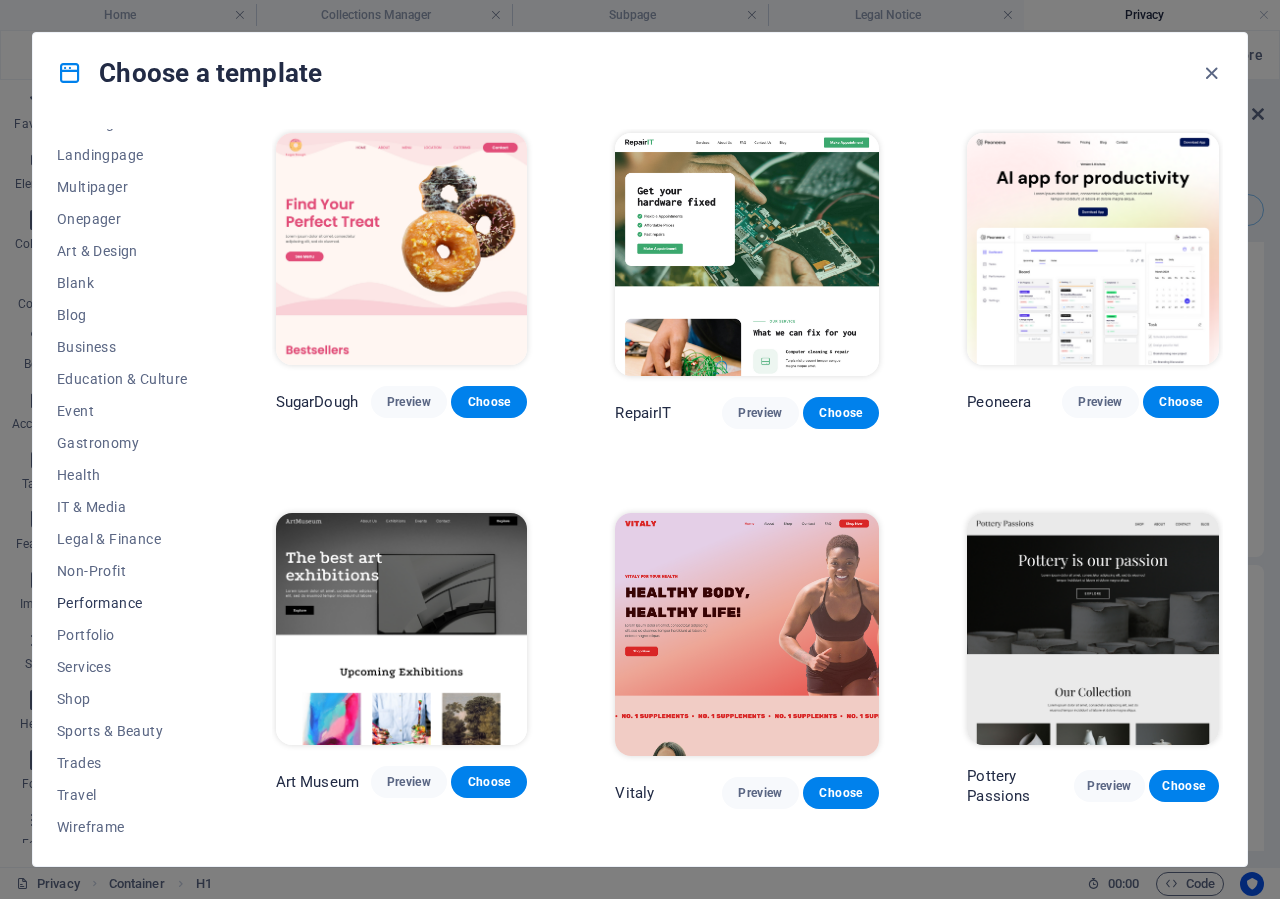 scroll, scrollTop: 119, scrollLeft: 0, axis: vertical 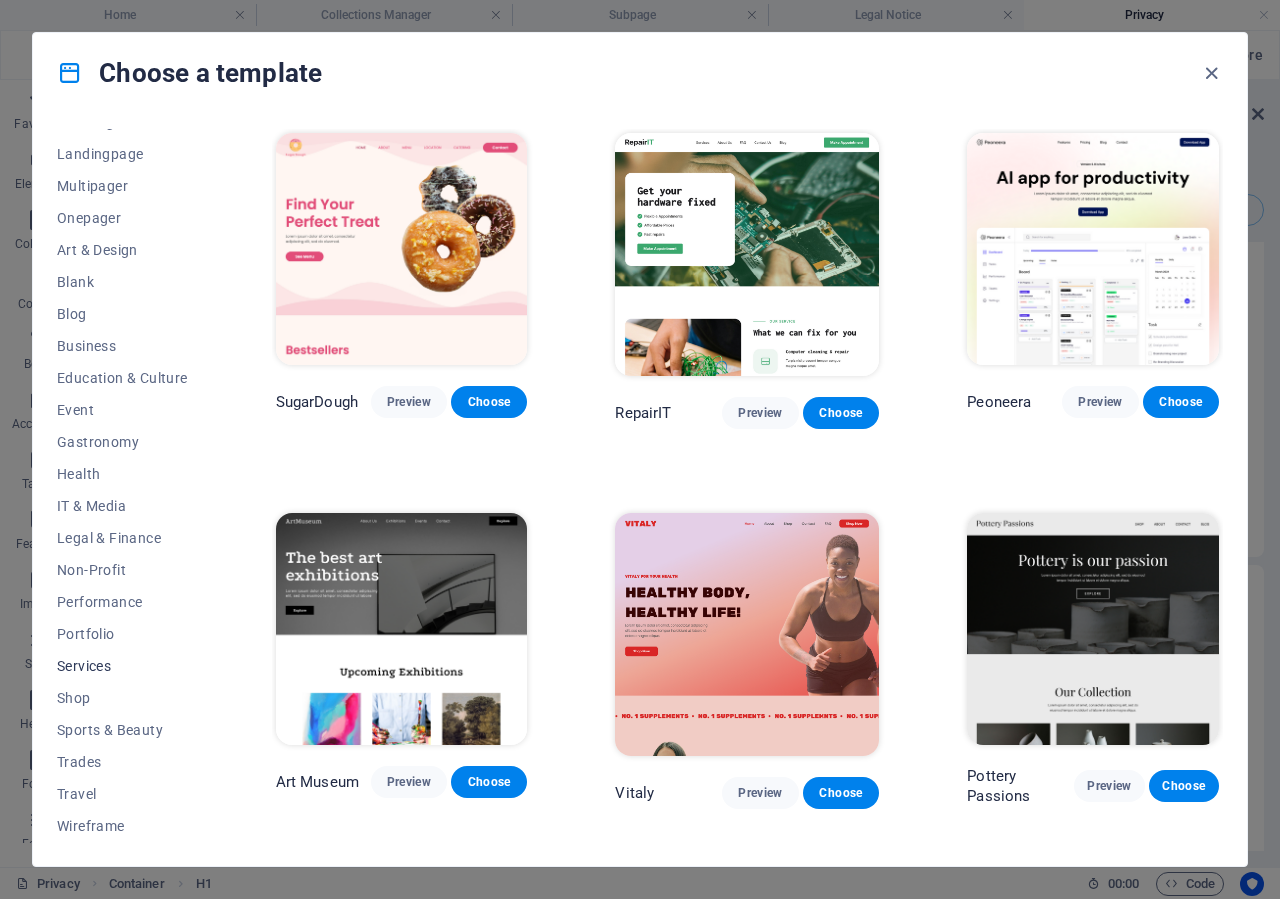 click on "Services" at bounding box center [122, 666] 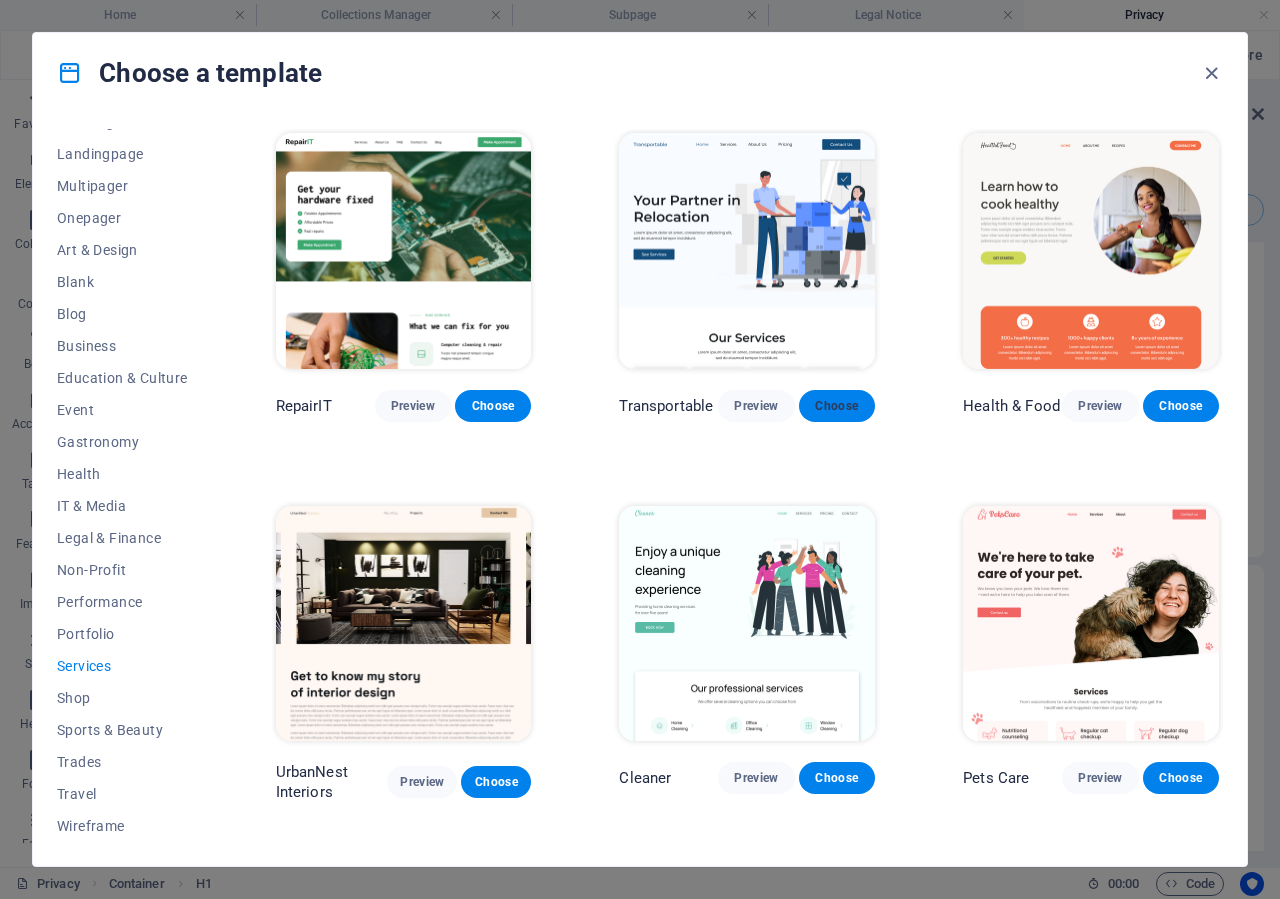 click on "Choose" at bounding box center [837, 406] 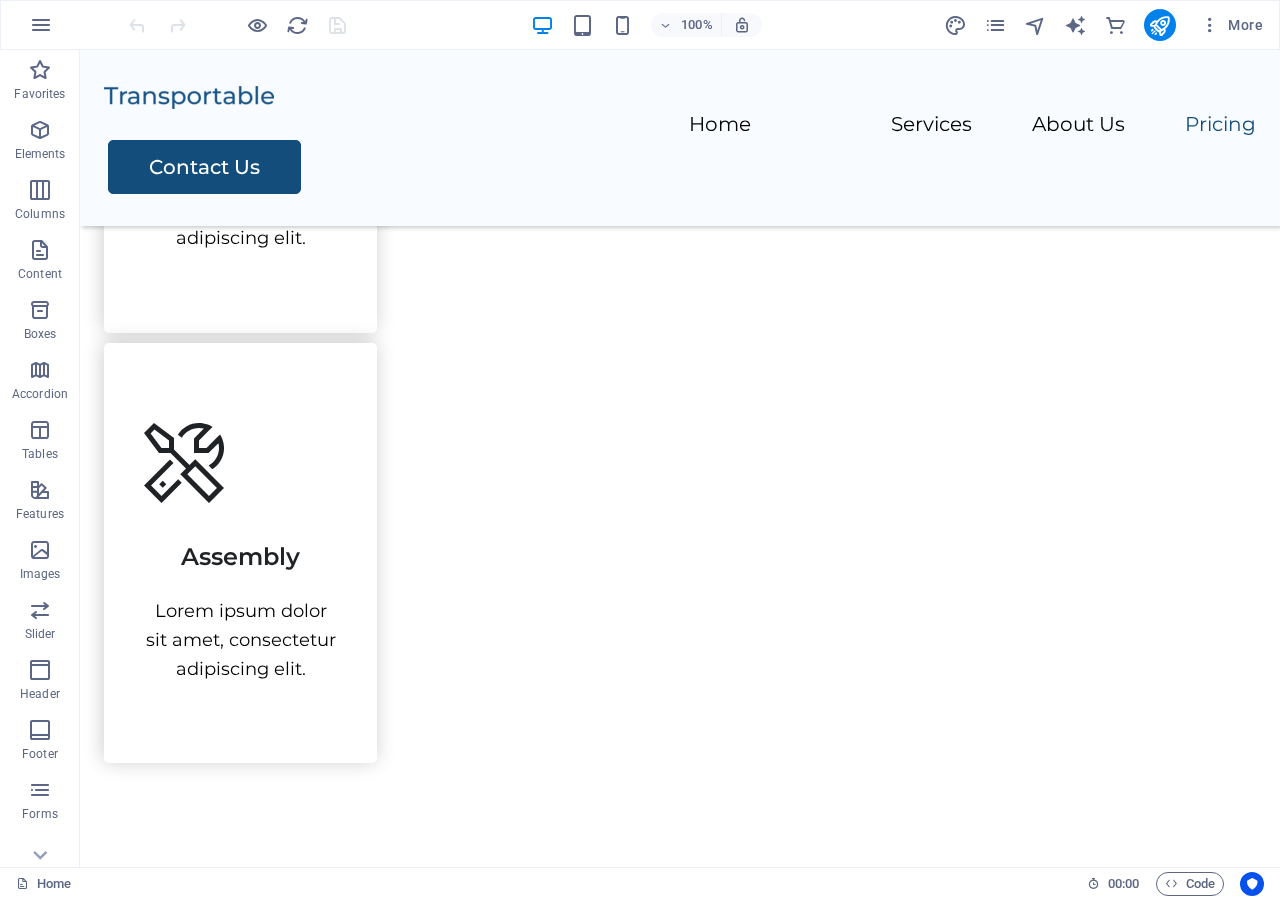 scroll, scrollTop: 1842, scrollLeft: 0, axis: vertical 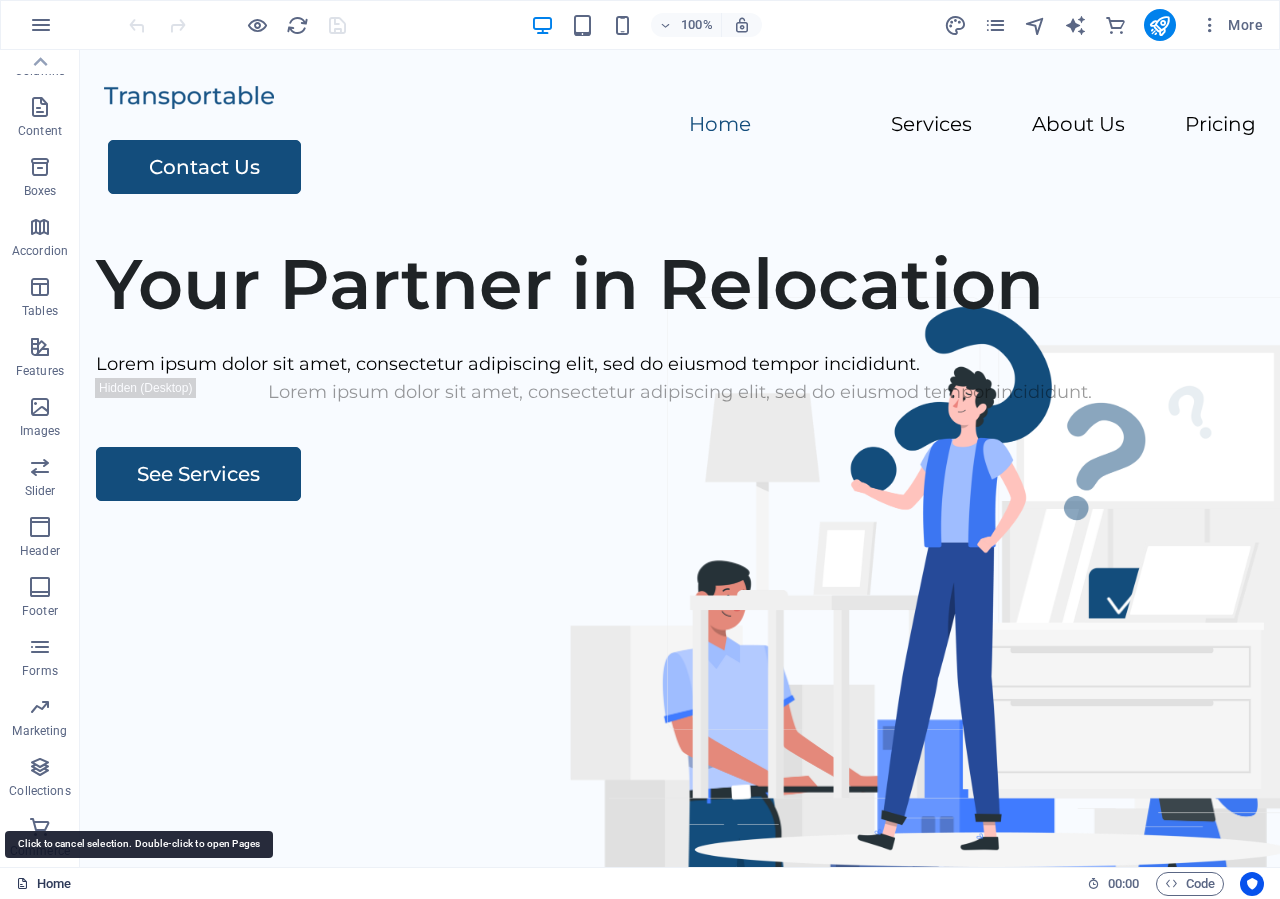 click at bounding box center (22, 883) 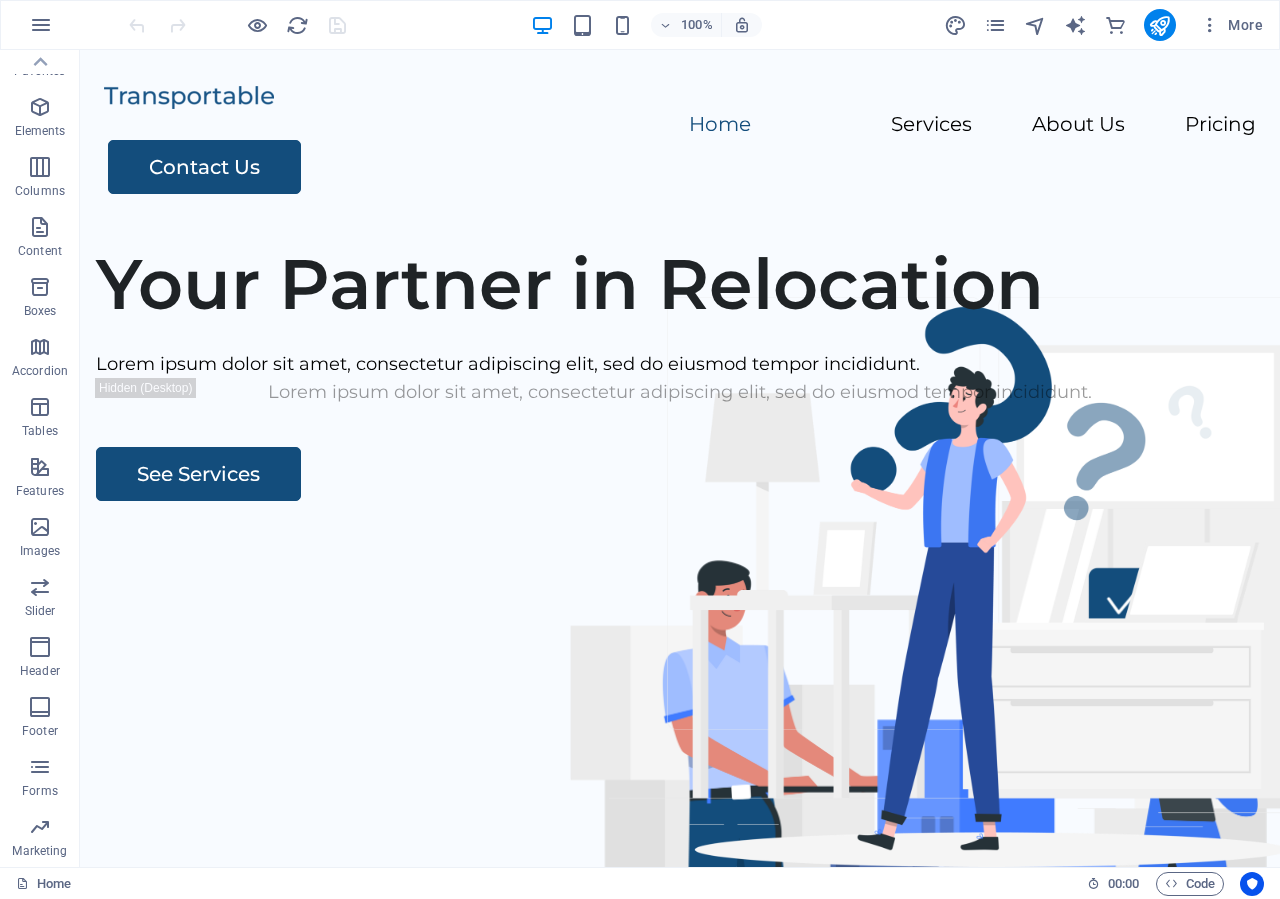 scroll, scrollTop: 0, scrollLeft: 0, axis: both 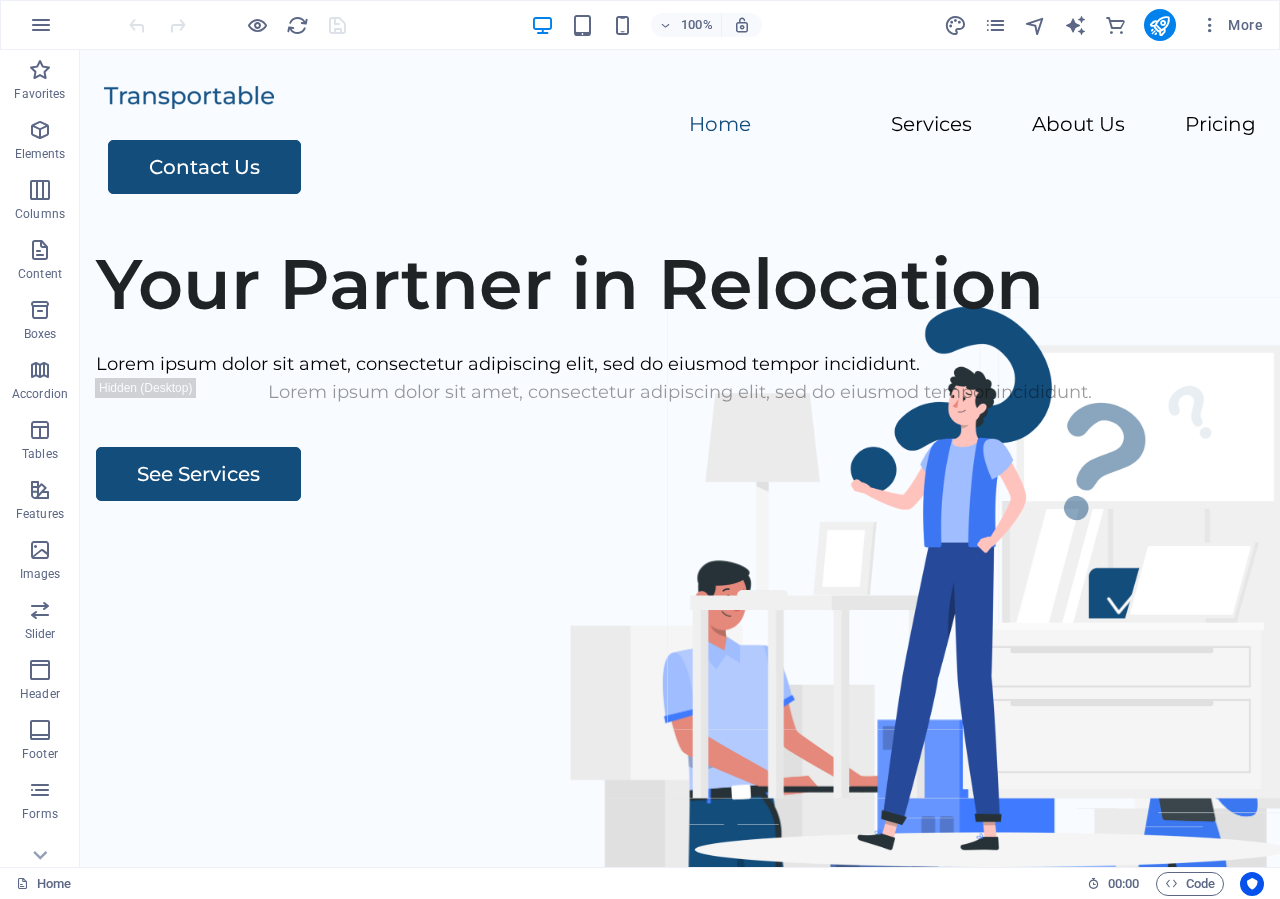 click on "100% More" at bounding box center [640, 25] 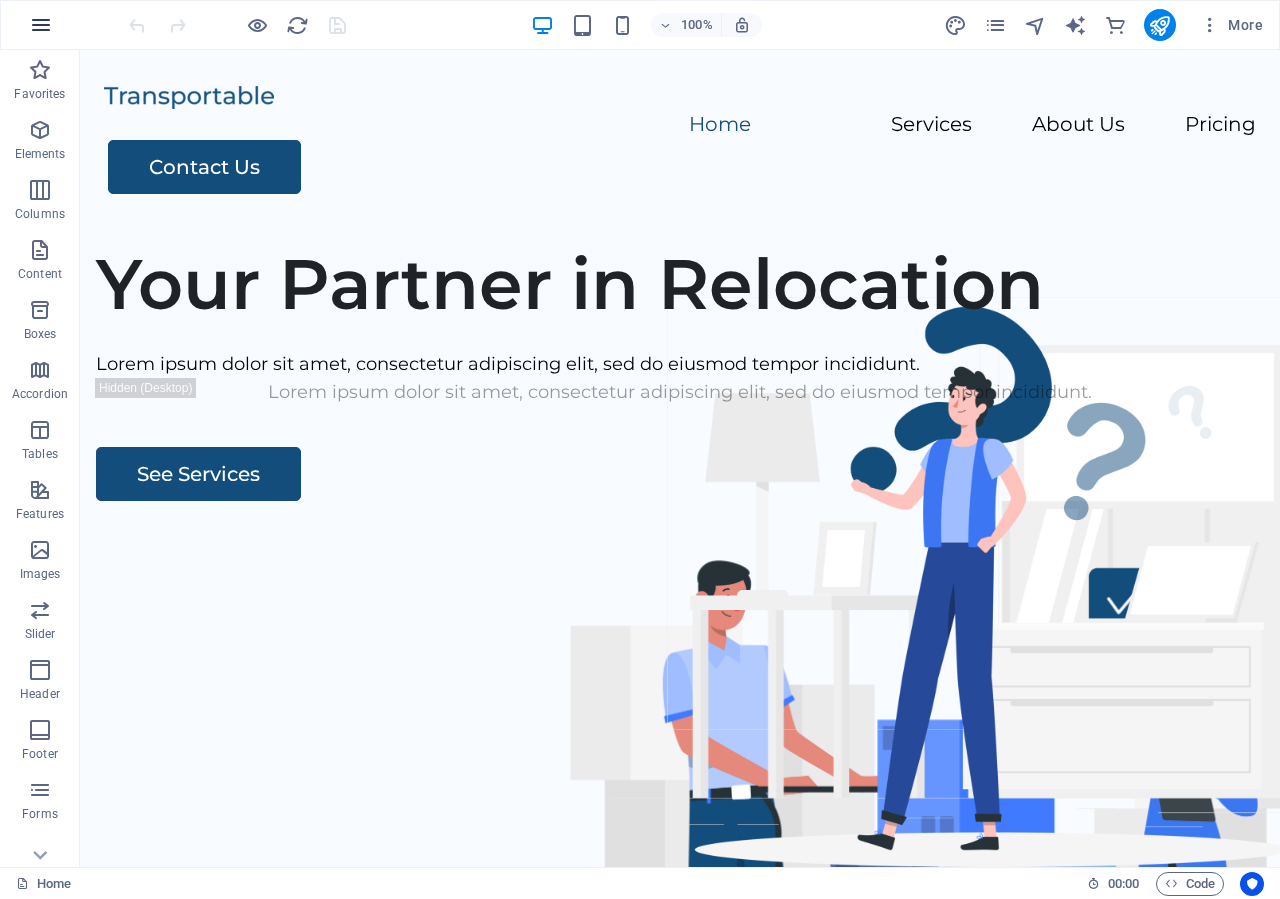 click at bounding box center [41, 25] 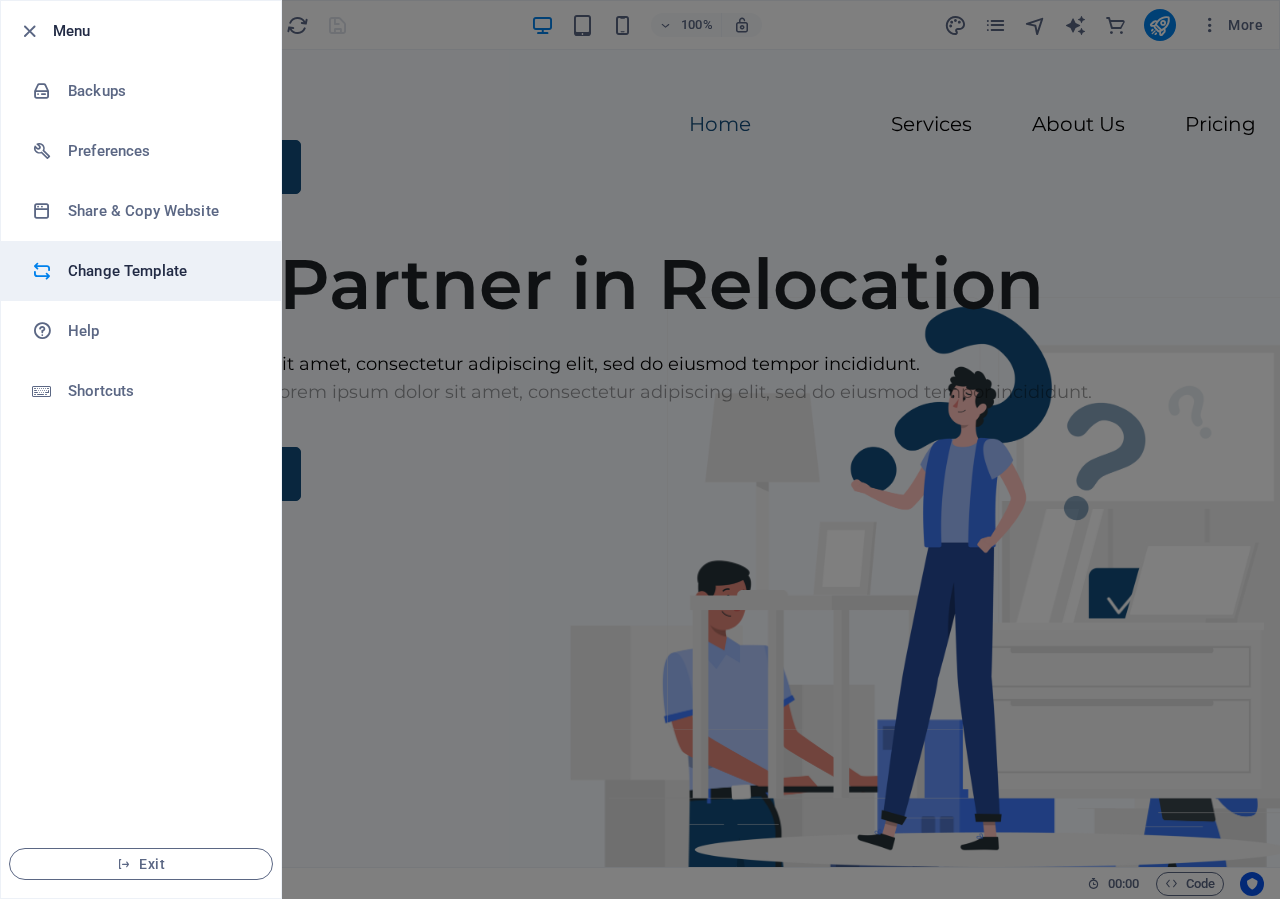 click on "Change Template" at bounding box center (160, 271) 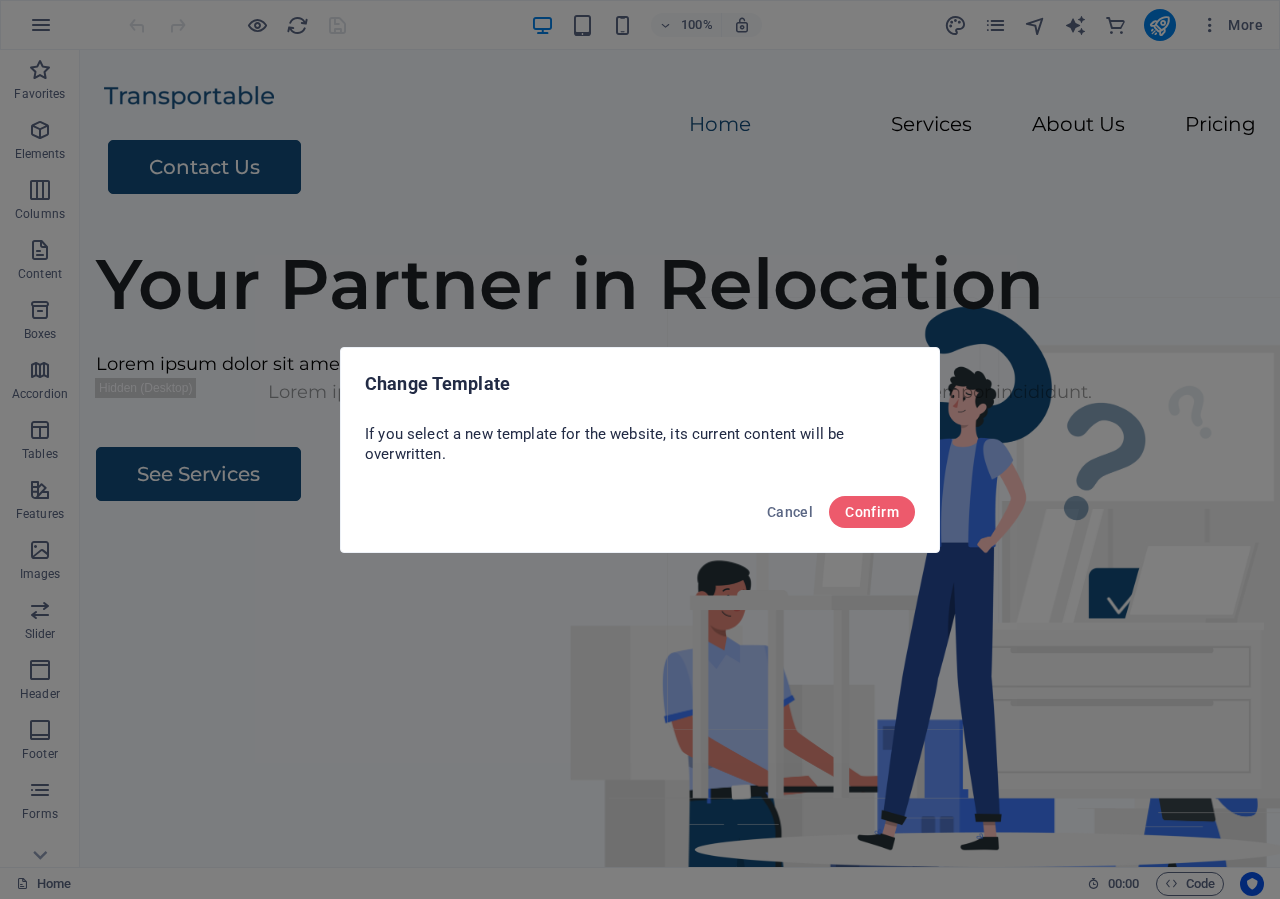 click on "Cancel Confirm" at bounding box center [640, 518] 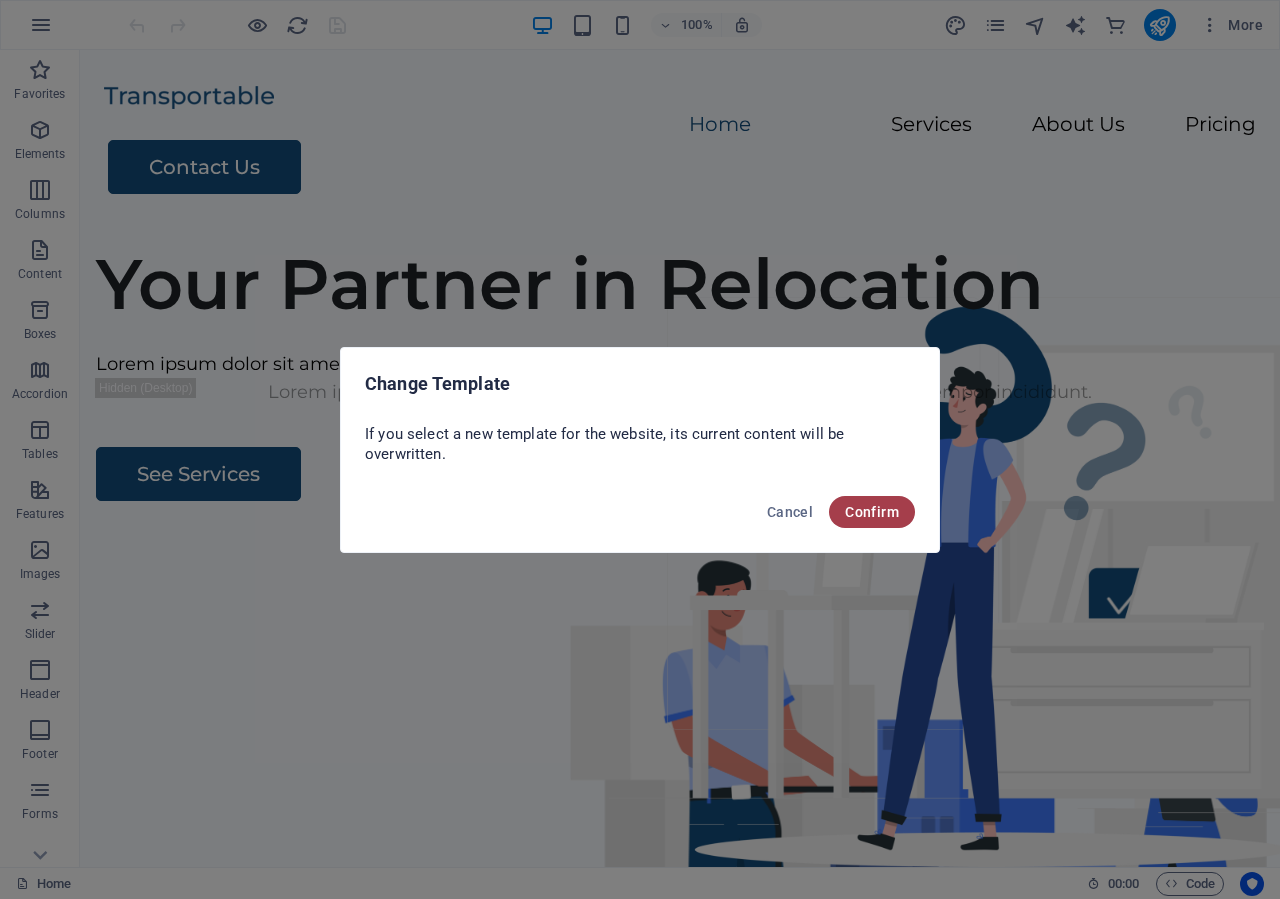 click on "Confirm" at bounding box center (872, 512) 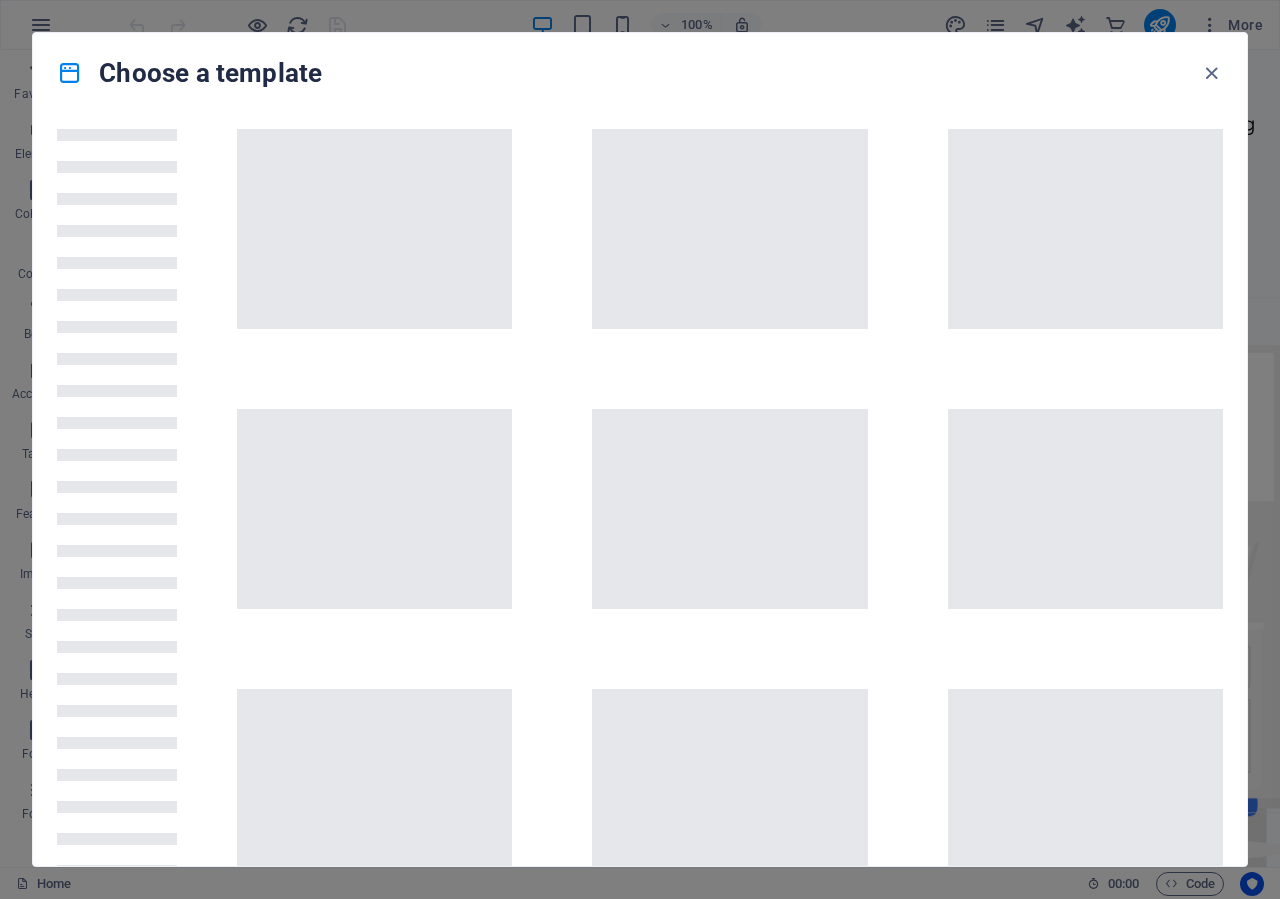 click at bounding box center [730, 2469] 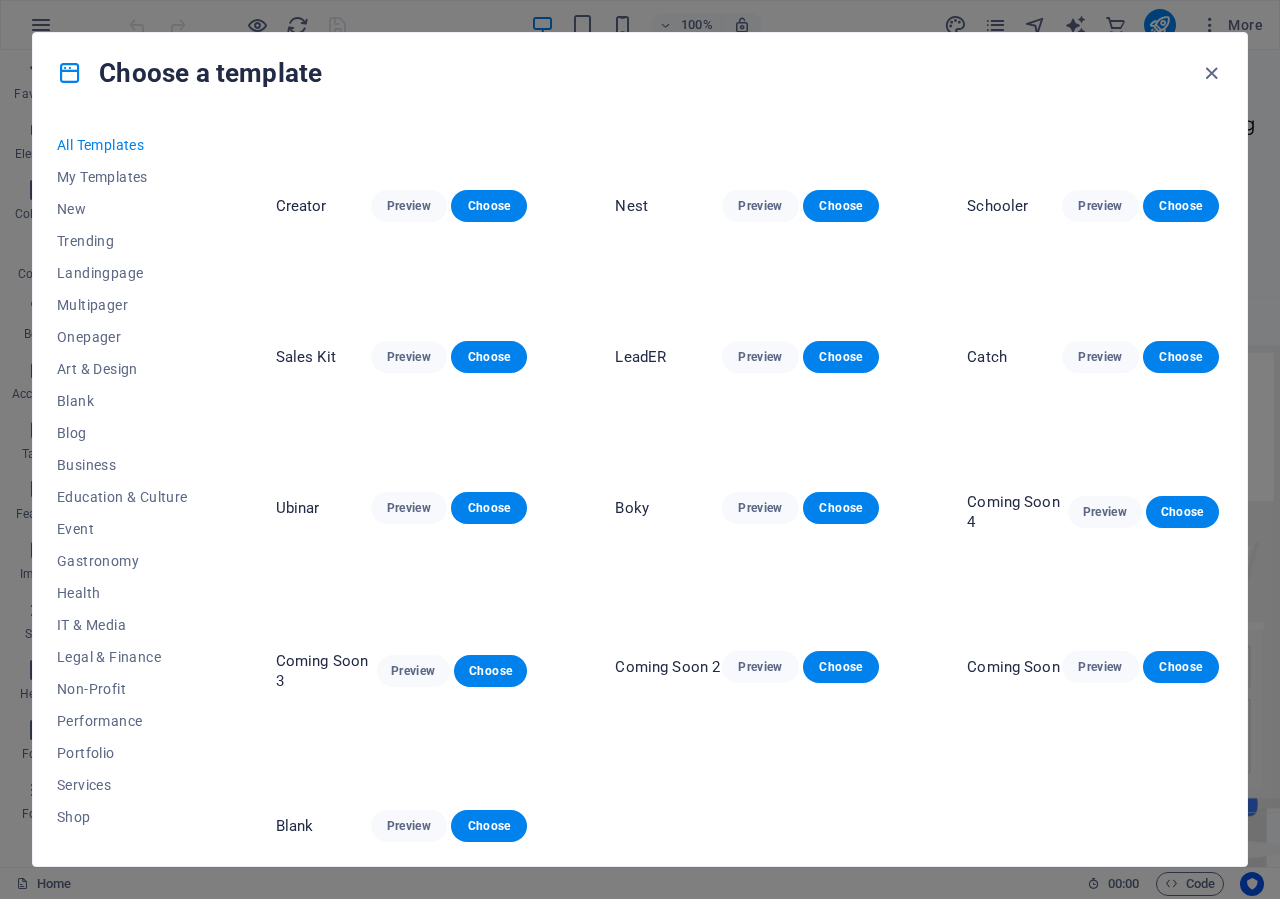 scroll, scrollTop: 18903, scrollLeft: 0, axis: vertical 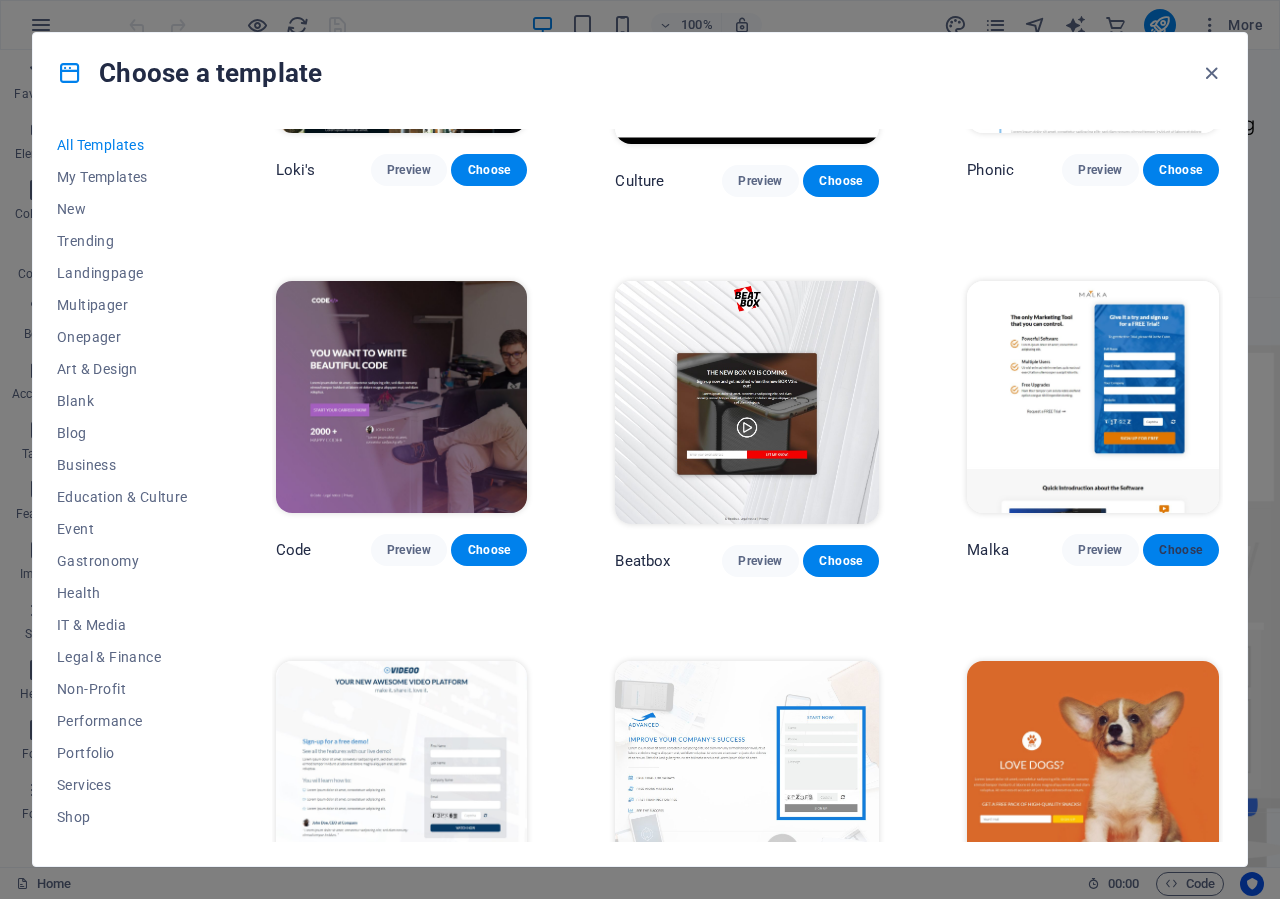 click on "Choose" at bounding box center [1181, 550] 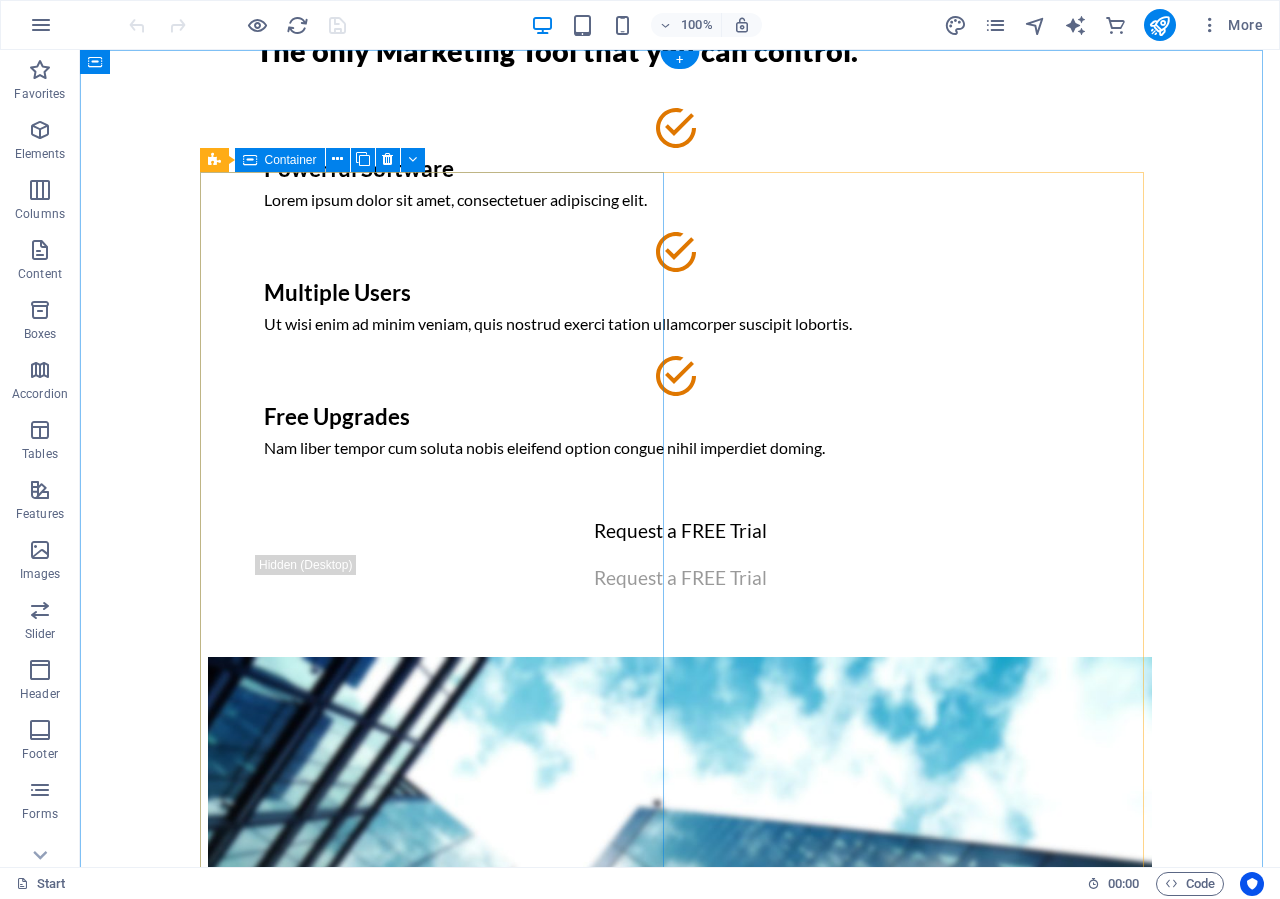 scroll, scrollTop: 0, scrollLeft: 0, axis: both 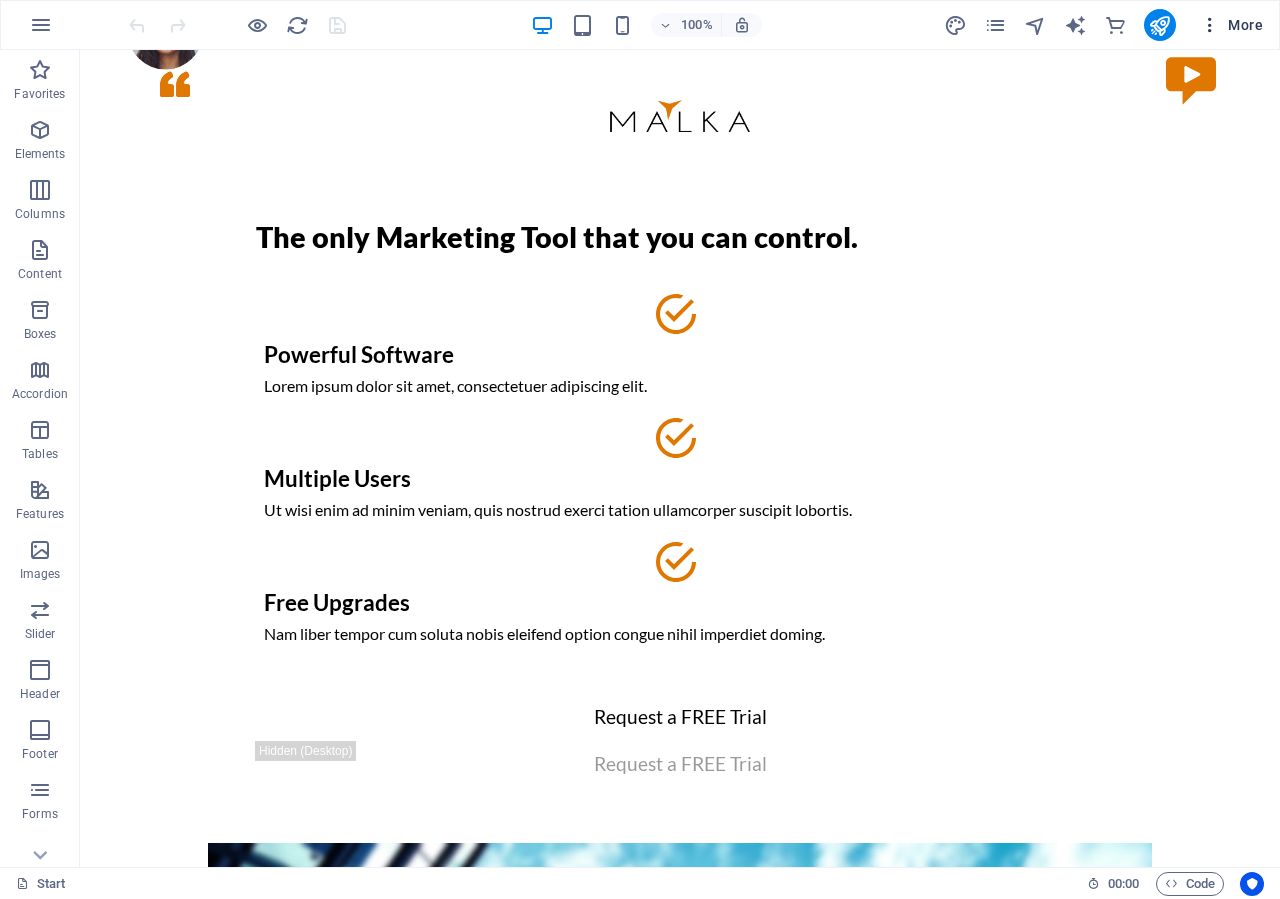 click at bounding box center (1210, 25) 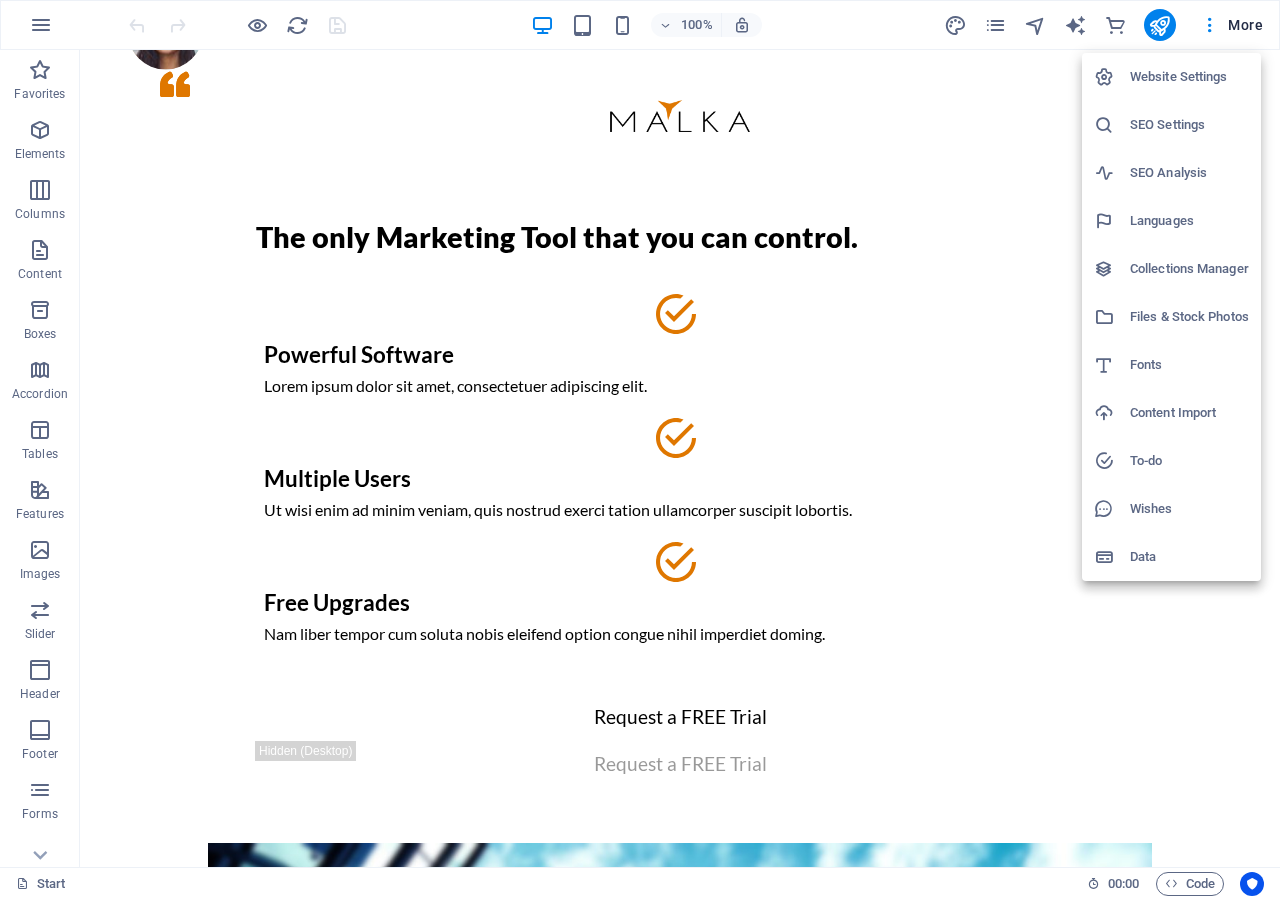 click on "Website Settings" at bounding box center (1189, 77) 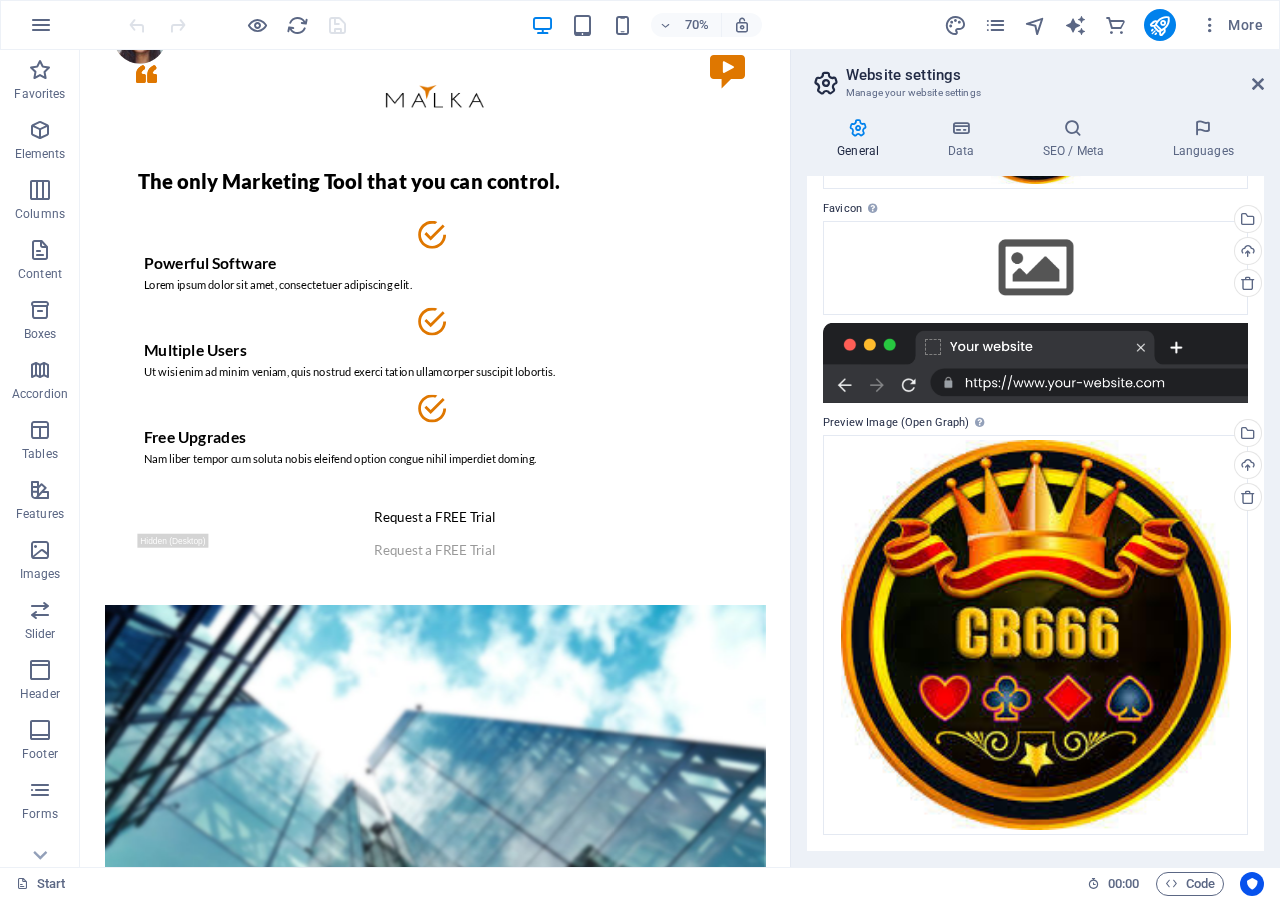 scroll, scrollTop: 0, scrollLeft: 0, axis: both 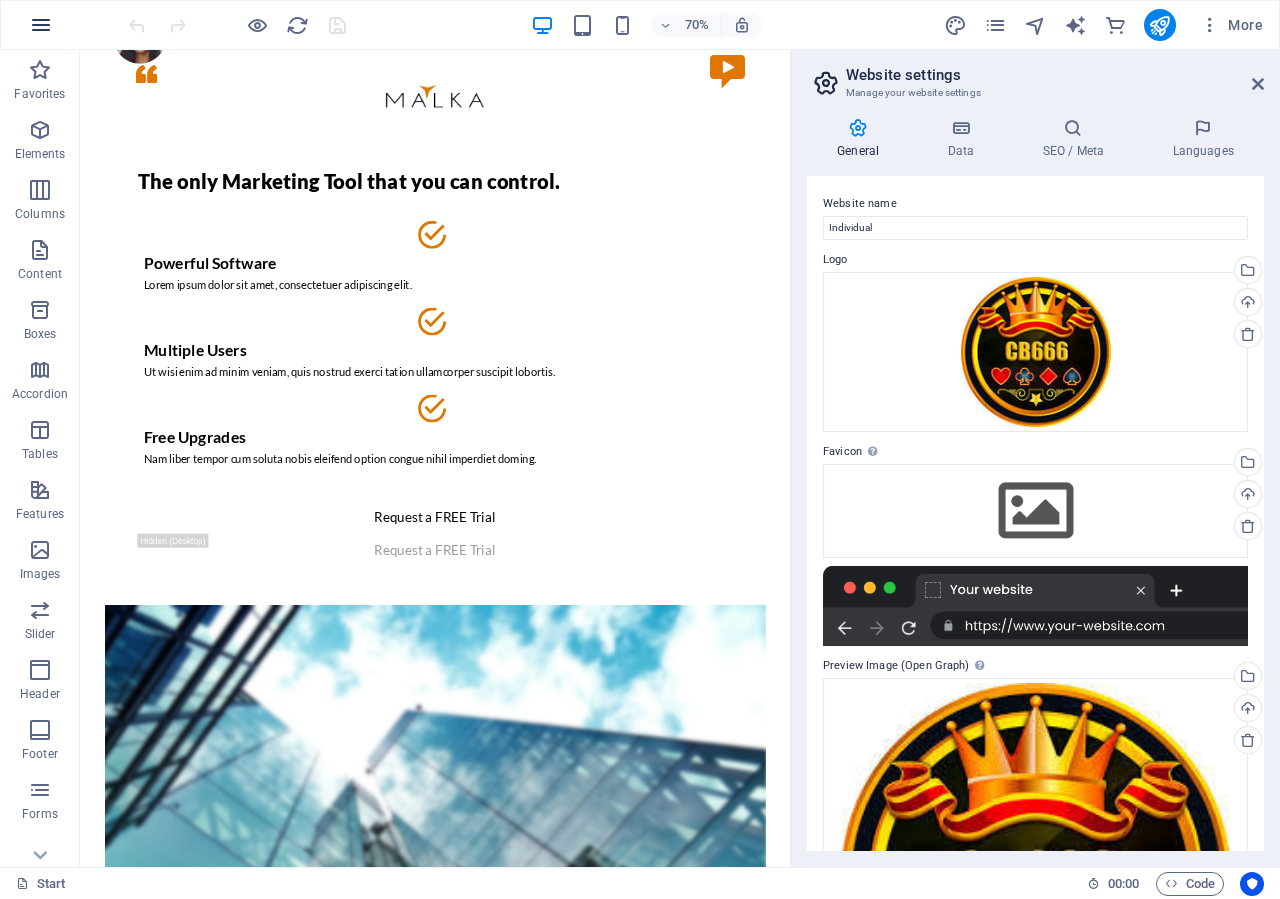 click at bounding box center [41, 25] 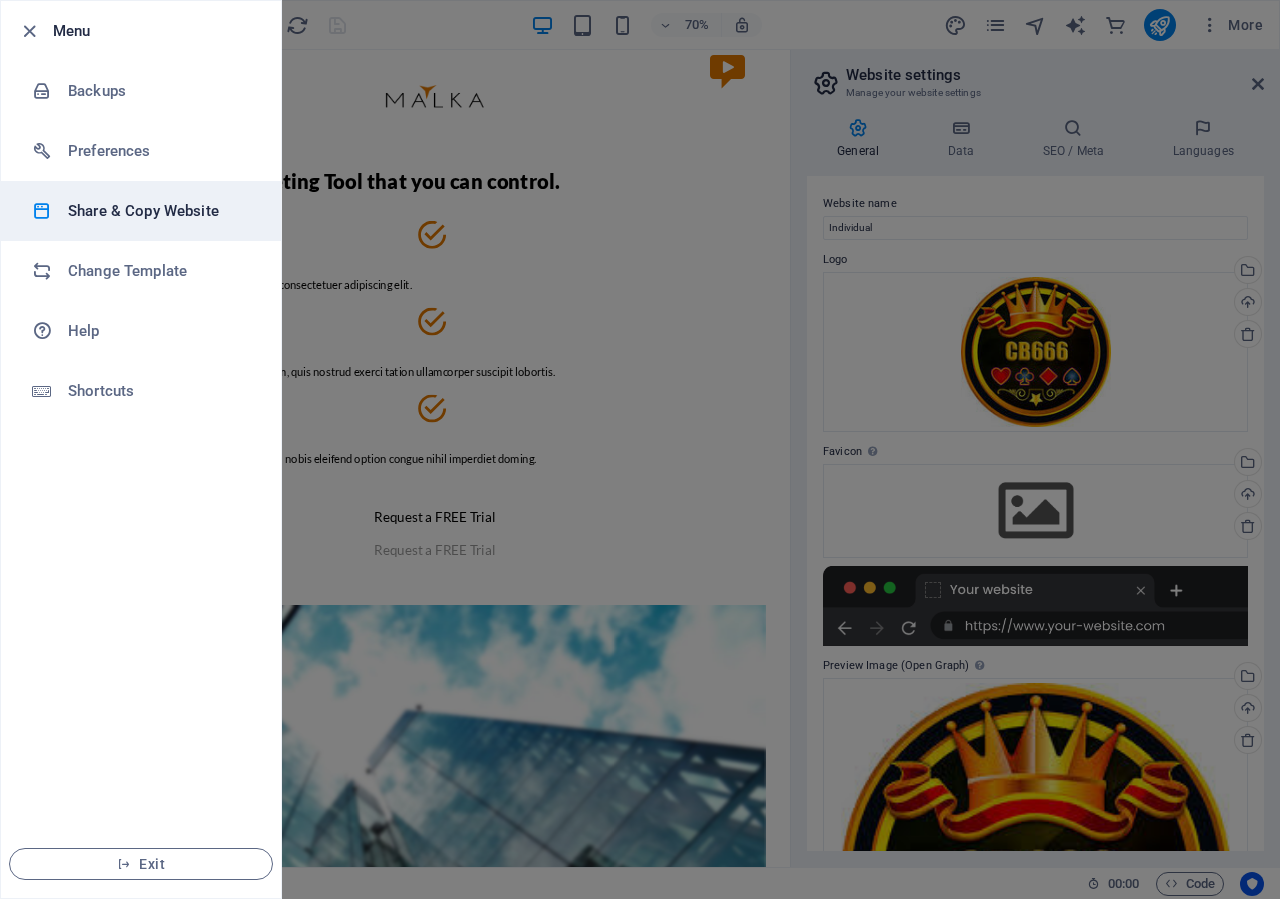 click on "Share & Copy Website" at bounding box center (160, 211) 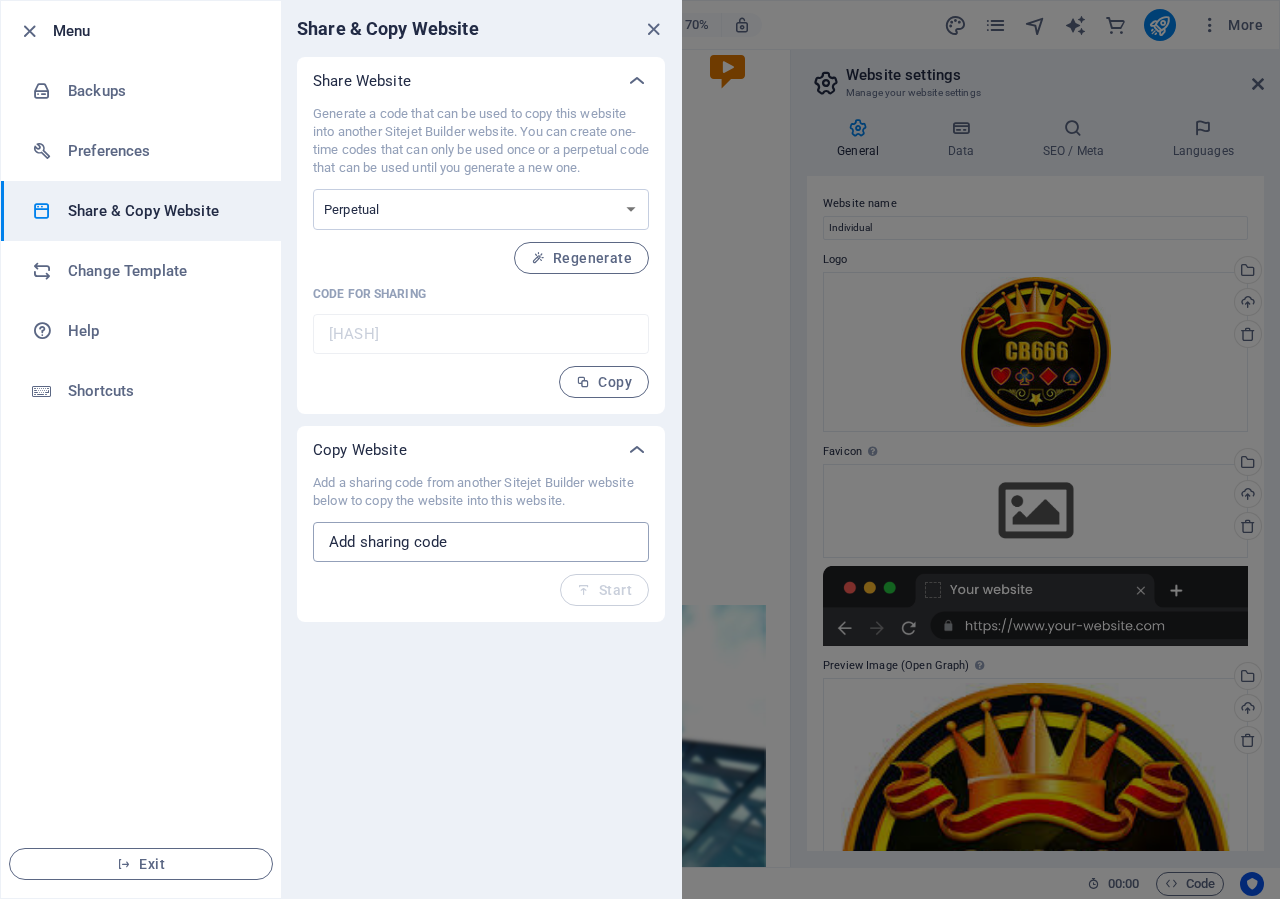 click at bounding box center [481, 542] 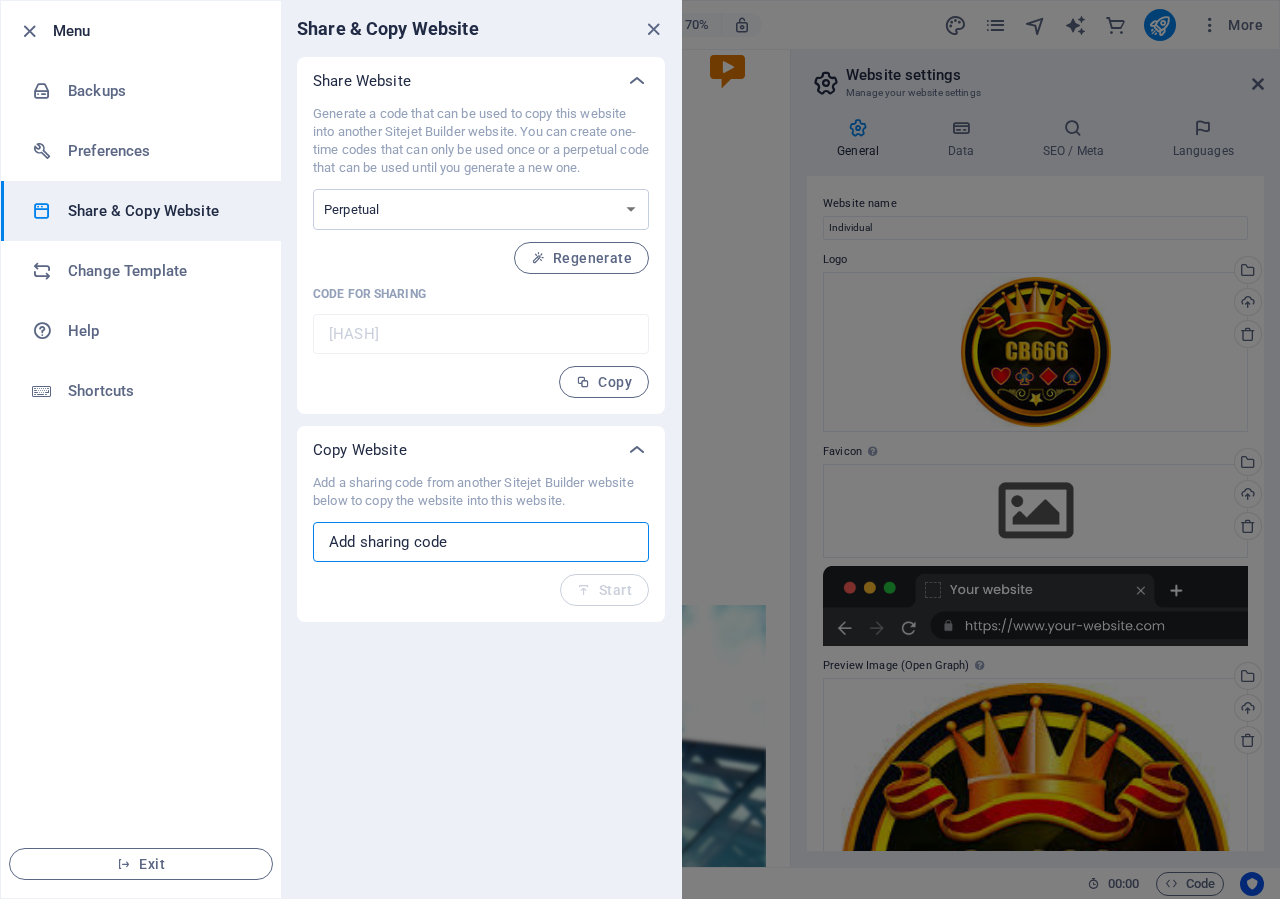 click at bounding box center (481, 542) 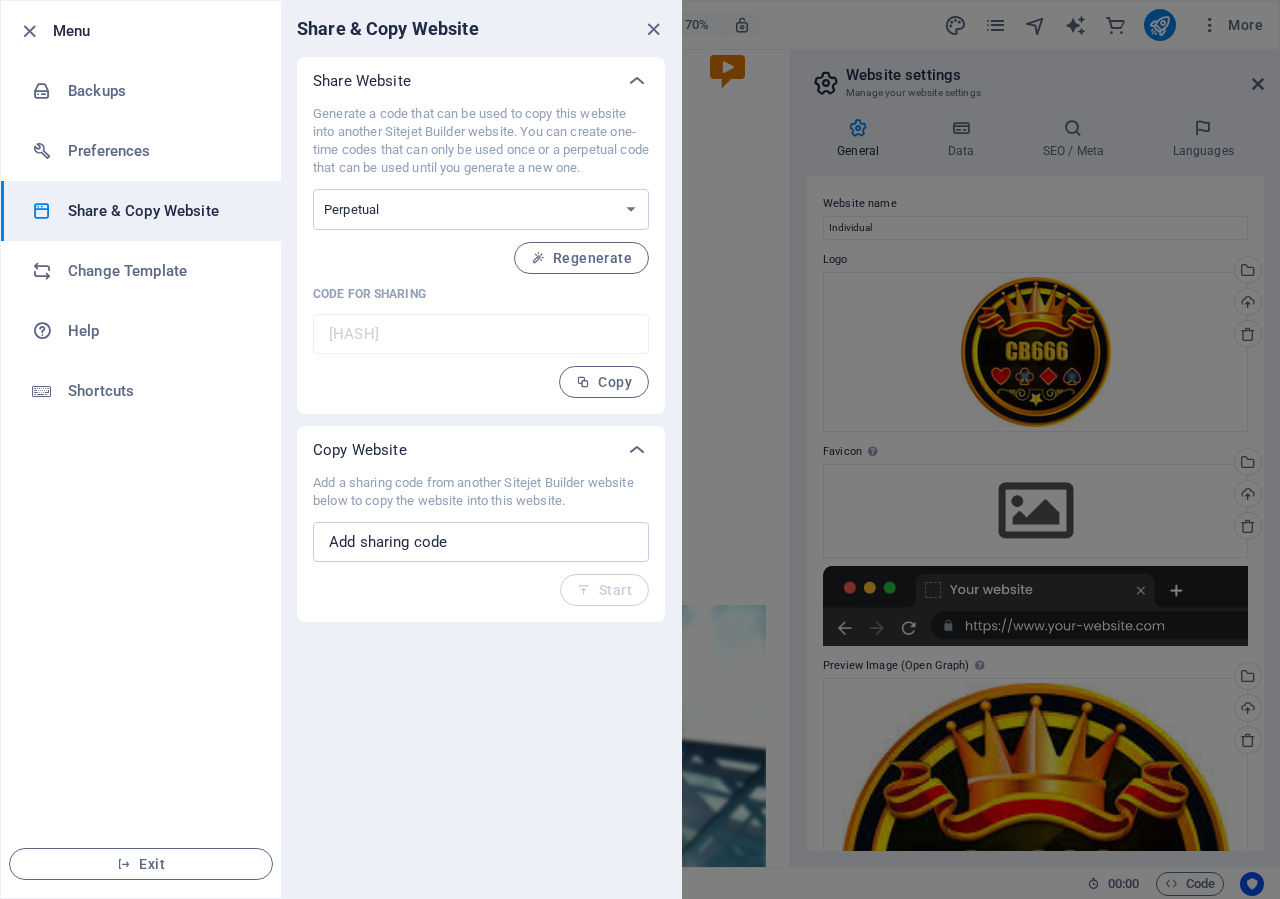 click on "Generate a code that can be used to copy this website into another Sitejet Builder website. You can create one-time codes that can only be used once or a perpetual code that can be used until you generate a new one. One-time Perpetual Regenerate Code for sharing 51dabce5-2035746 ​ Copy" at bounding box center [481, 251] 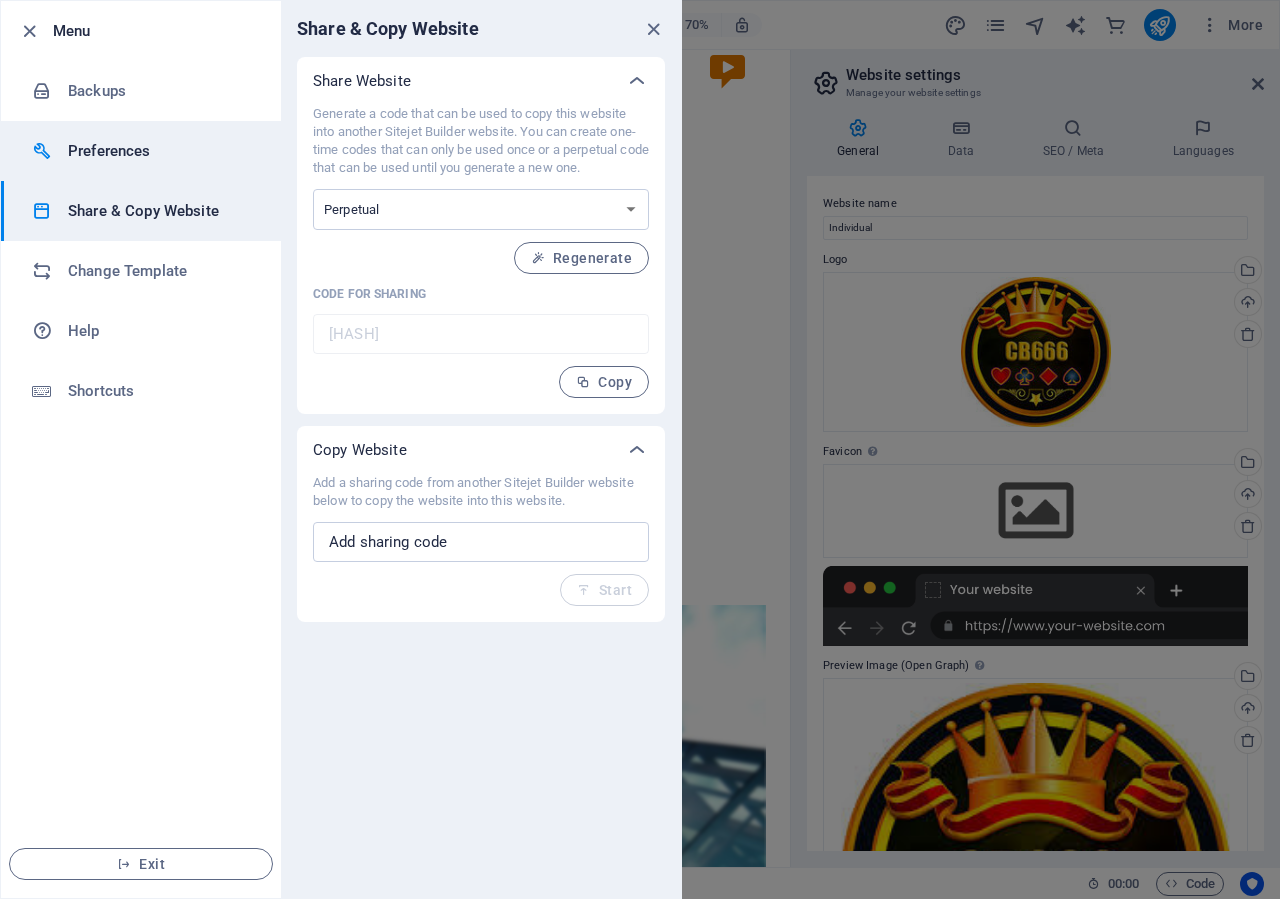 click on "Preferences" at bounding box center [160, 151] 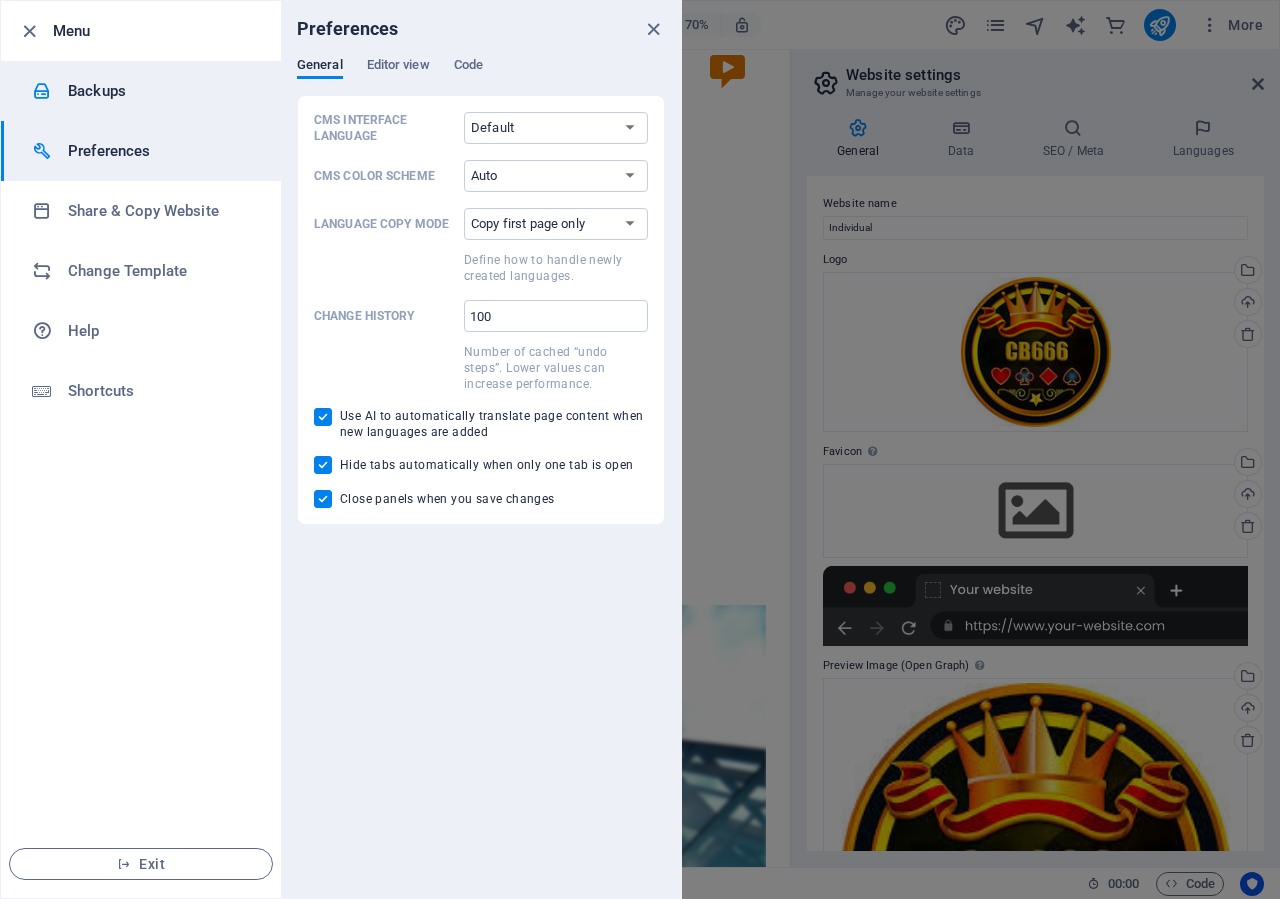 click on "Backups" at bounding box center [160, 91] 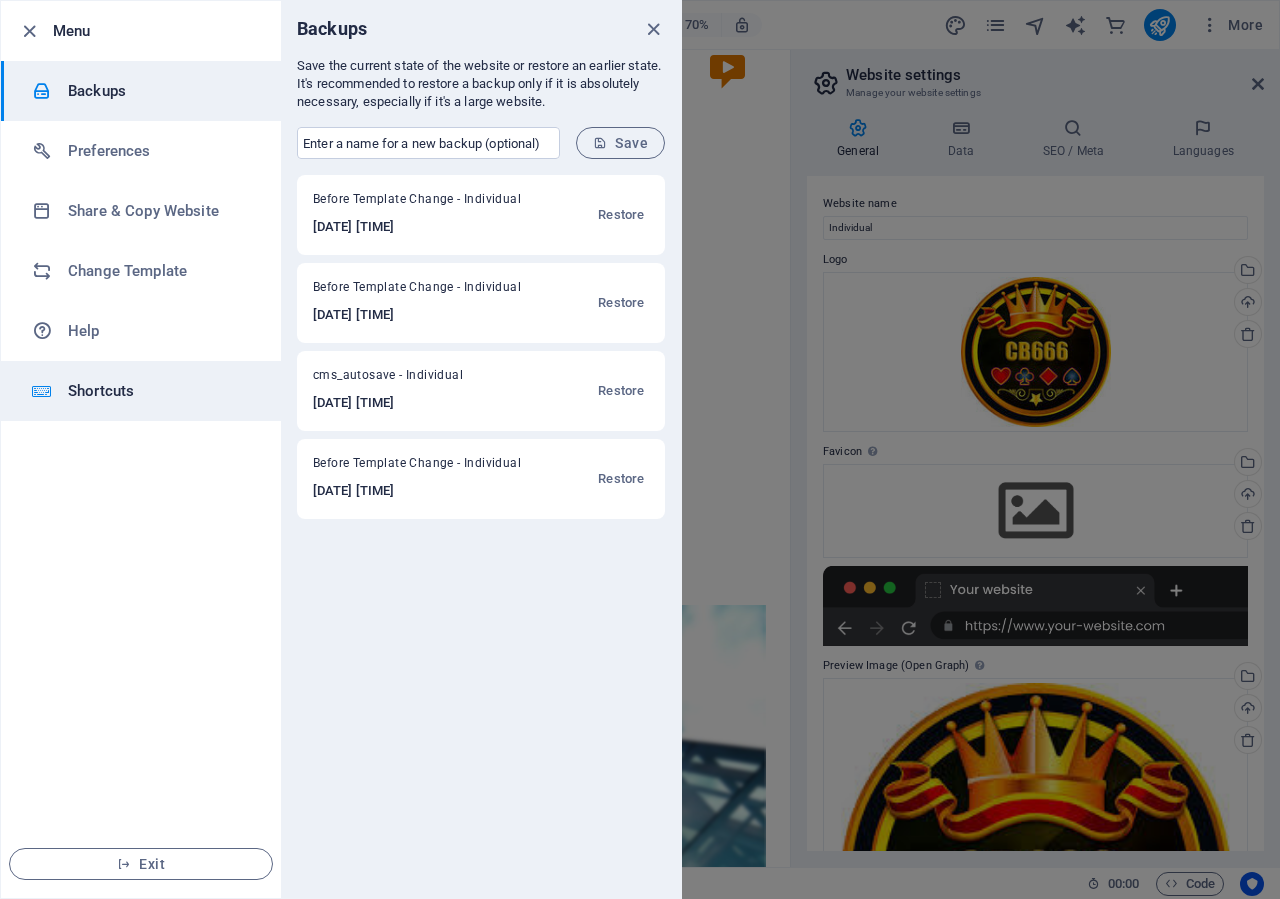 click on "Shortcuts" at bounding box center [160, 391] 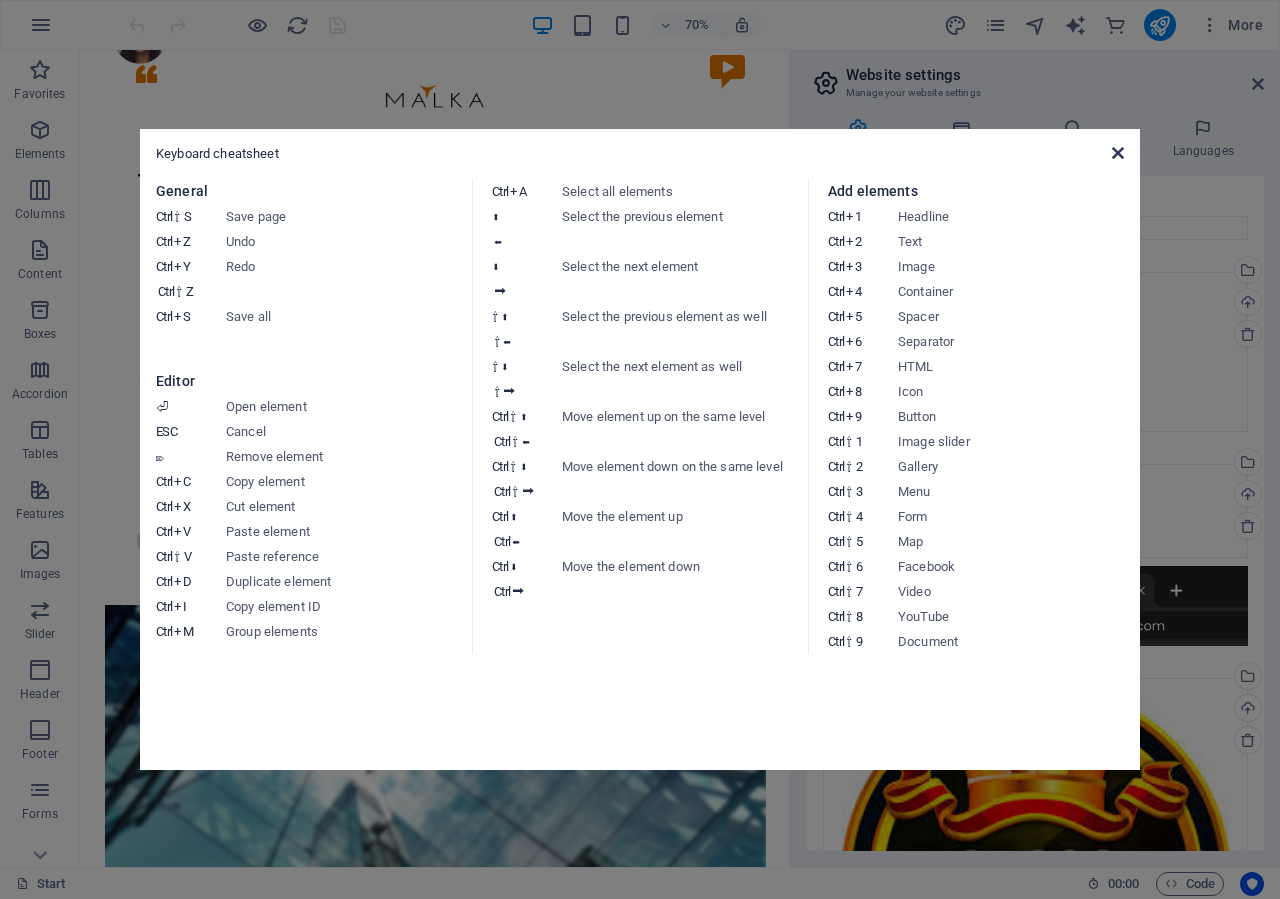 click at bounding box center [1118, 153] 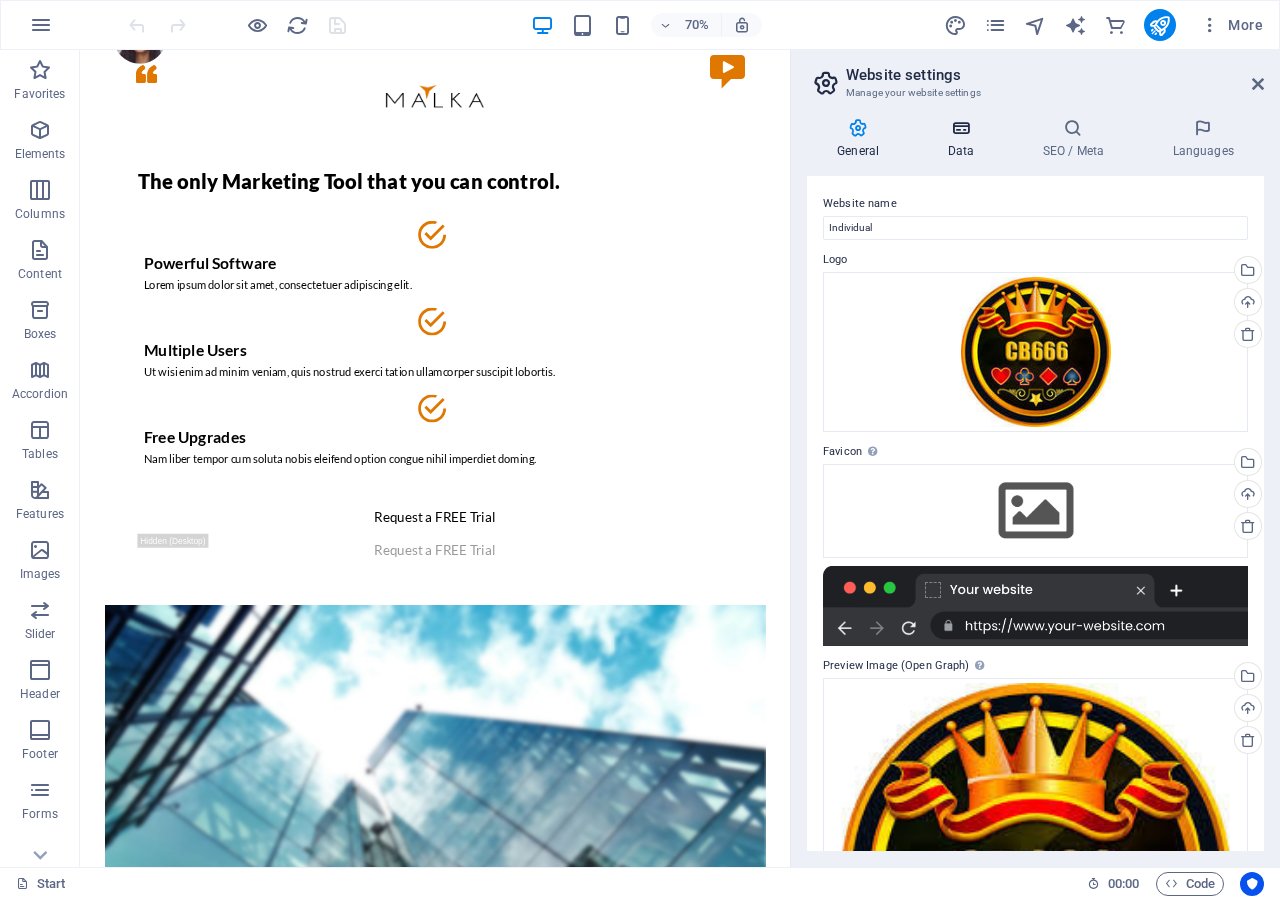 click on "Data" at bounding box center (964, 139) 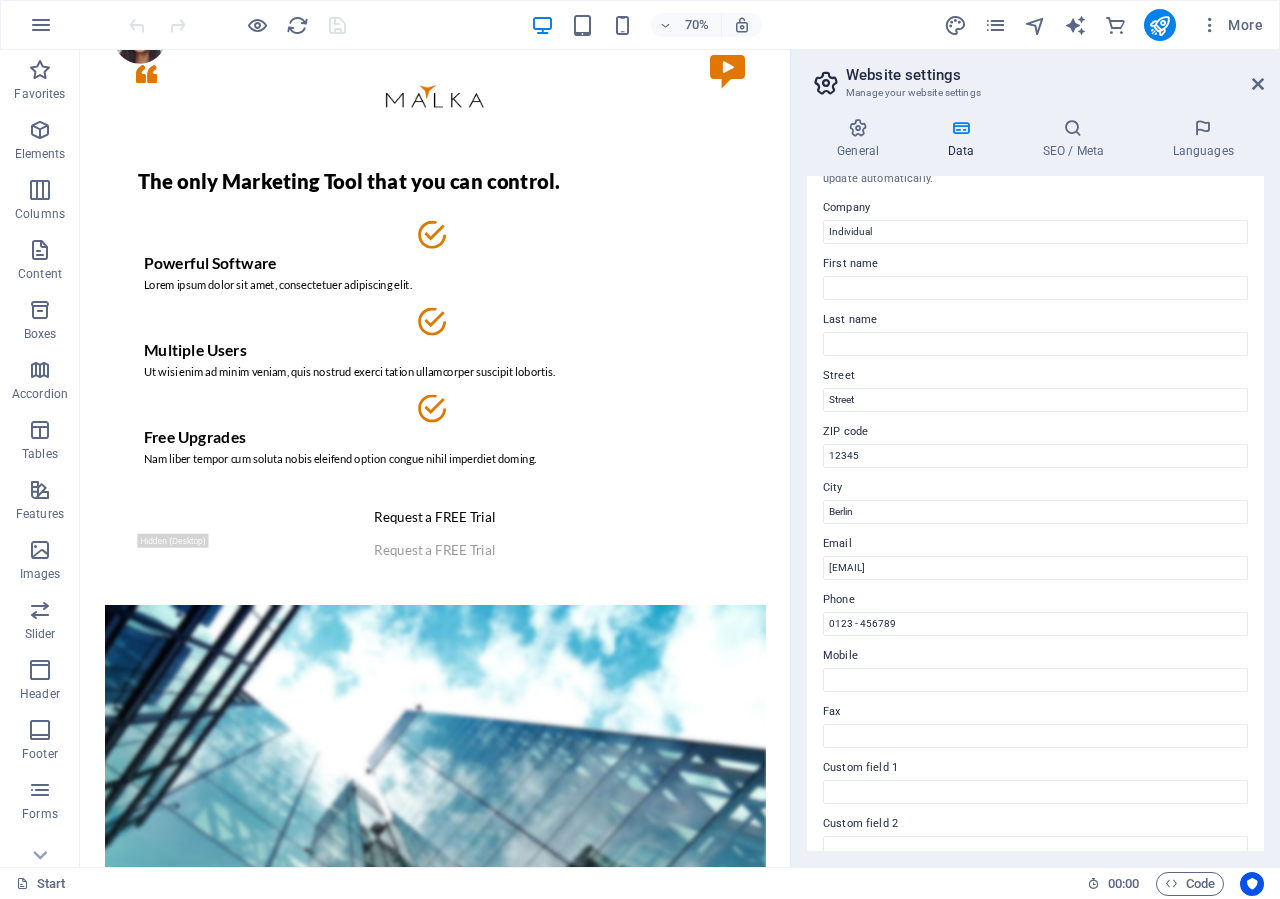 scroll, scrollTop: 0, scrollLeft: 0, axis: both 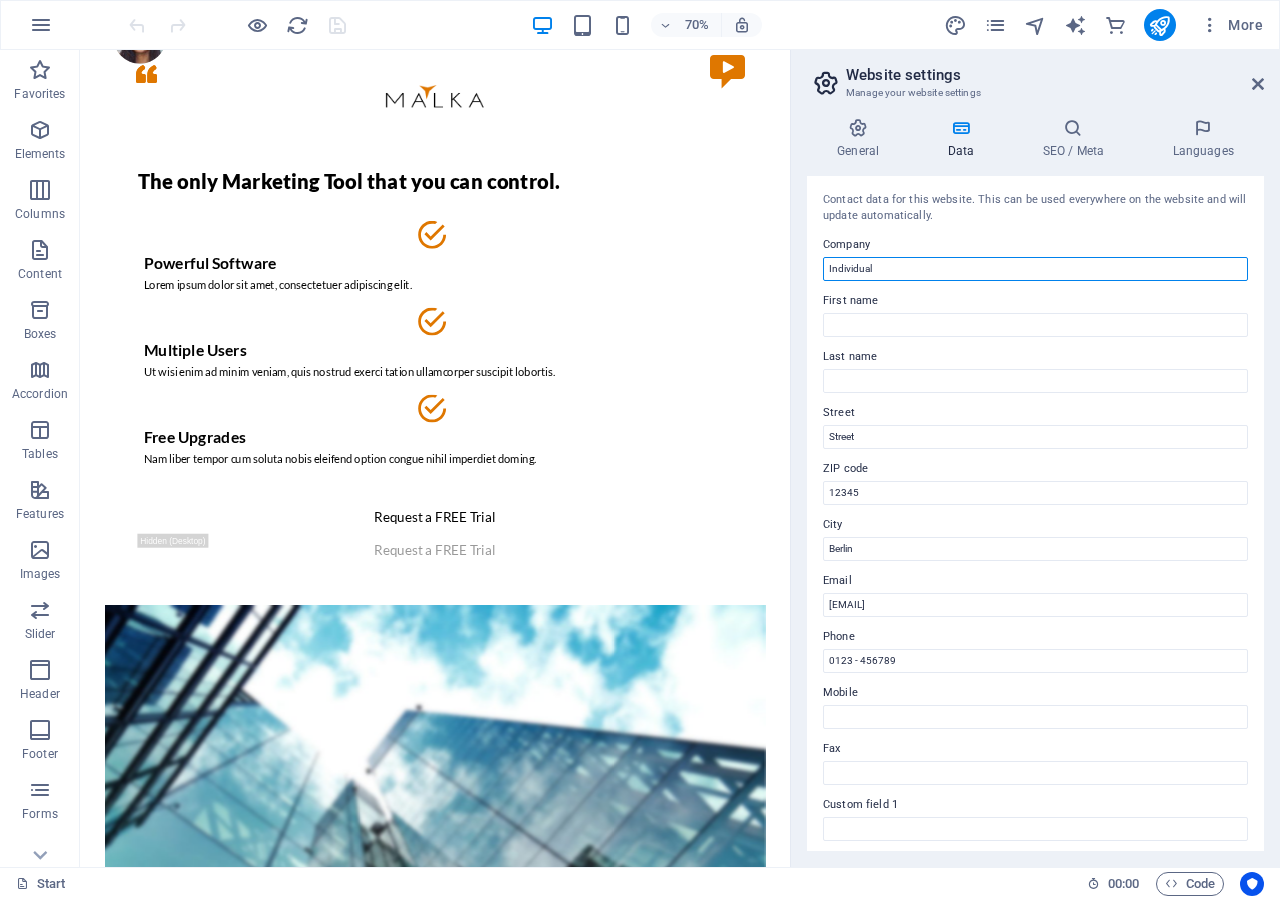 click on "Individual" at bounding box center (1035, 269) 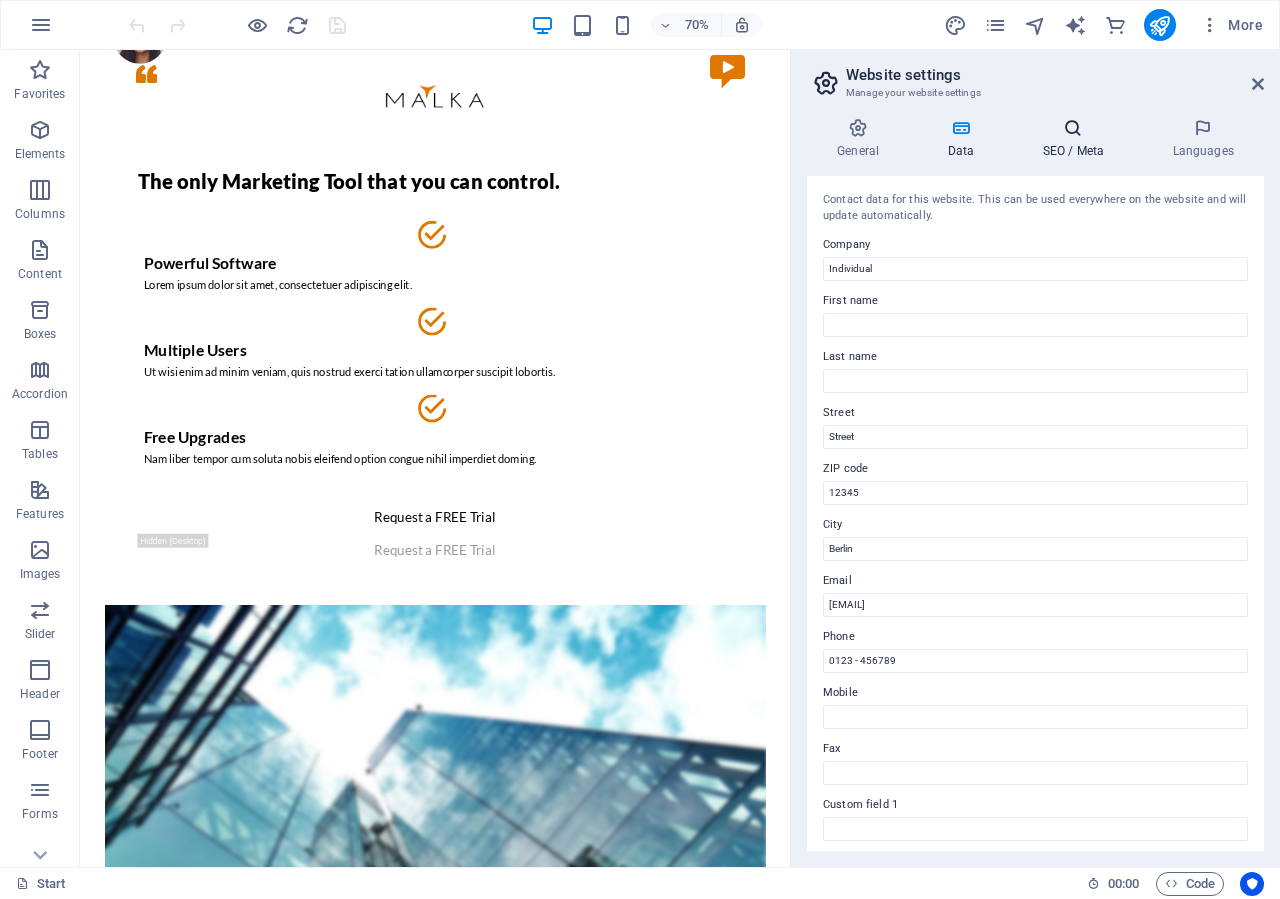 click at bounding box center (1073, 128) 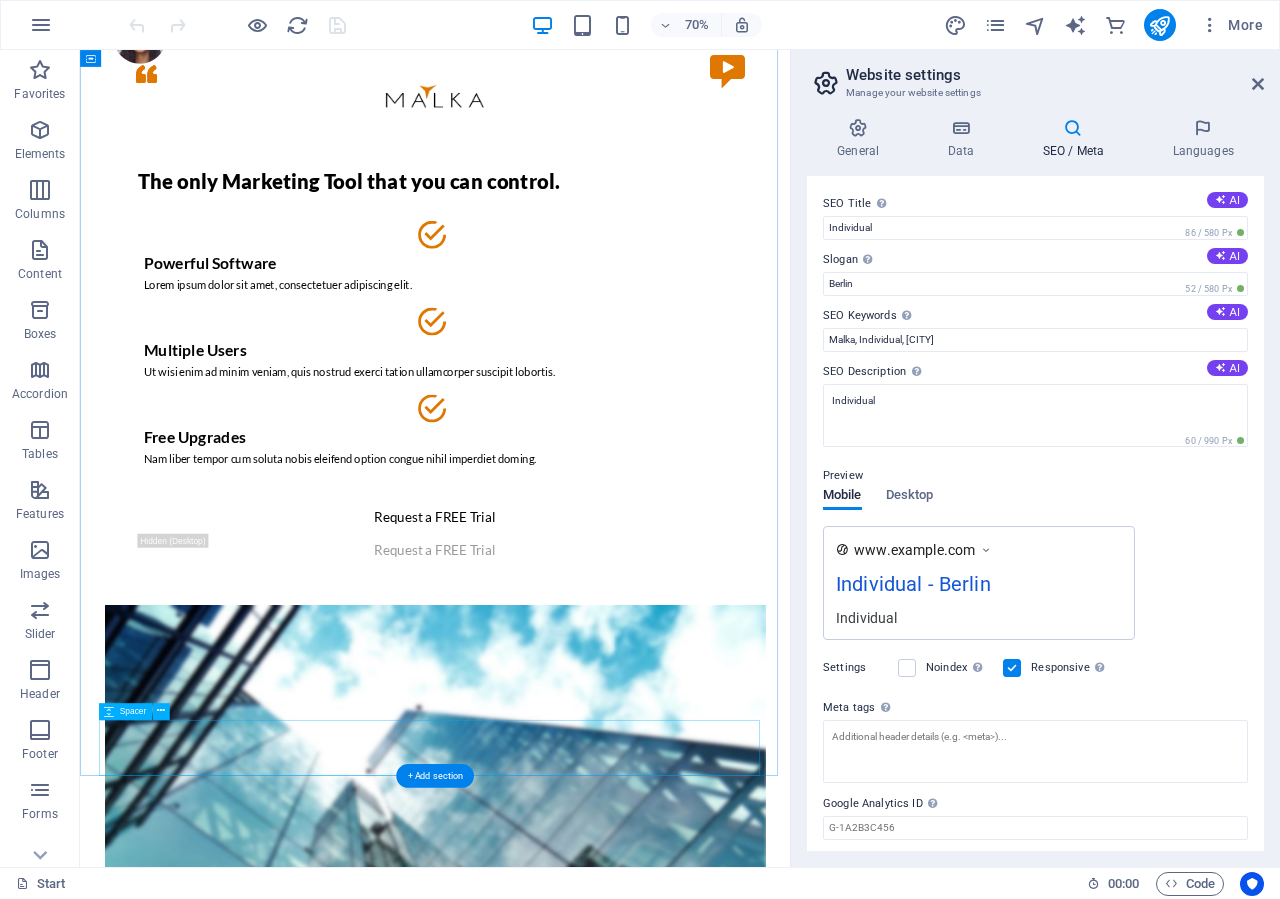 scroll, scrollTop: 101, scrollLeft: 0, axis: vertical 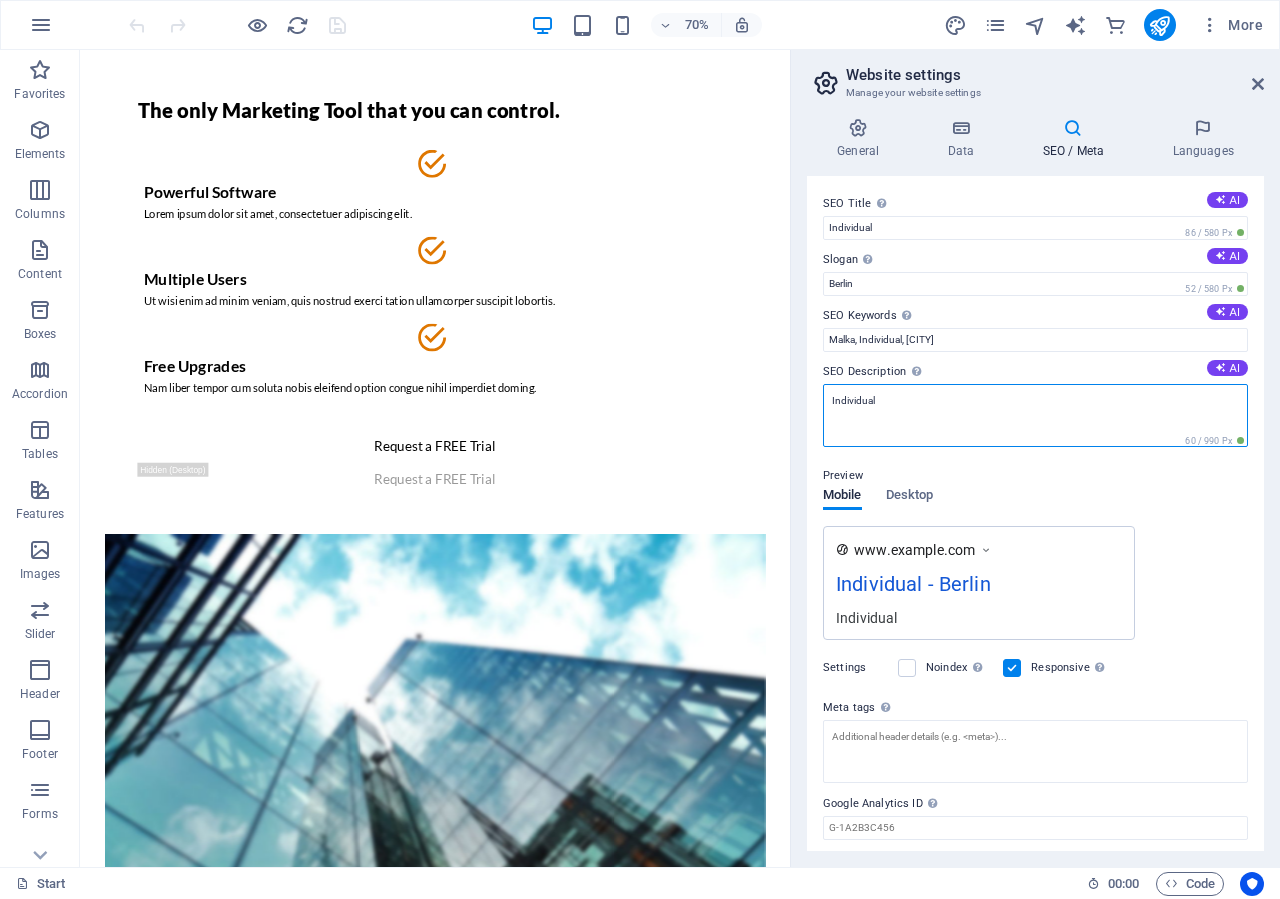 click on "Individual" at bounding box center [1035, 415] 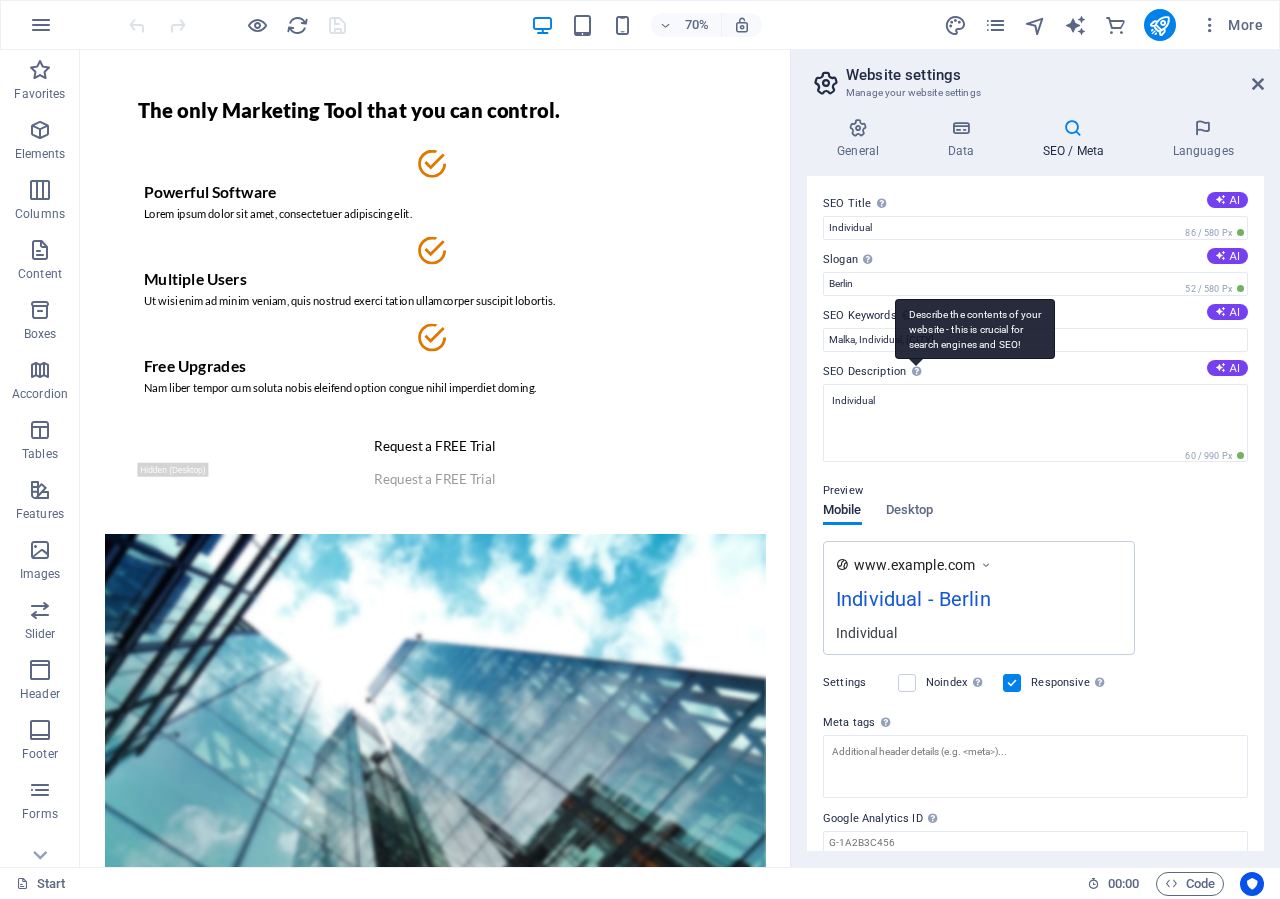 click on "Describe the contents of your website - this is crucial for search engines and SEO!" at bounding box center [975, 329] 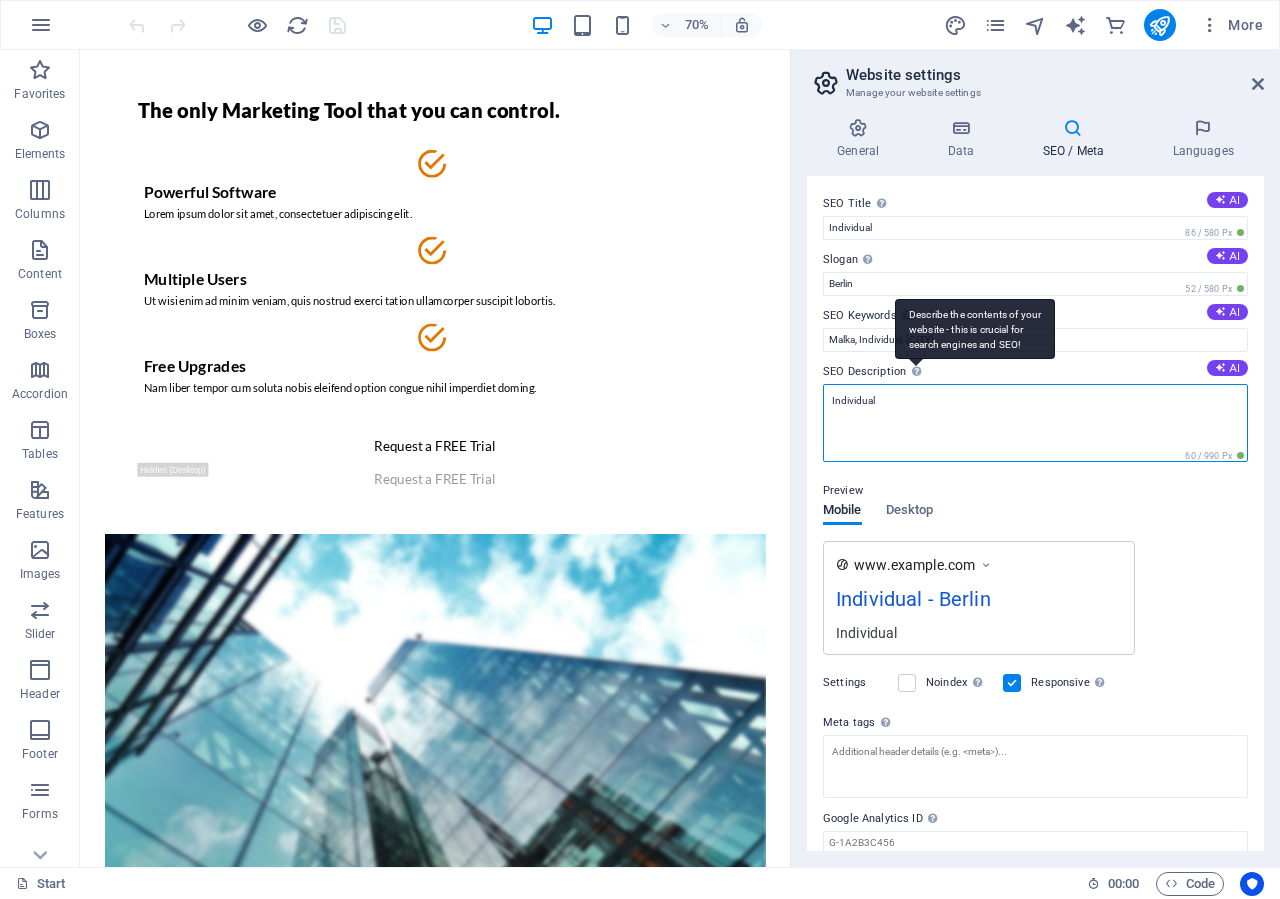 click on "Individual" at bounding box center (1035, 423) 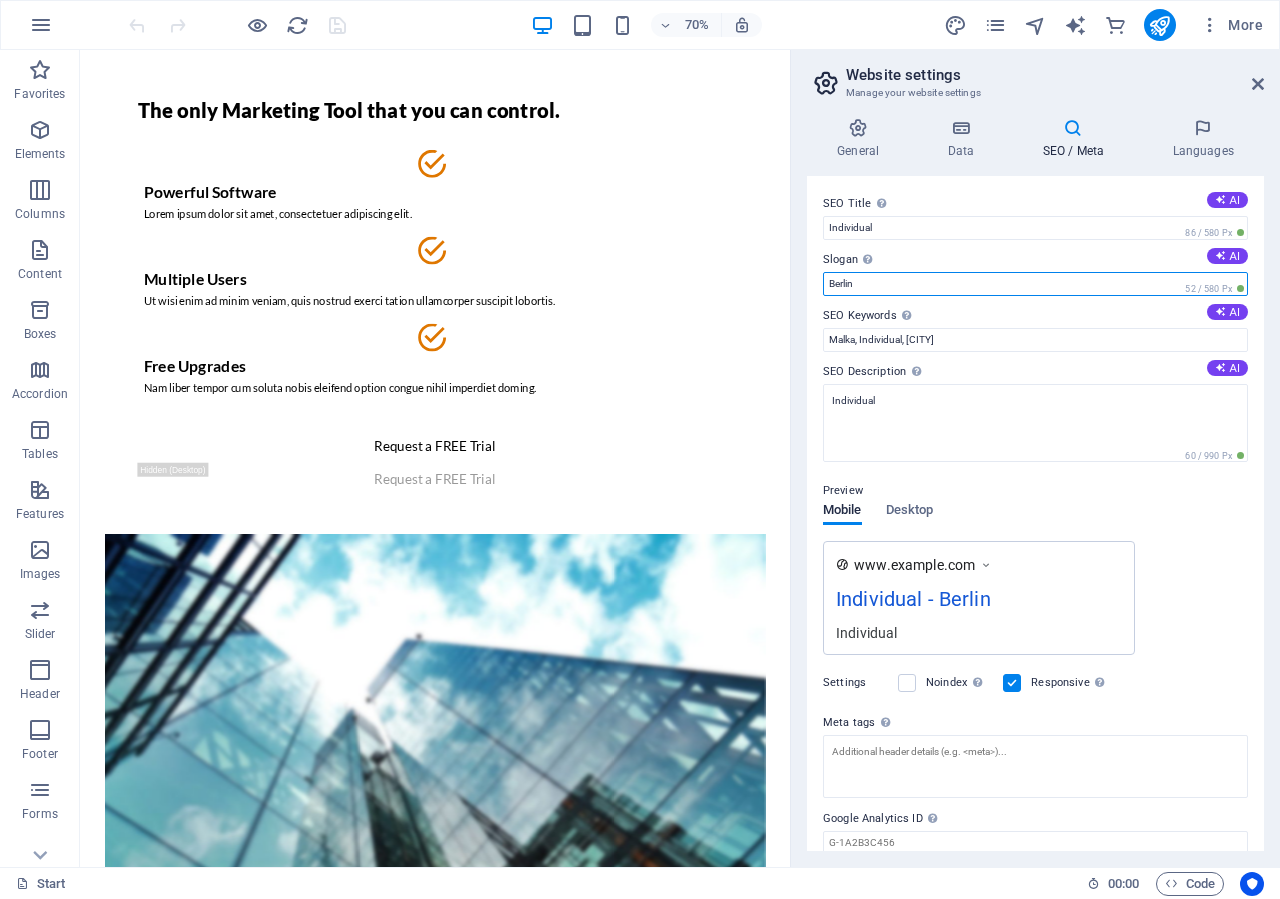 click on "Berlin" at bounding box center [1035, 284] 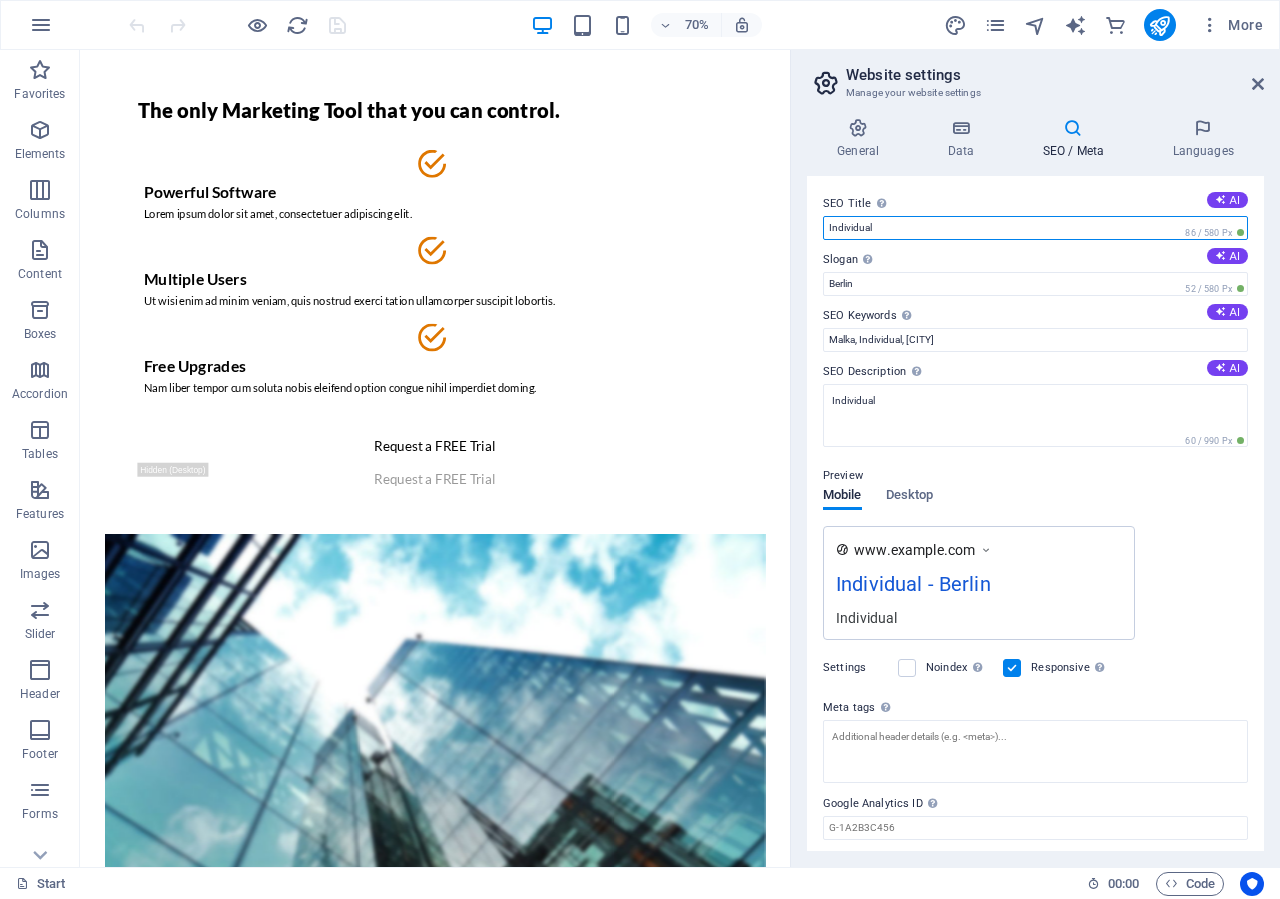 click on "Individual" at bounding box center (1035, 228) 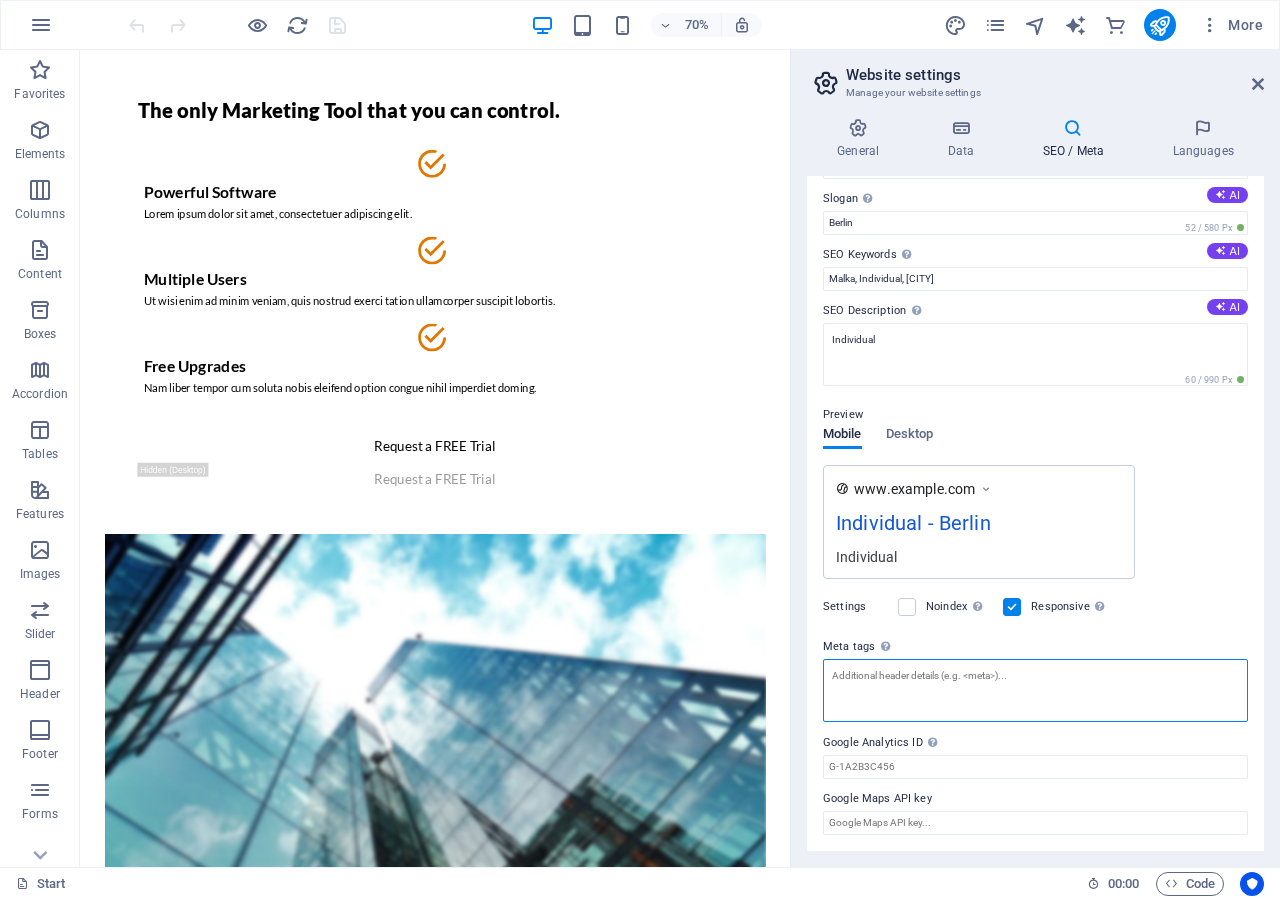 click on "Meta tags Enter HTML code here that will be placed inside the  tags of your website. Please note that your website may not function if you include code with errors." at bounding box center [1035, 690] 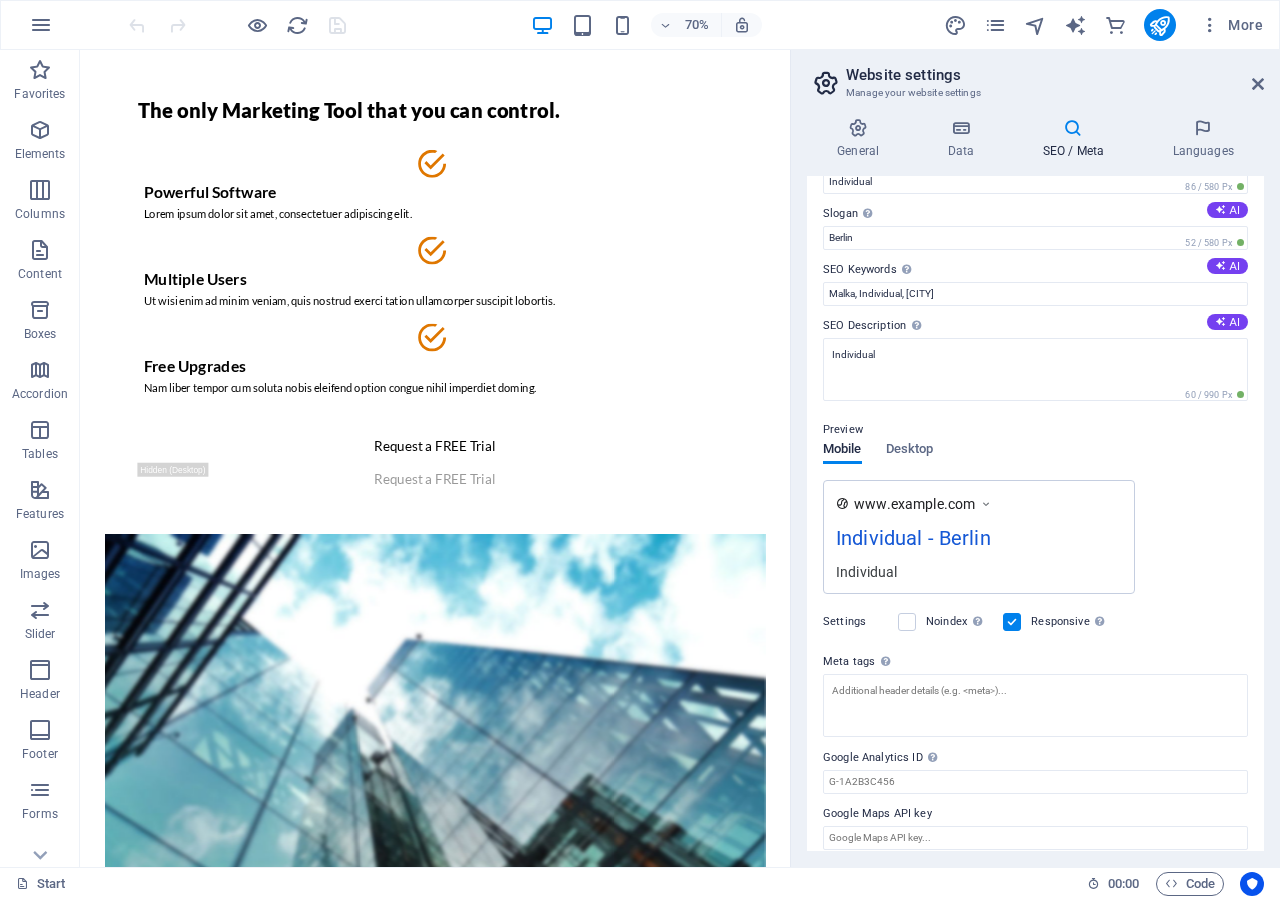 click on "SEO Title The title of your website - make it something that stands out in search engine results. AI Individual 86 / 580 Px Slogan The slogan of your website. AI Berlin 52 / 580 Px SEO Keywords Comma-separated list of keywords representing your website. AI Malka, Individual, Berlin SEO Description Describe the contents of your website - this is crucial for search engines and SEO! AI Individual 60 / 990 Px Preview Mobile Desktop www.example.com Individual - Berlin Individual Settings Noindex Instruct search engines to exclude this website from search results. Responsive Determine whether the website should be responsive based on screen resolution. Meta tags Enter HTML code here that will be placed inside the  tags of your website. Please note that your website may not function if you include code with errors. Google Analytics ID Please only add the Google Analytics ID. We automatically include the ID in the tracking snippet. The Analytics ID looks similar to e.g. G-1A2B3C456 Google Maps API key" at bounding box center (1035, 513) 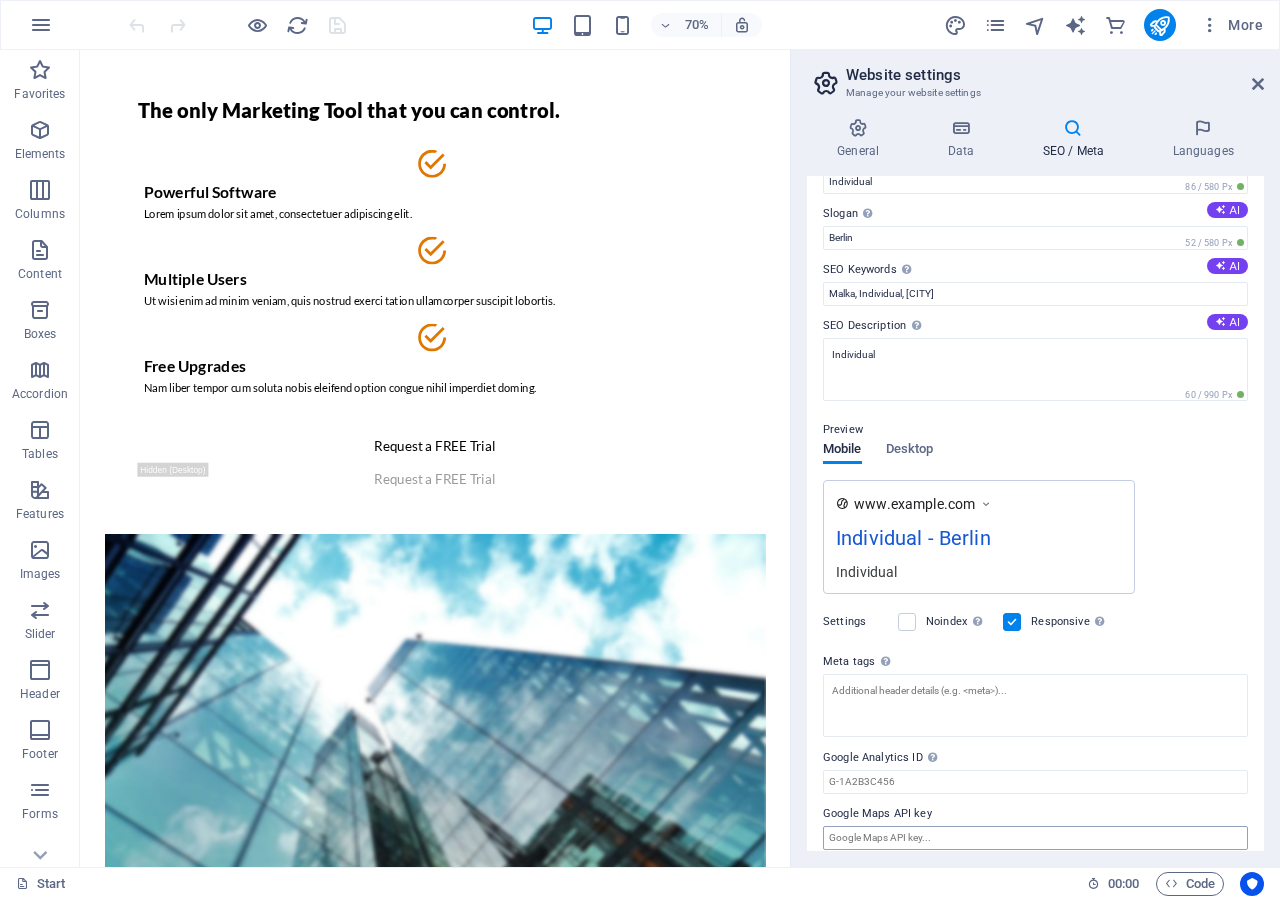scroll, scrollTop: 61, scrollLeft: 0, axis: vertical 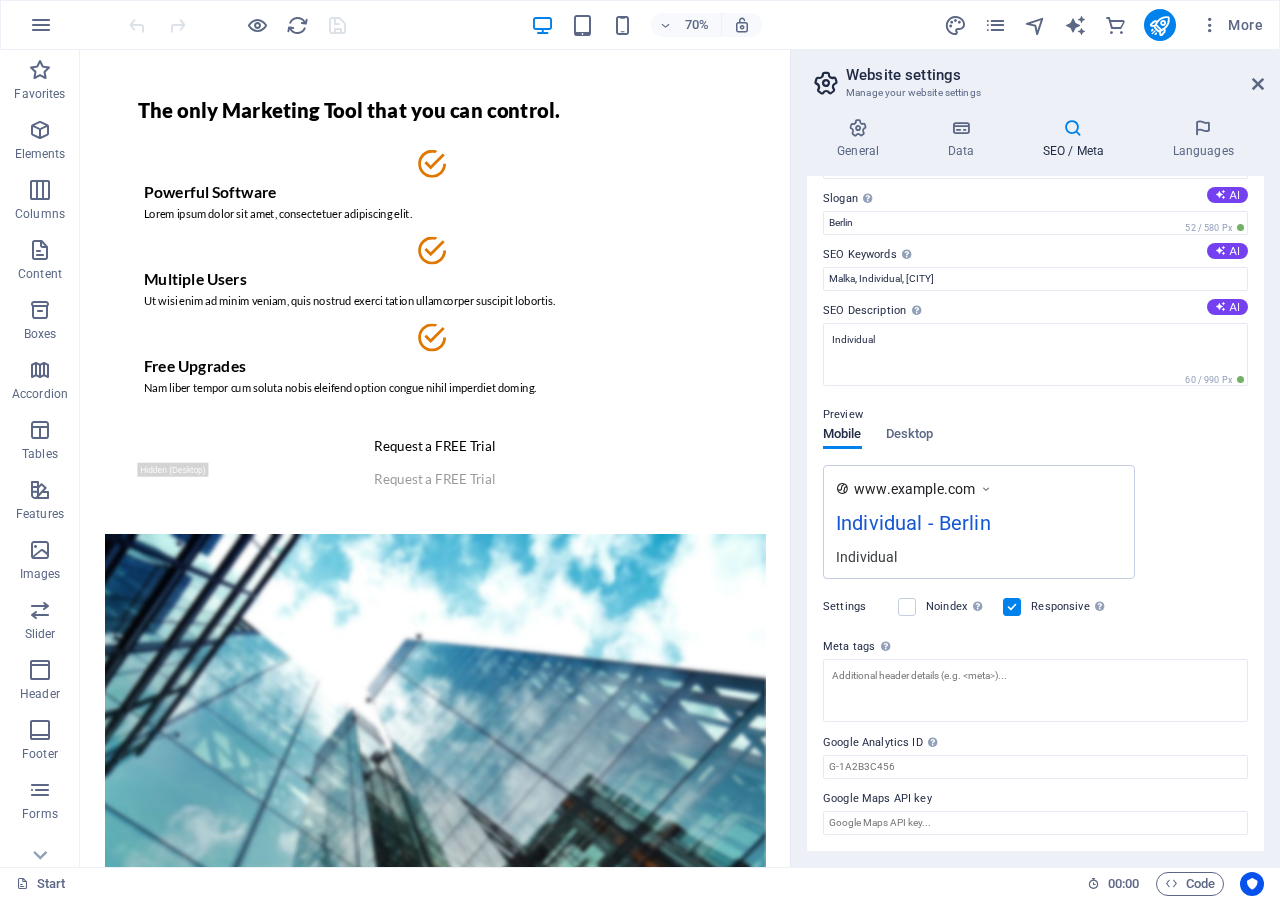 click on "Google Maps API key" at bounding box center (1035, 799) 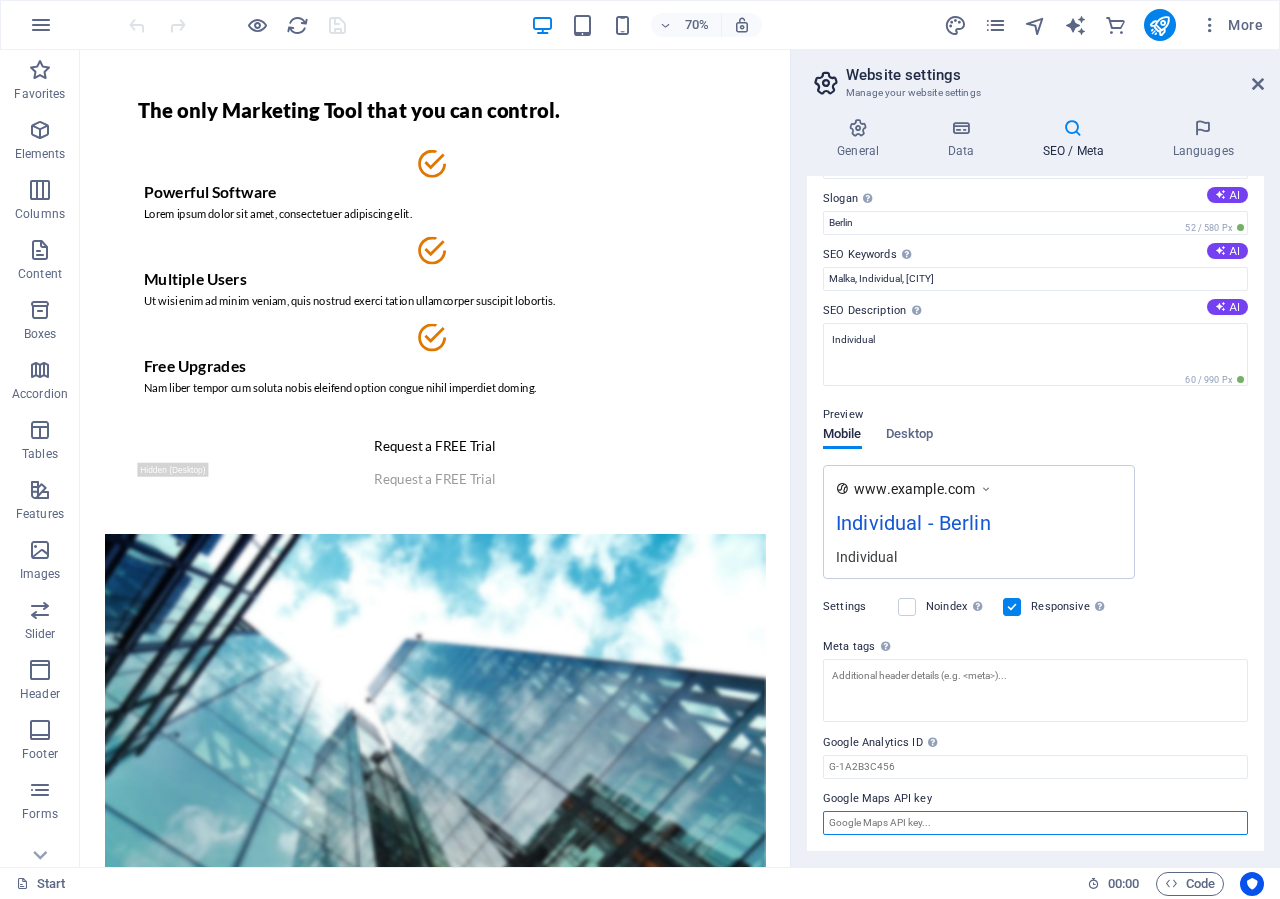 click on "Google Maps API key" at bounding box center [1035, 823] 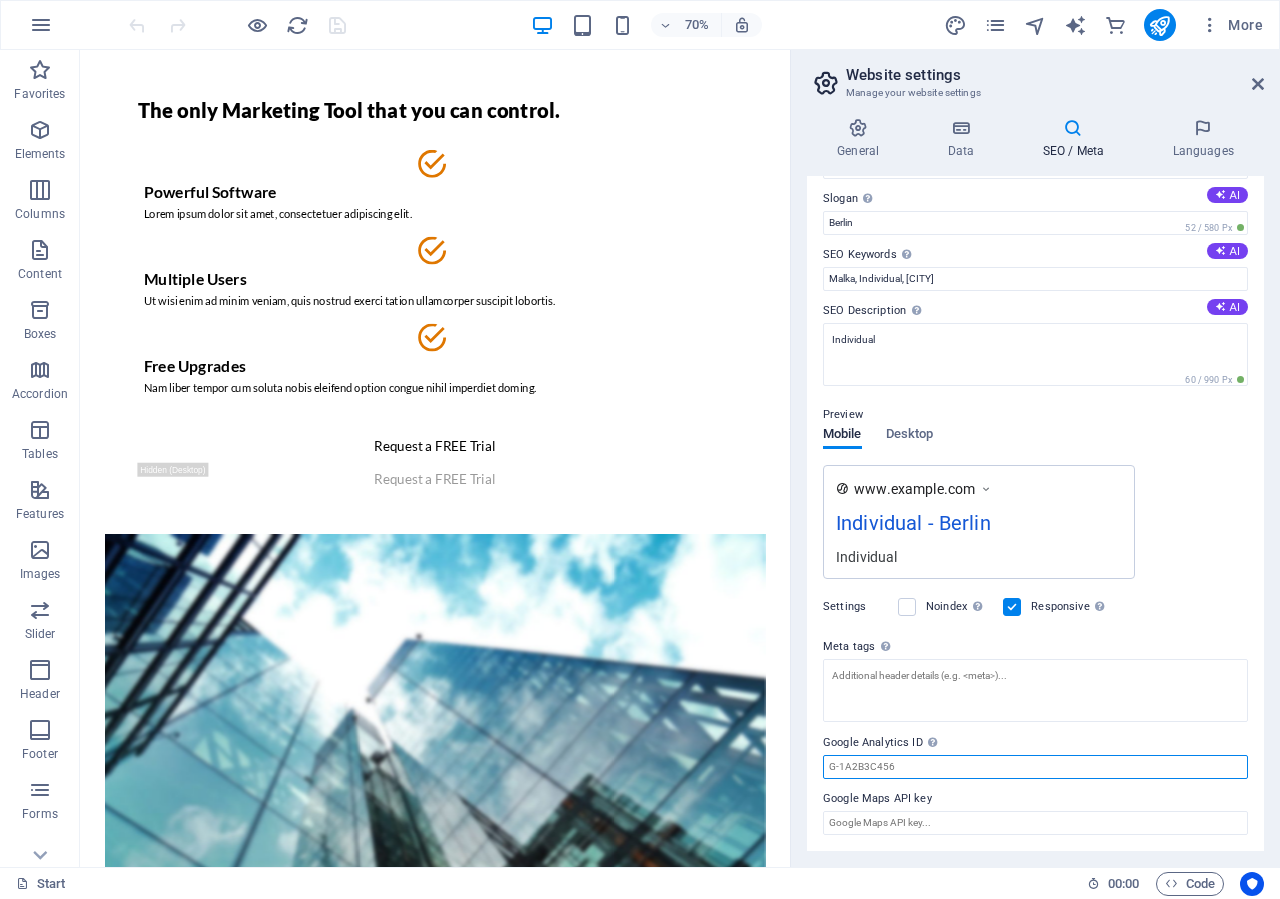 click on "Google Analytics ID Please only add the Google Analytics ID. We automatically include the ID in the tracking snippet. The Analytics ID looks similar to e.g. G-1A2B3C456" at bounding box center (1035, 767) 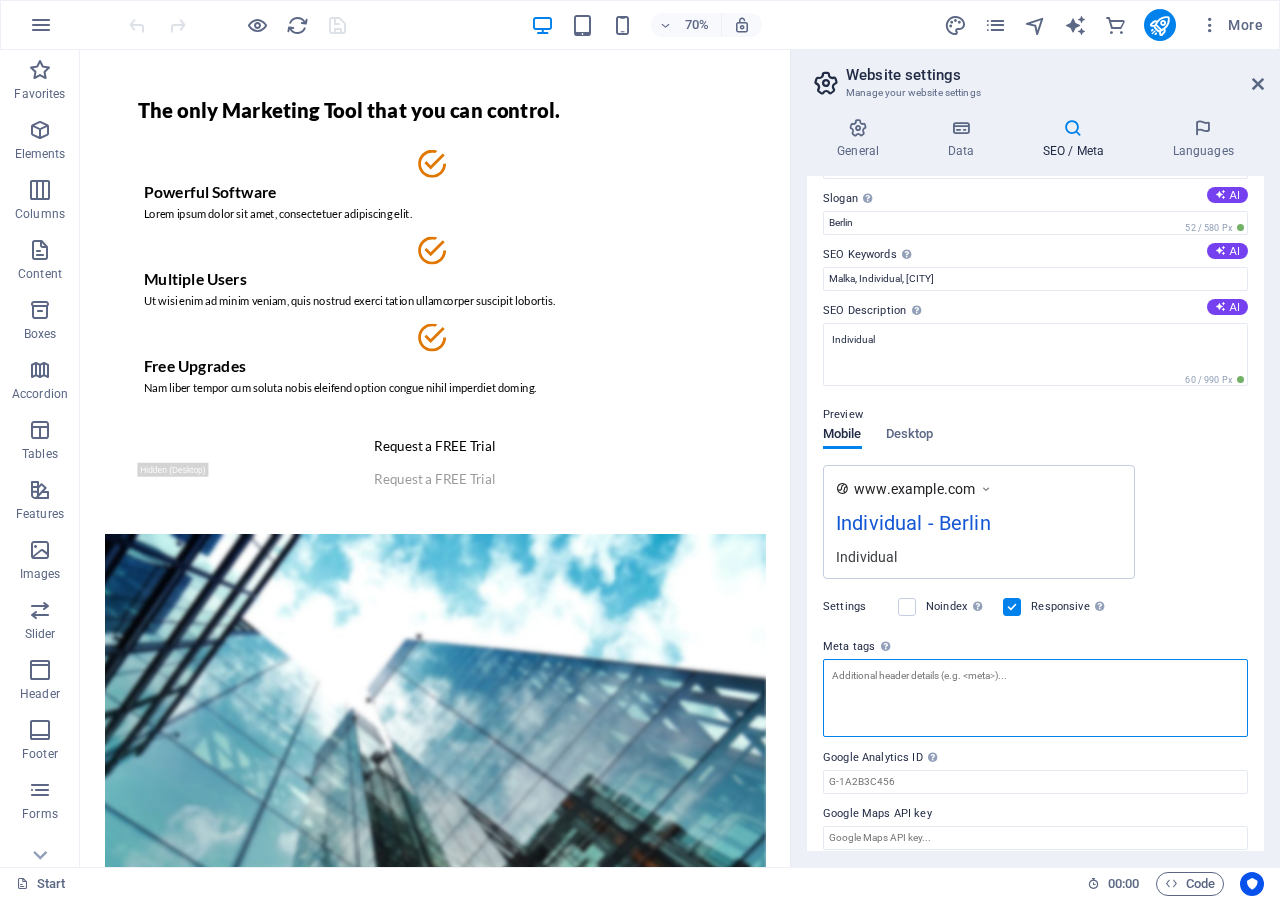 scroll, scrollTop: 46, scrollLeft: 0, axis: vertical 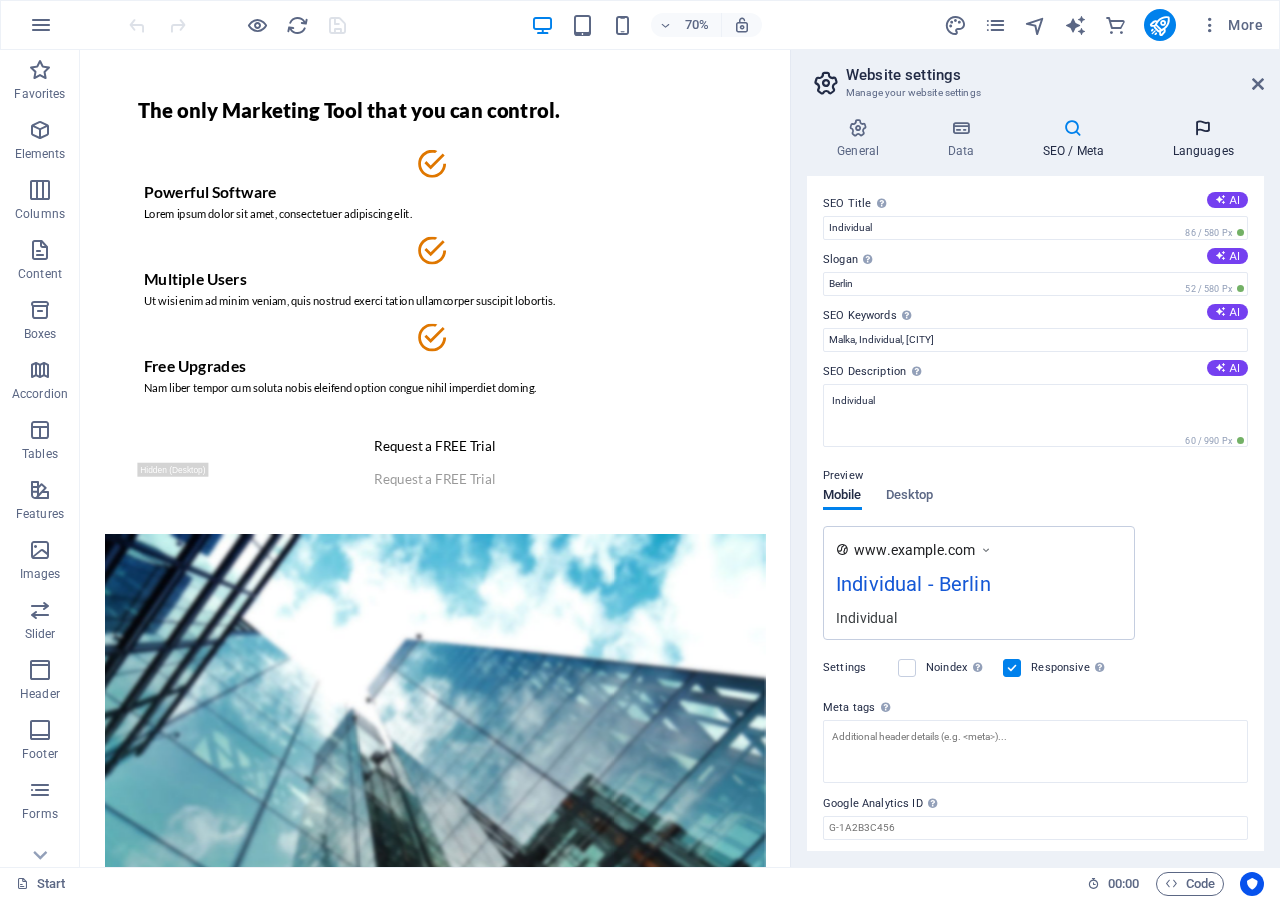 click on "Languages" at bounding box center (1203, 139) 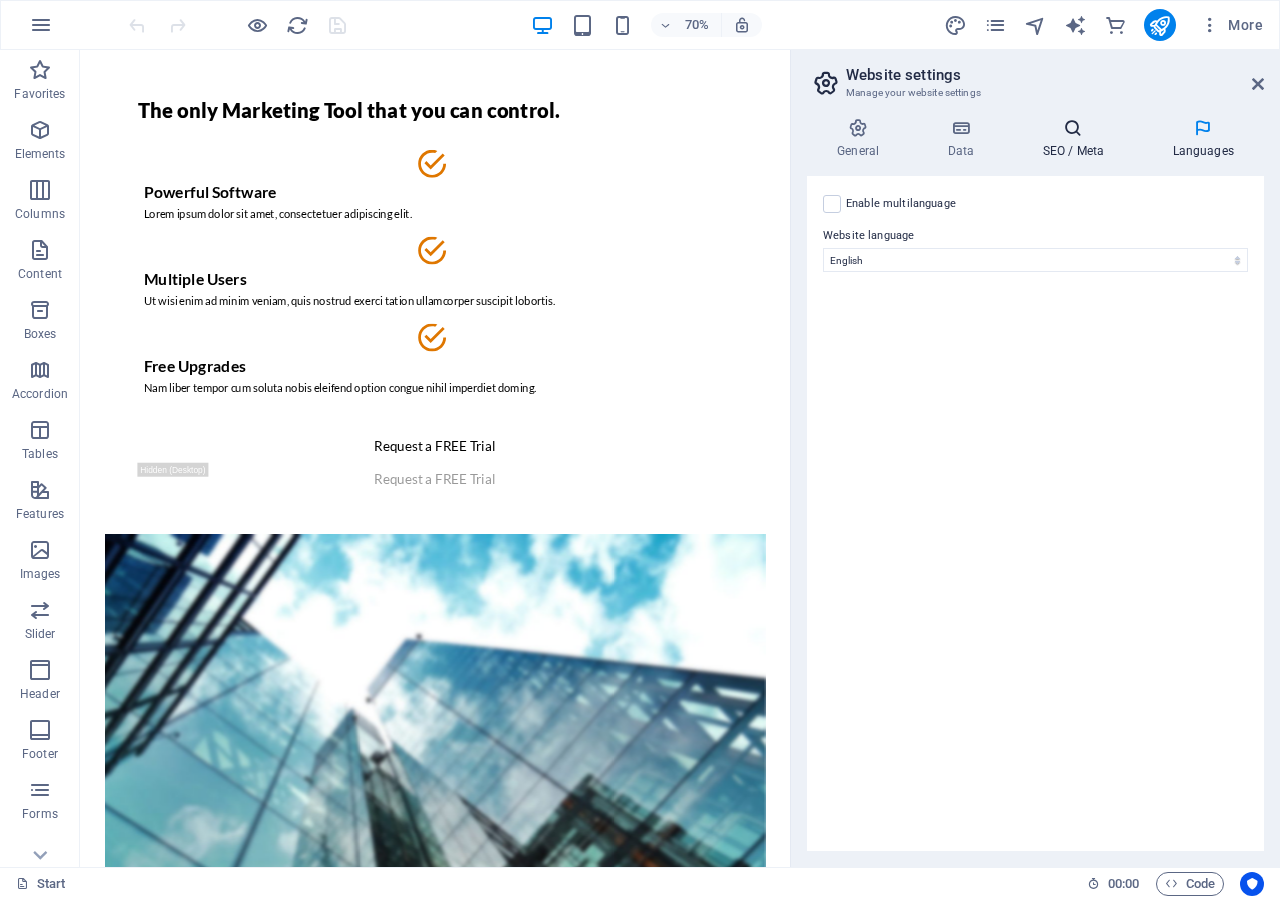 click on "SEO / Meta" at bounding box center (1077, 139) 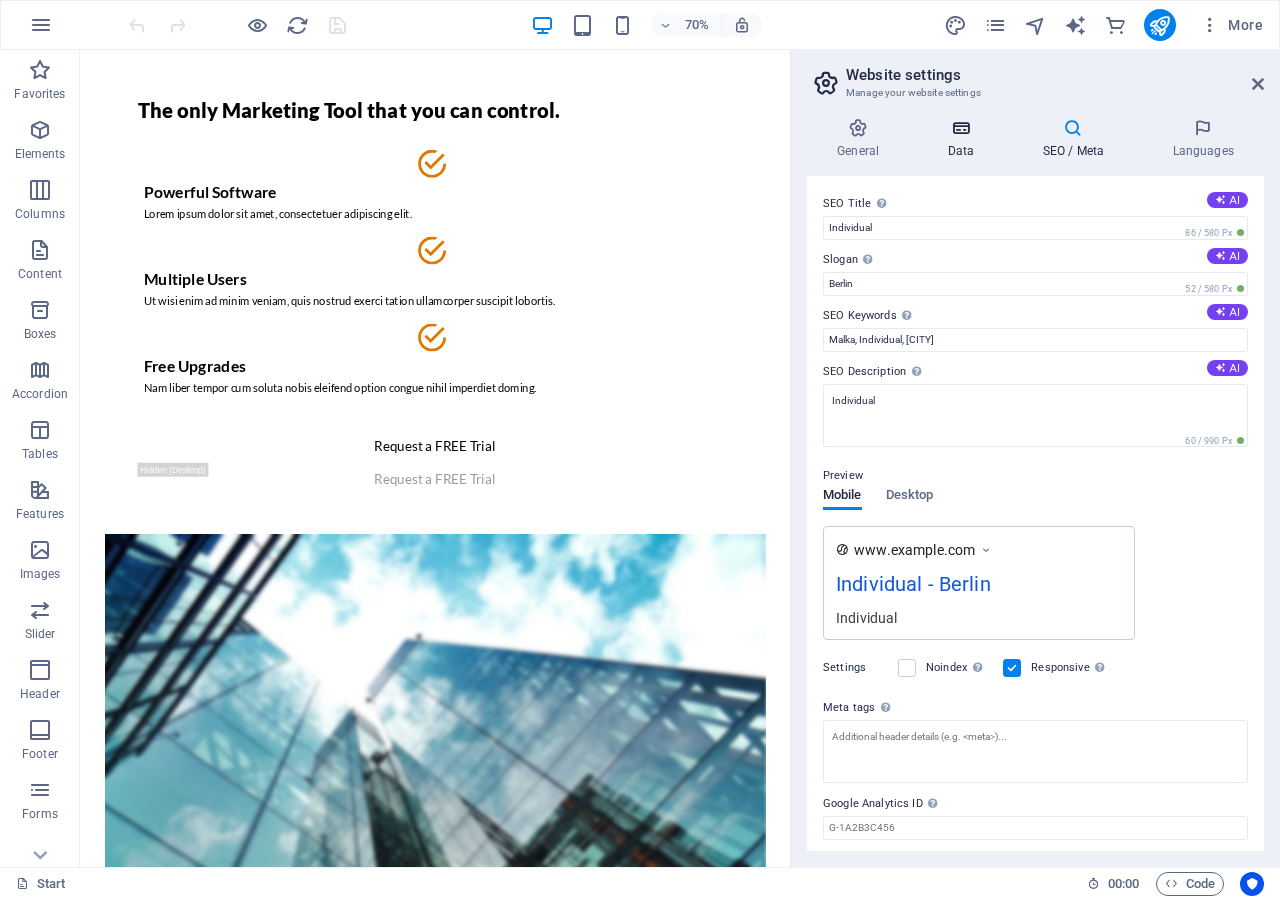 click at bounding box center [960, 128] 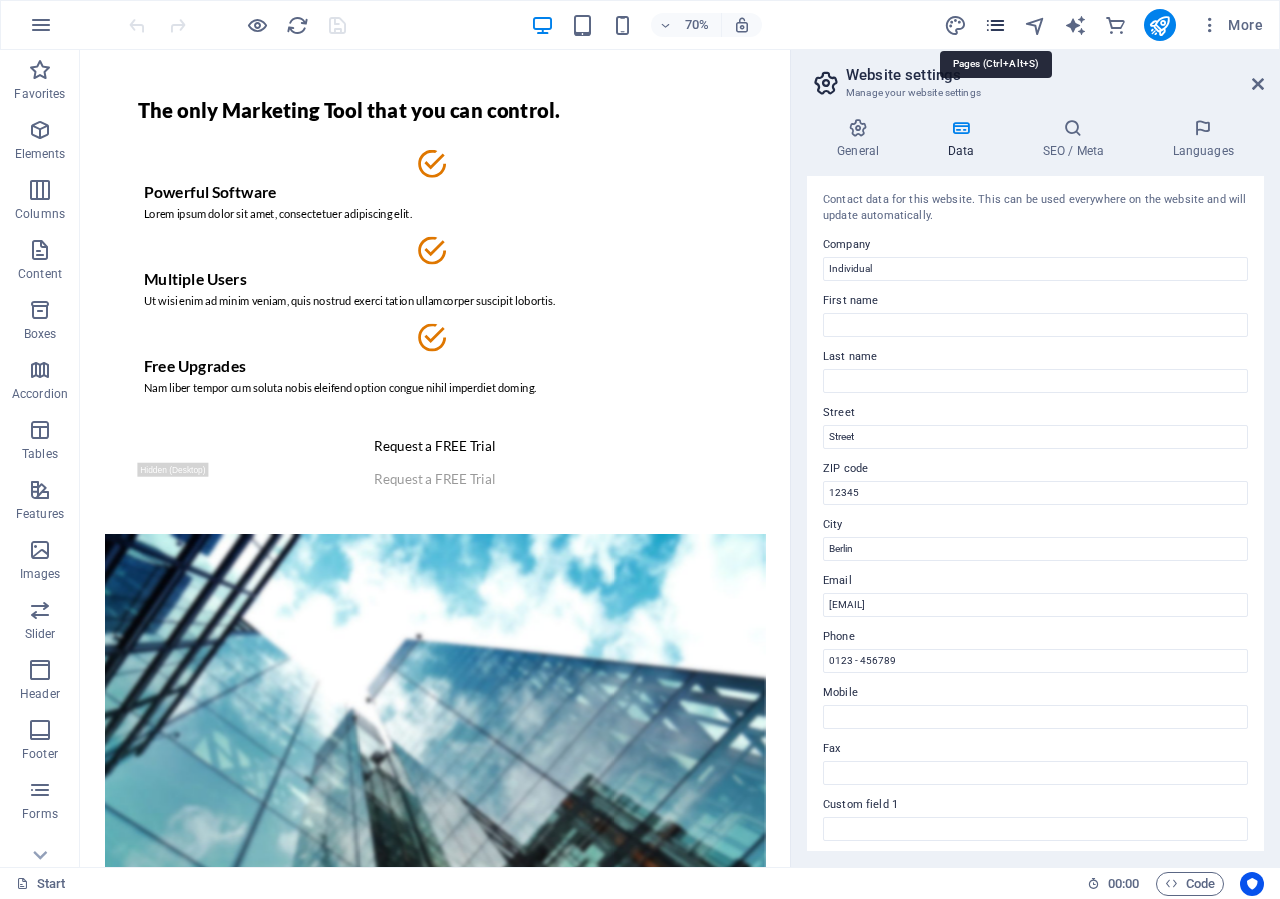 click at bounding box center (995, 25) 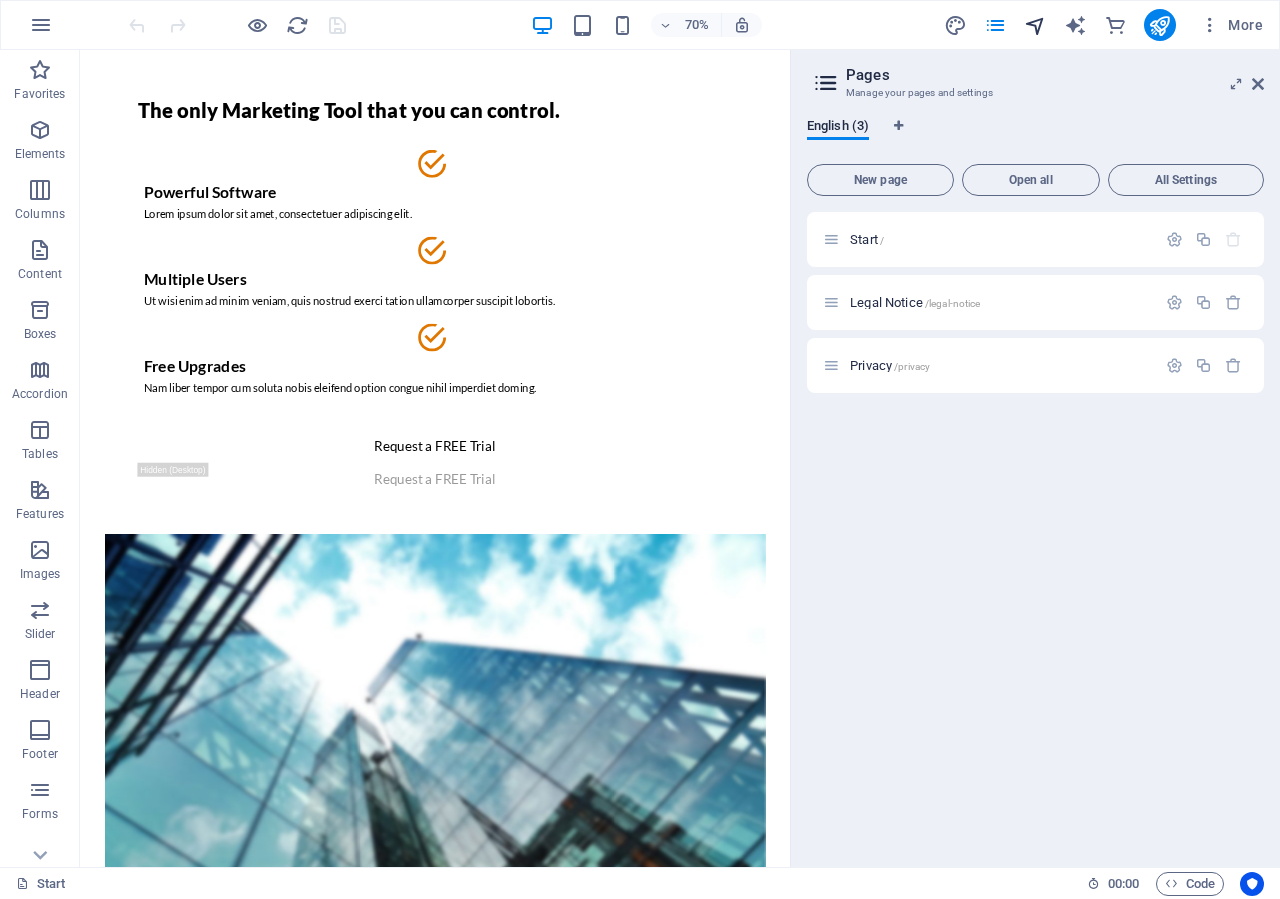 drag, startPoint x: 1015, startPoint y: 22, endPoint x: 1026, endPoint y: 27, distance: 12.083046 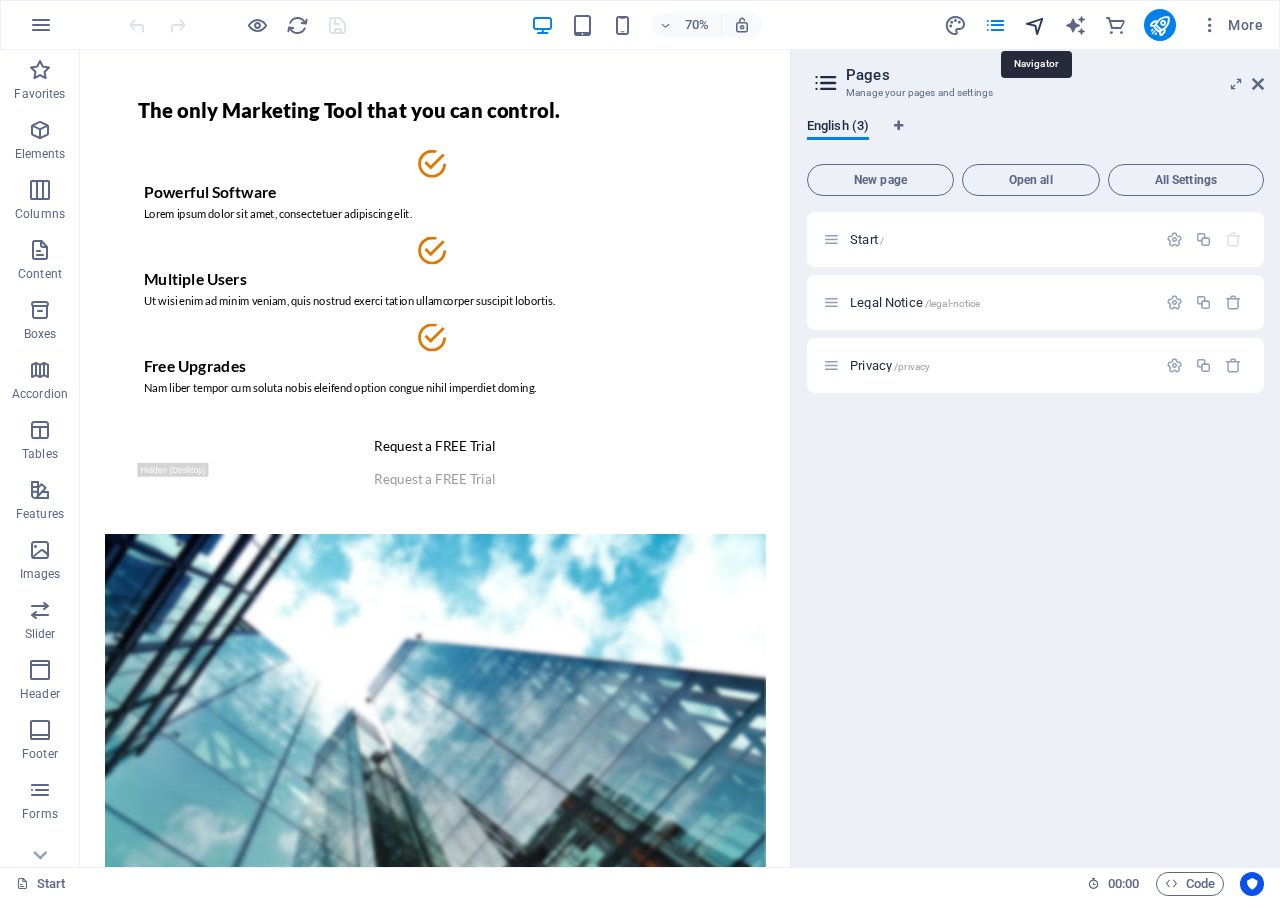 click at bounding box center [1035, 25] 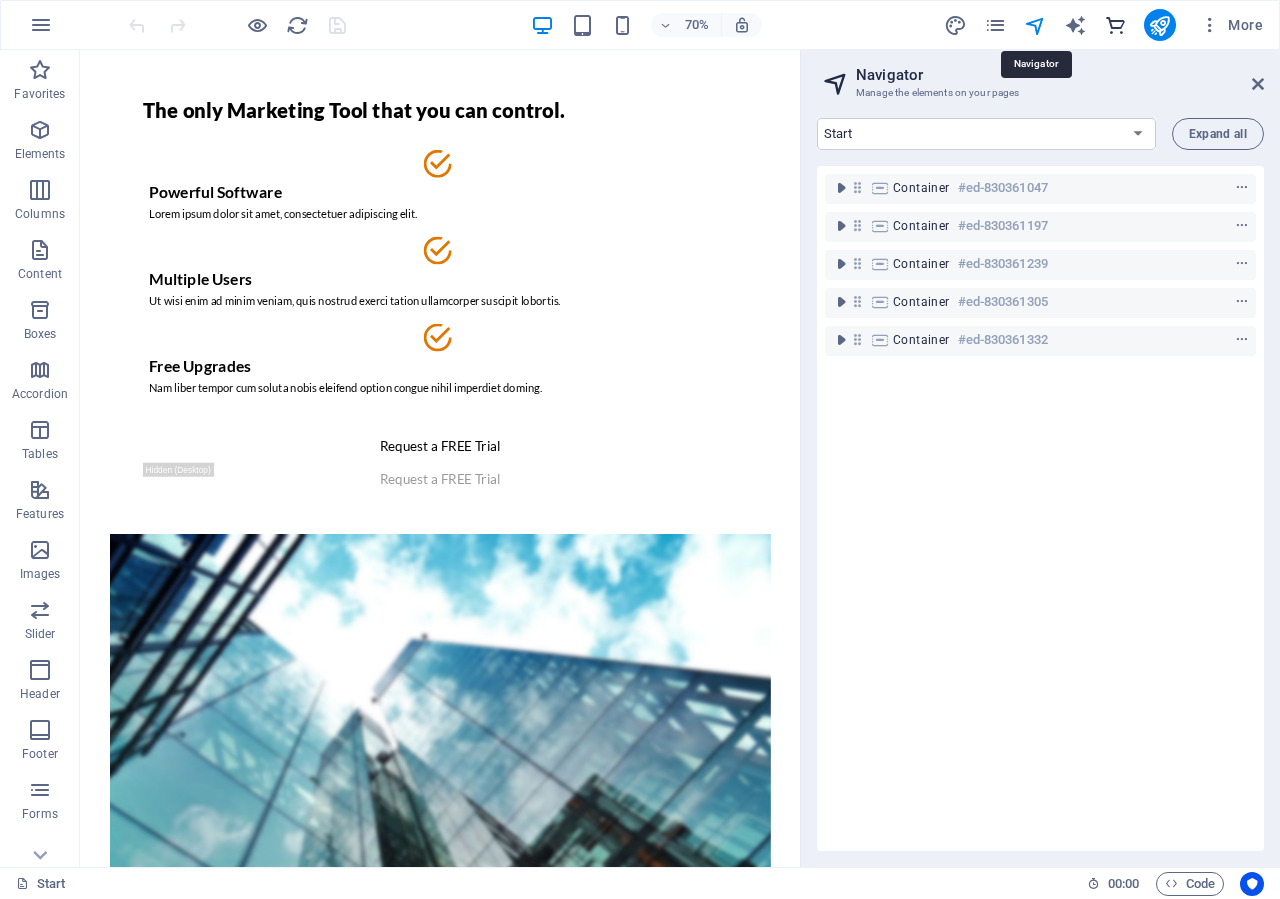 click at bounding box center (1115, 25) 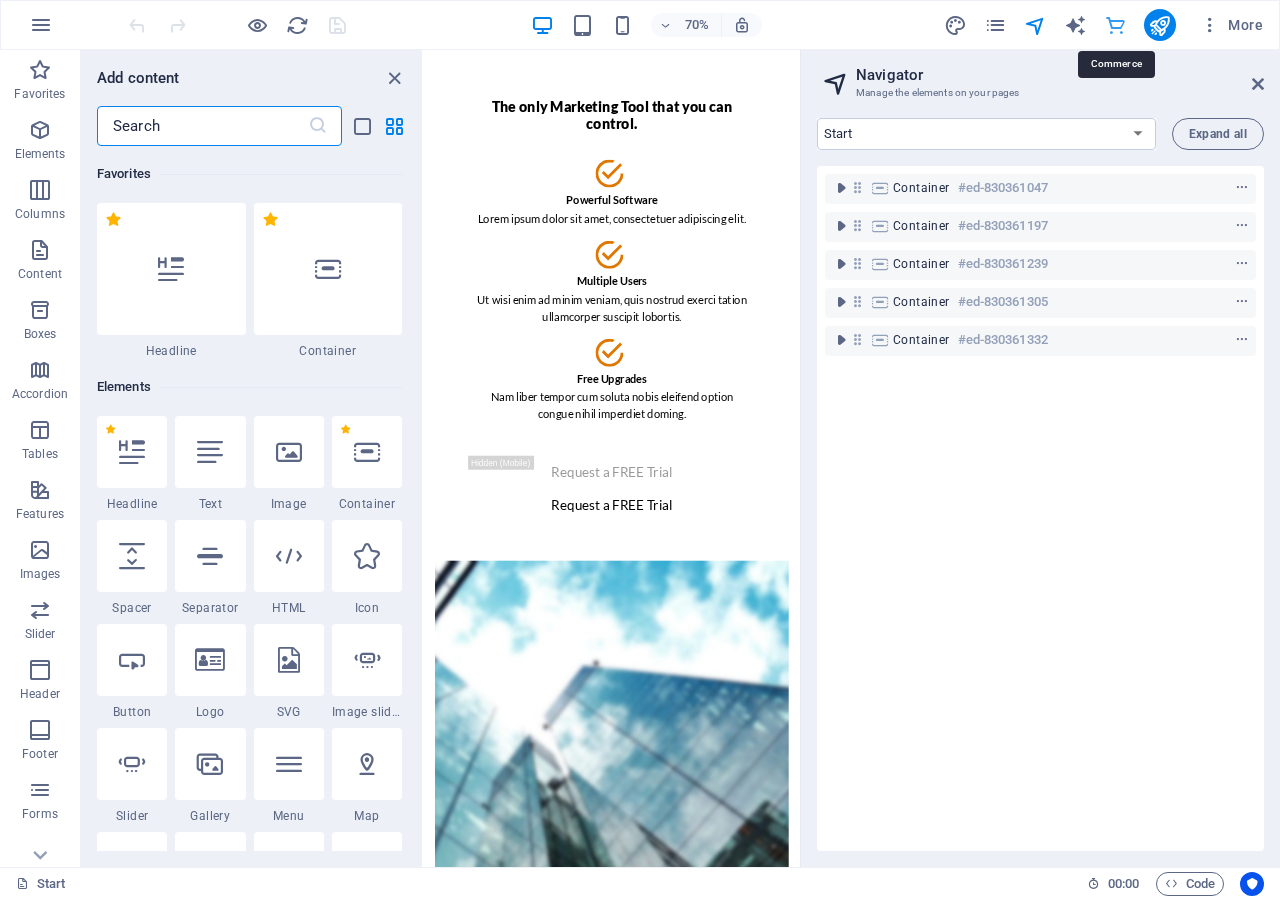 click at bounding box center (1115, 25) 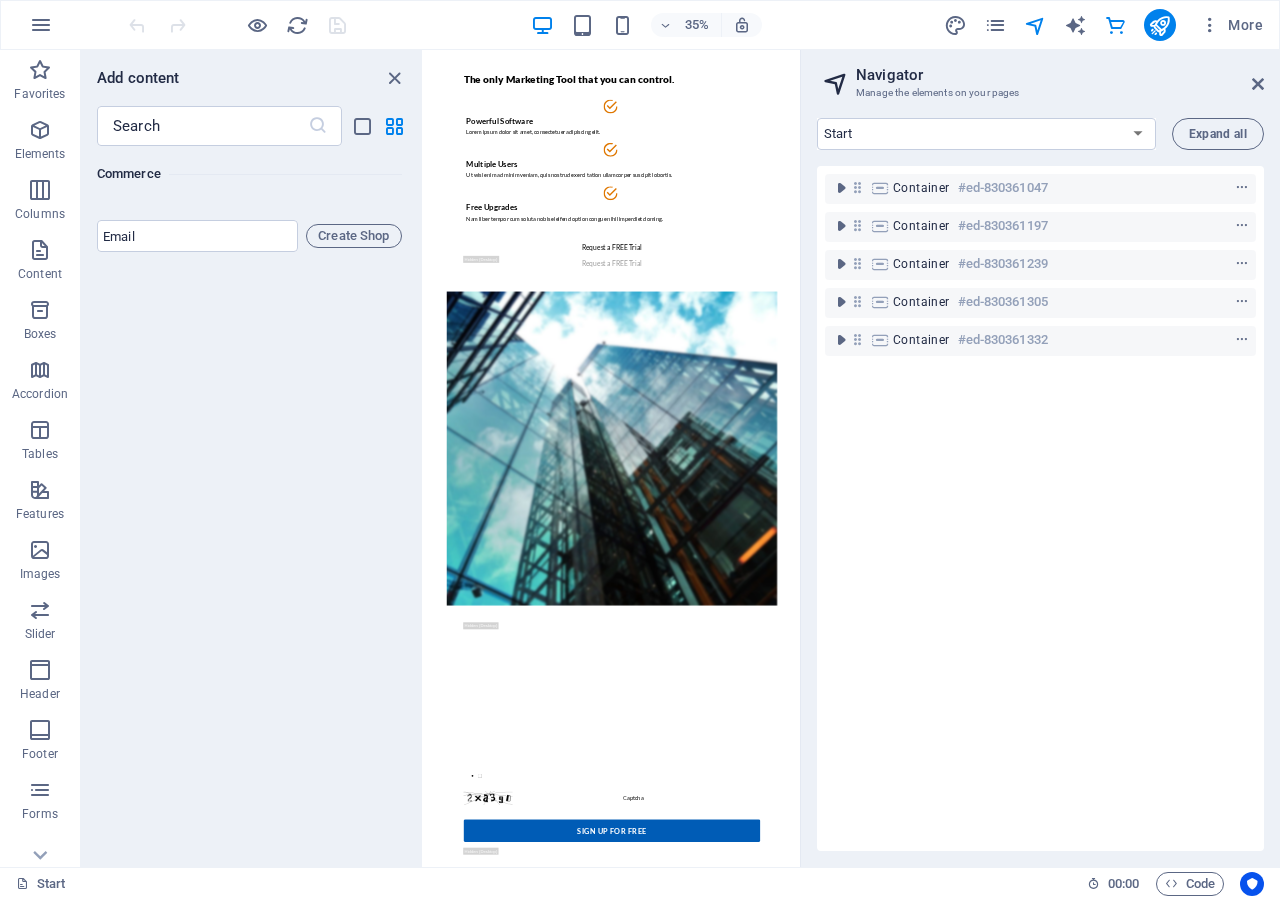 scroll, scrollTop: 19552, scrollLeft: 0, axis: vertical 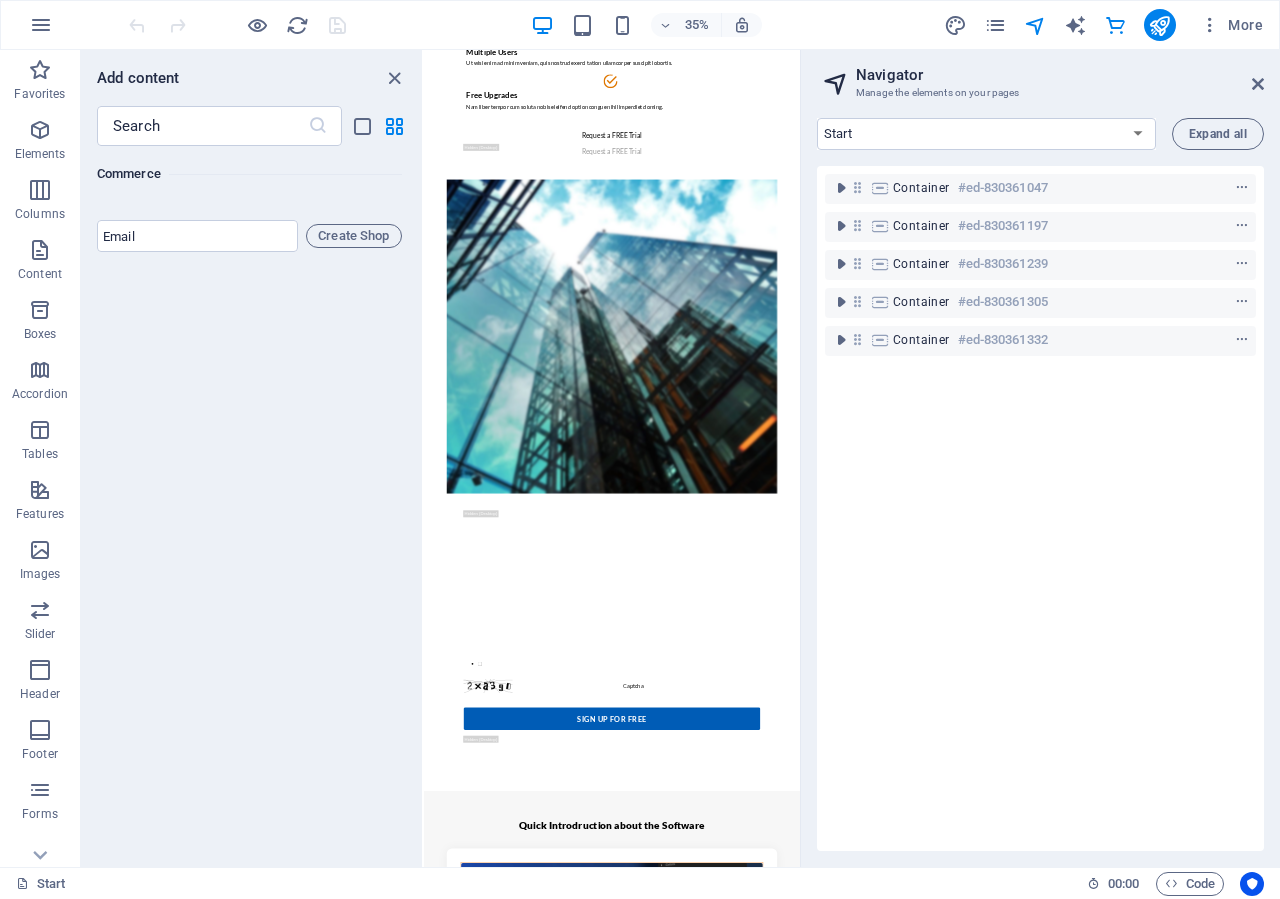 click on "Start 00 : 00 Code" at bounding box center [640, 883] 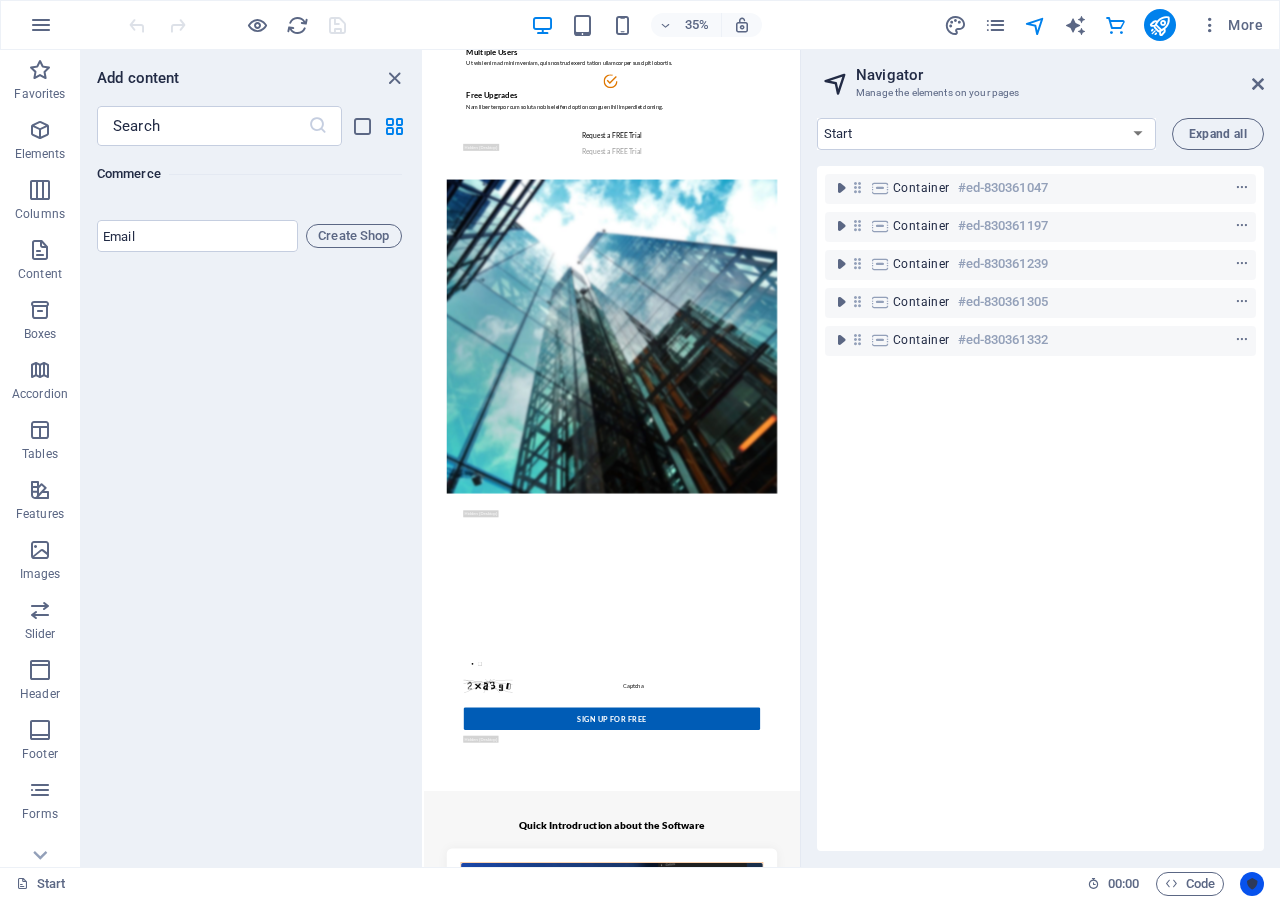 click at bounding box center (1252, 884) 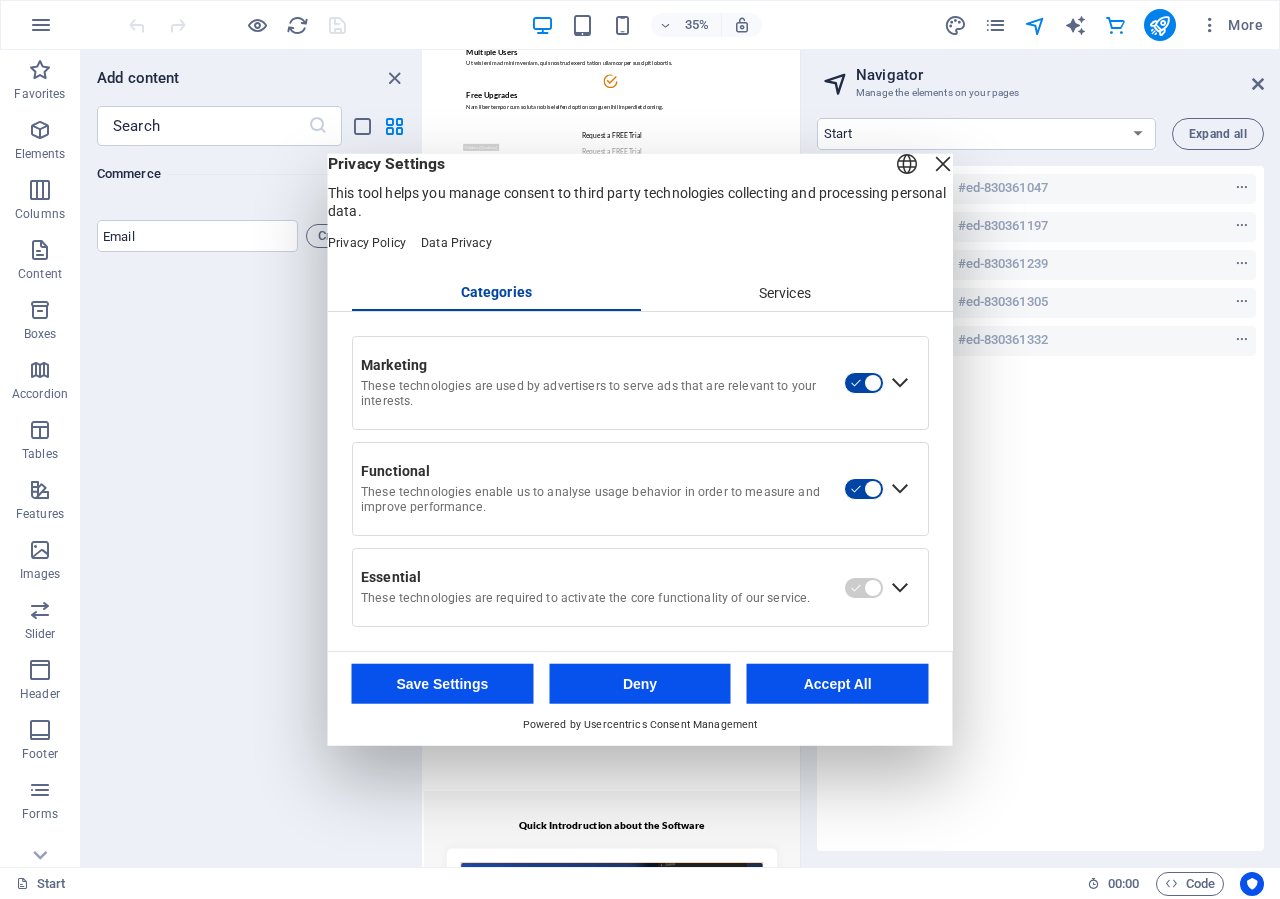 click on "Save Settings" at bounding box center (443, 684) 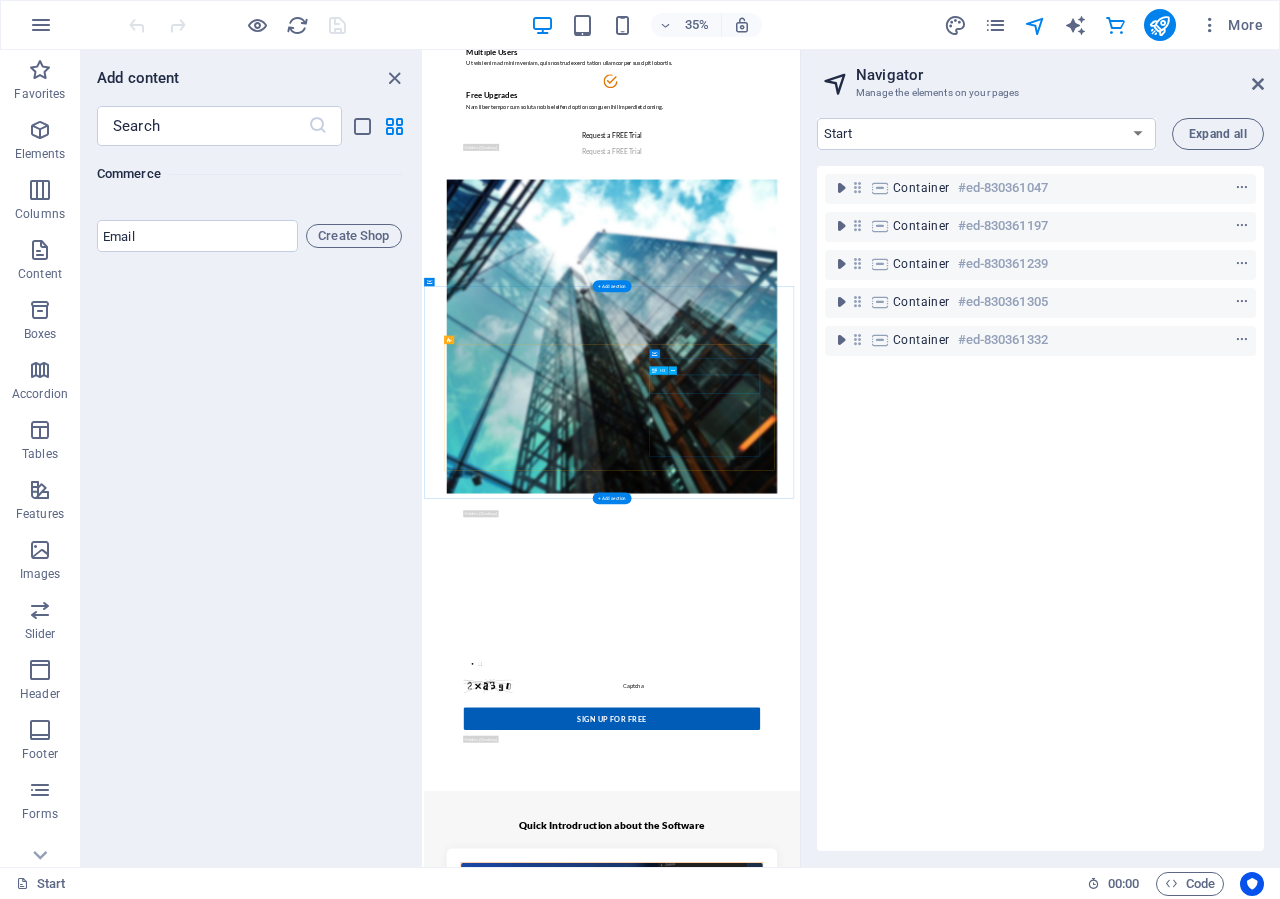 scroll, scrollTop: 0, scrollLeft: 0, axis: both 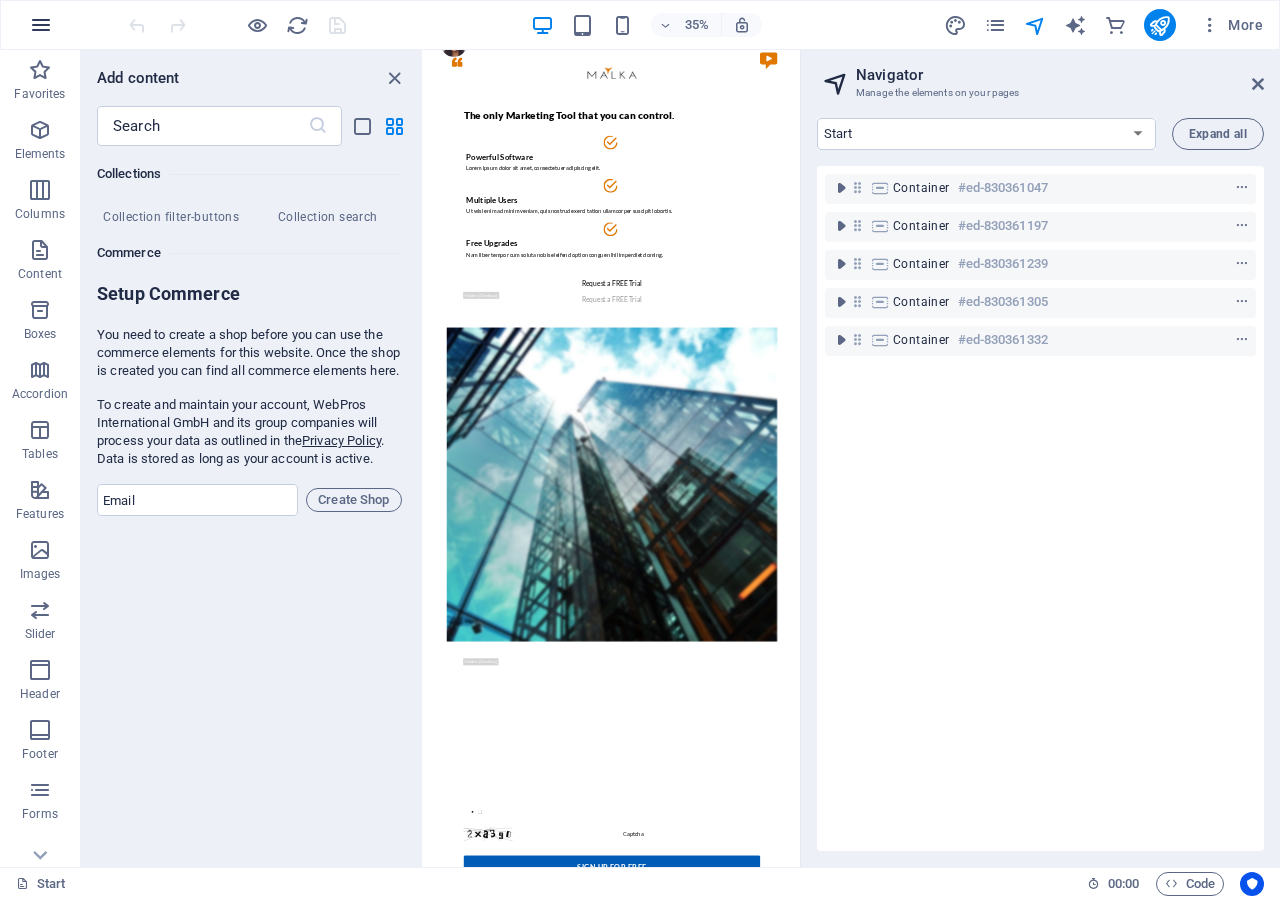 click at bounding box center [41, 25] 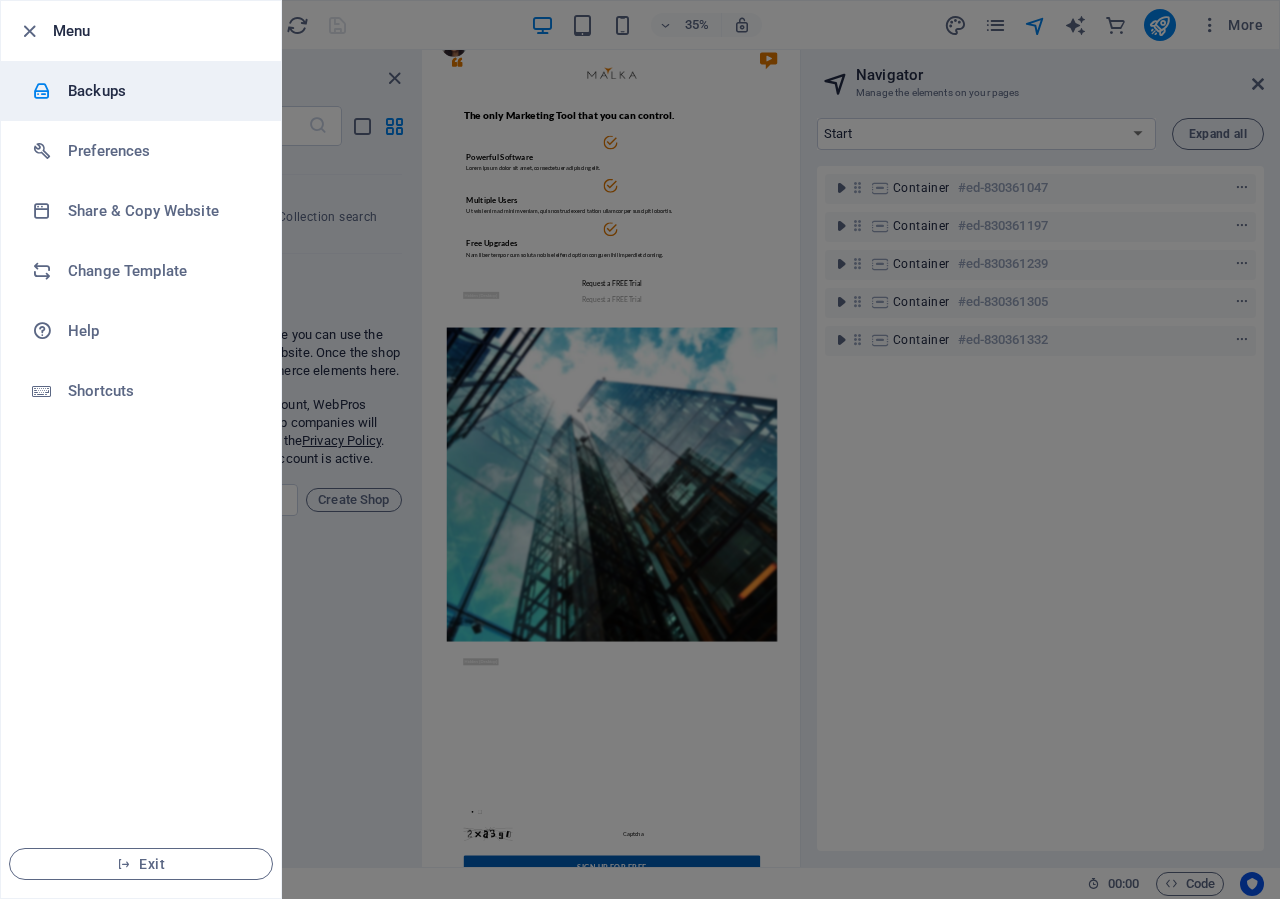 drag, startPoint x: 80, startPoint y: 39, endPoint x: 71, endPoint y: 89, distance: 50.803543 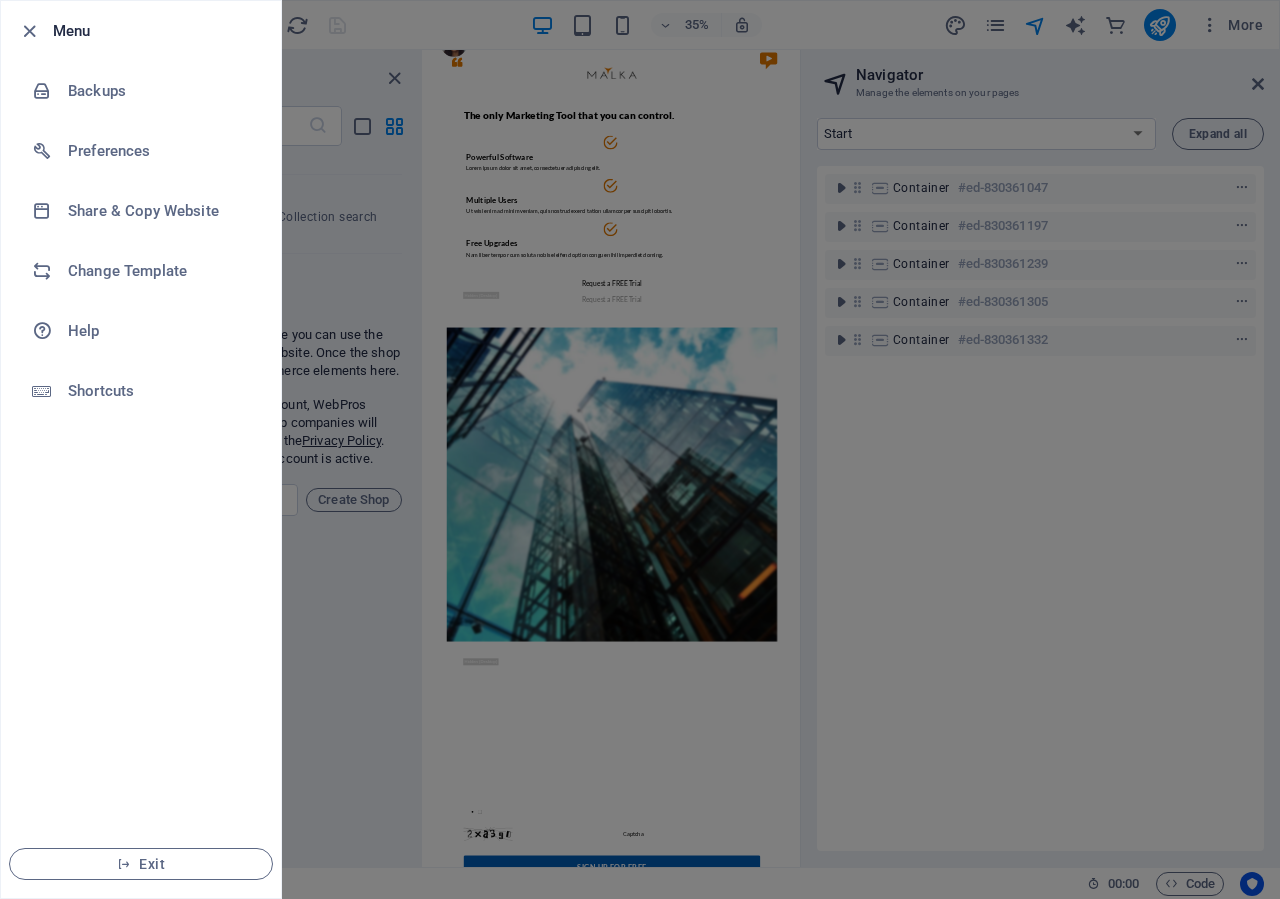 click at bounding box center (640, 449) 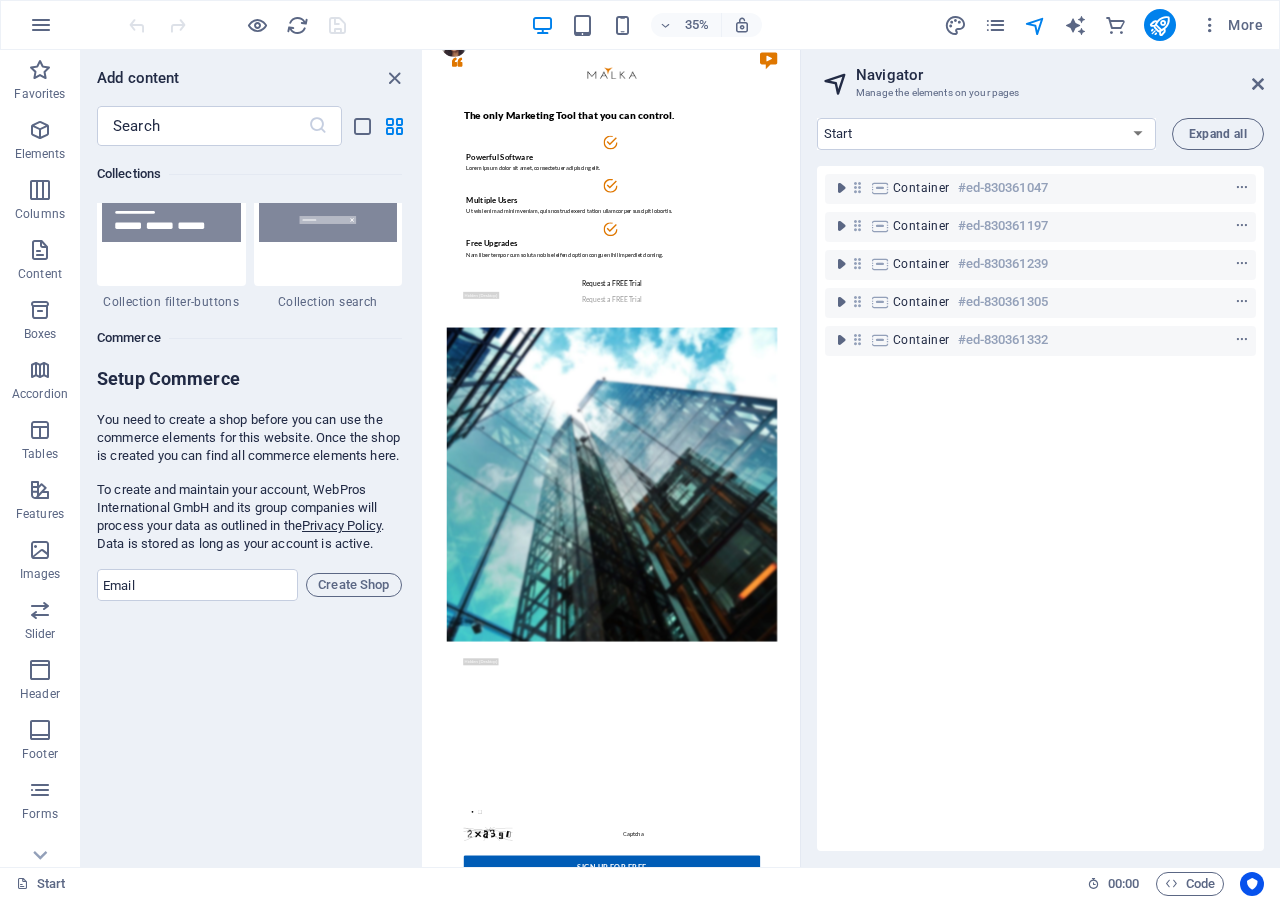 scroll, scrollTop: 19102, scrollLeft: 0, axis: vertical 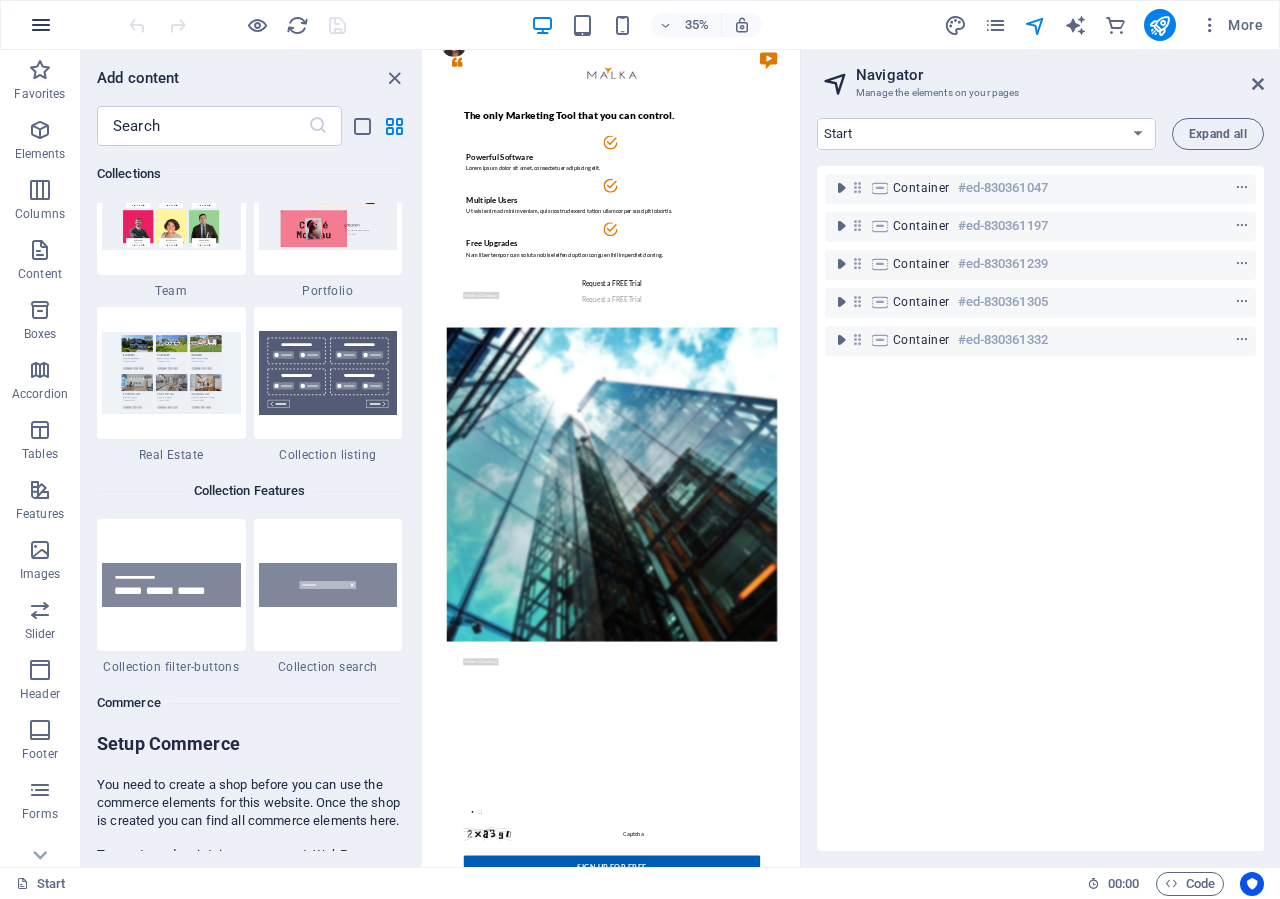 click at bounding box center (41, 25) 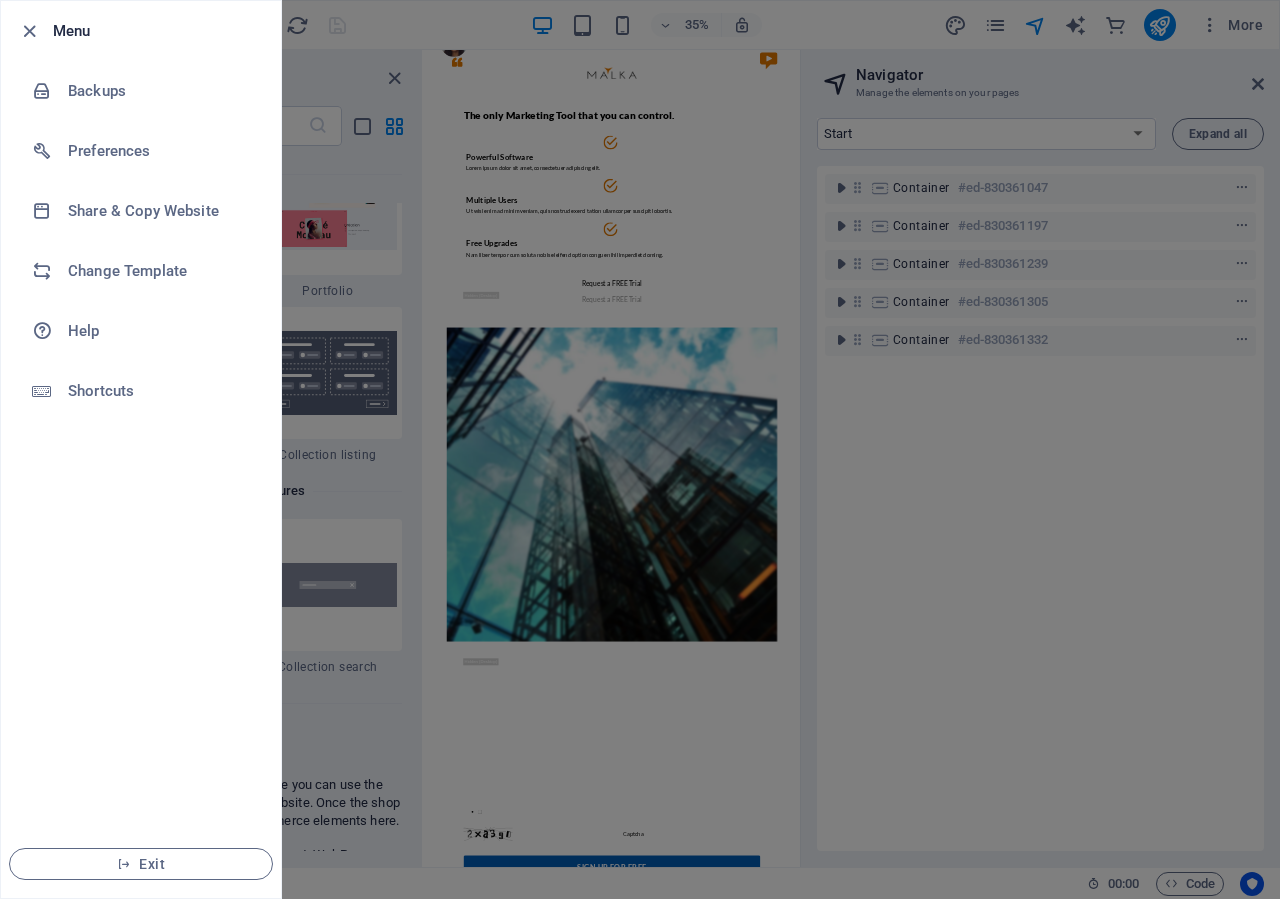 drag, startPoint x: 119, startPoint y: 208, endPoint x: 968, endPoint y: 556, distance: 917.55383 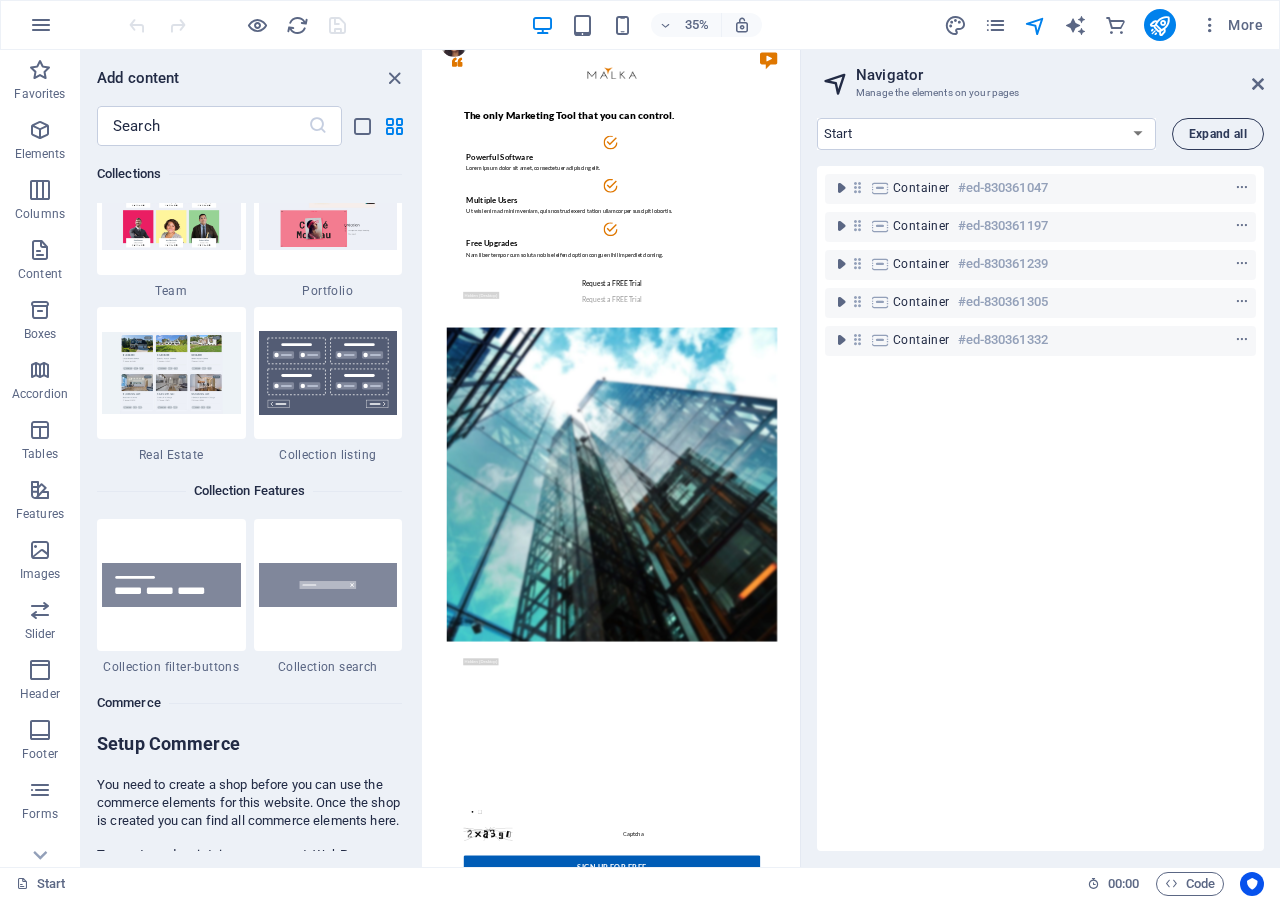 click on "Expand all" at bounding box center (1218, 134) 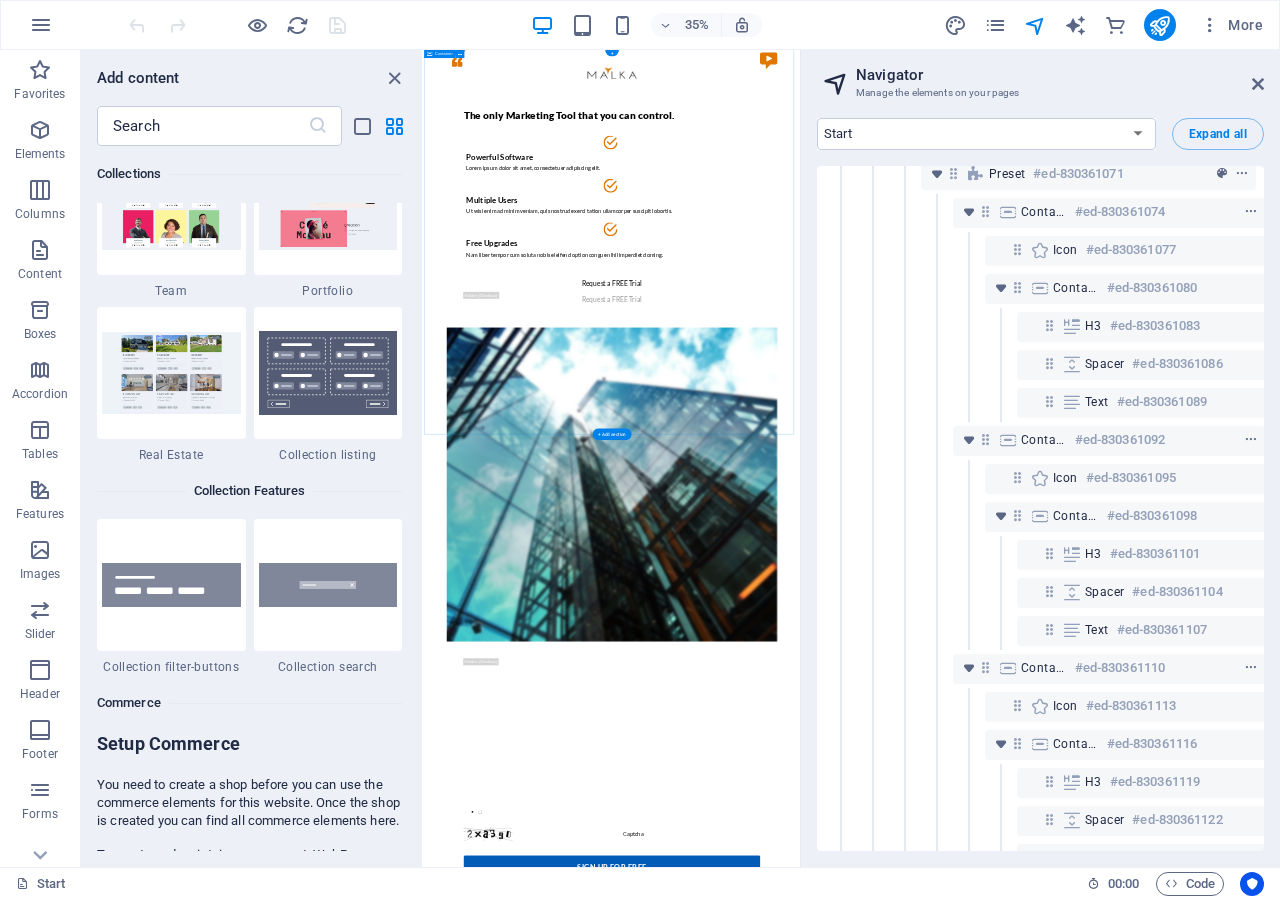 scroll, scrollTop: 360, scrollLeft: 0, axis: vertical 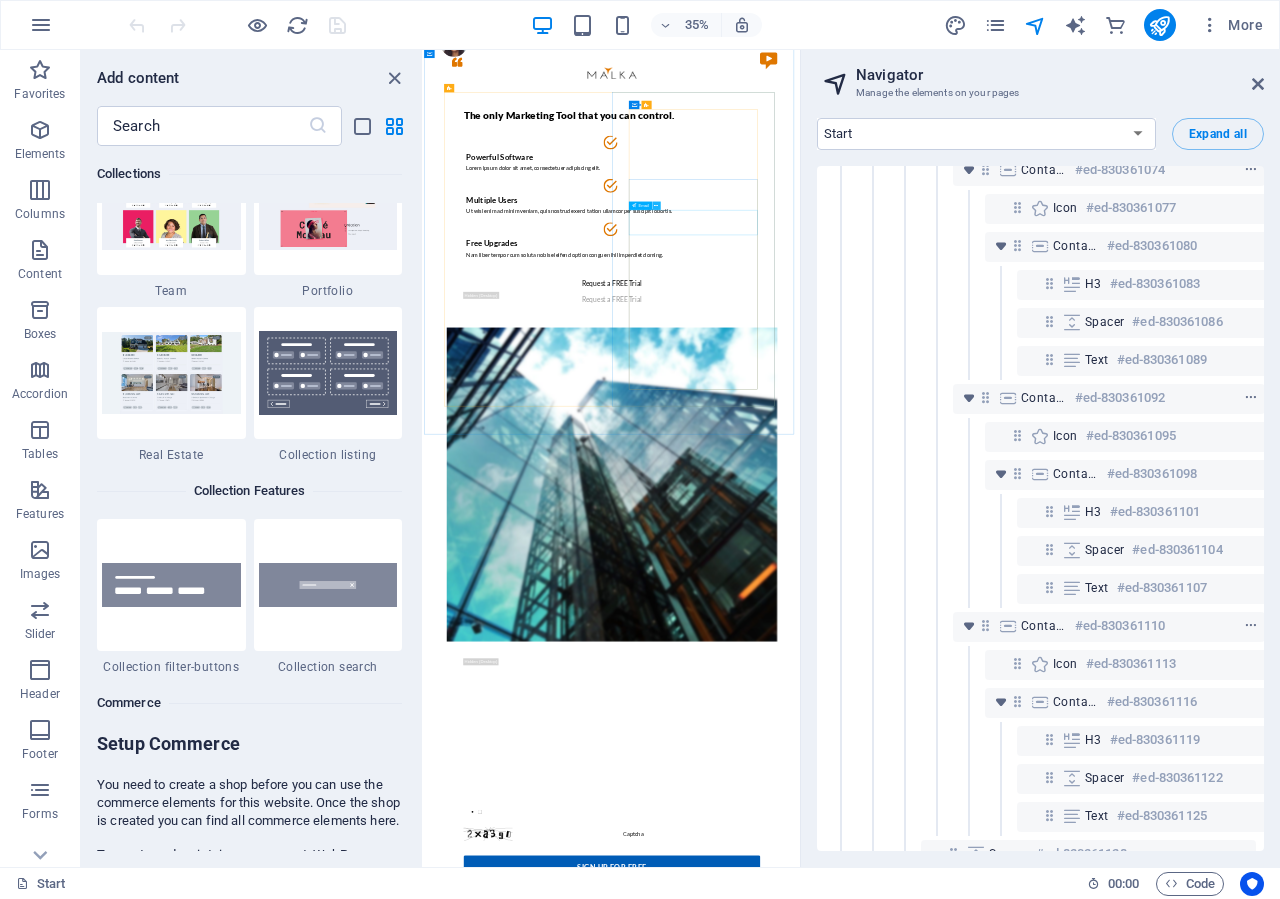 click at bounding box center (656, 206) 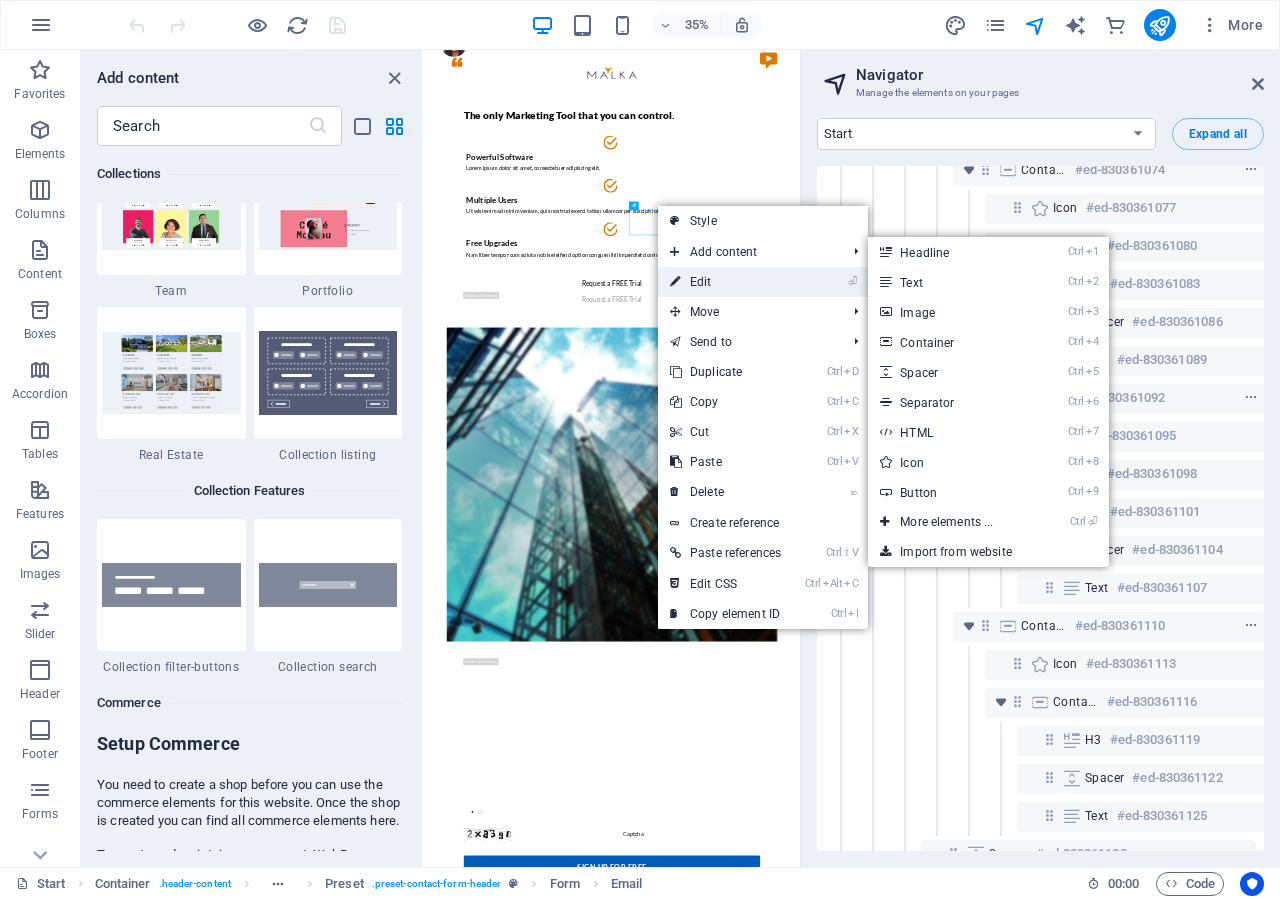 drag, startPoint x: 706, startPoint y: 278, endPoint x: 829, endPoint y: 754, distance: 491.63504 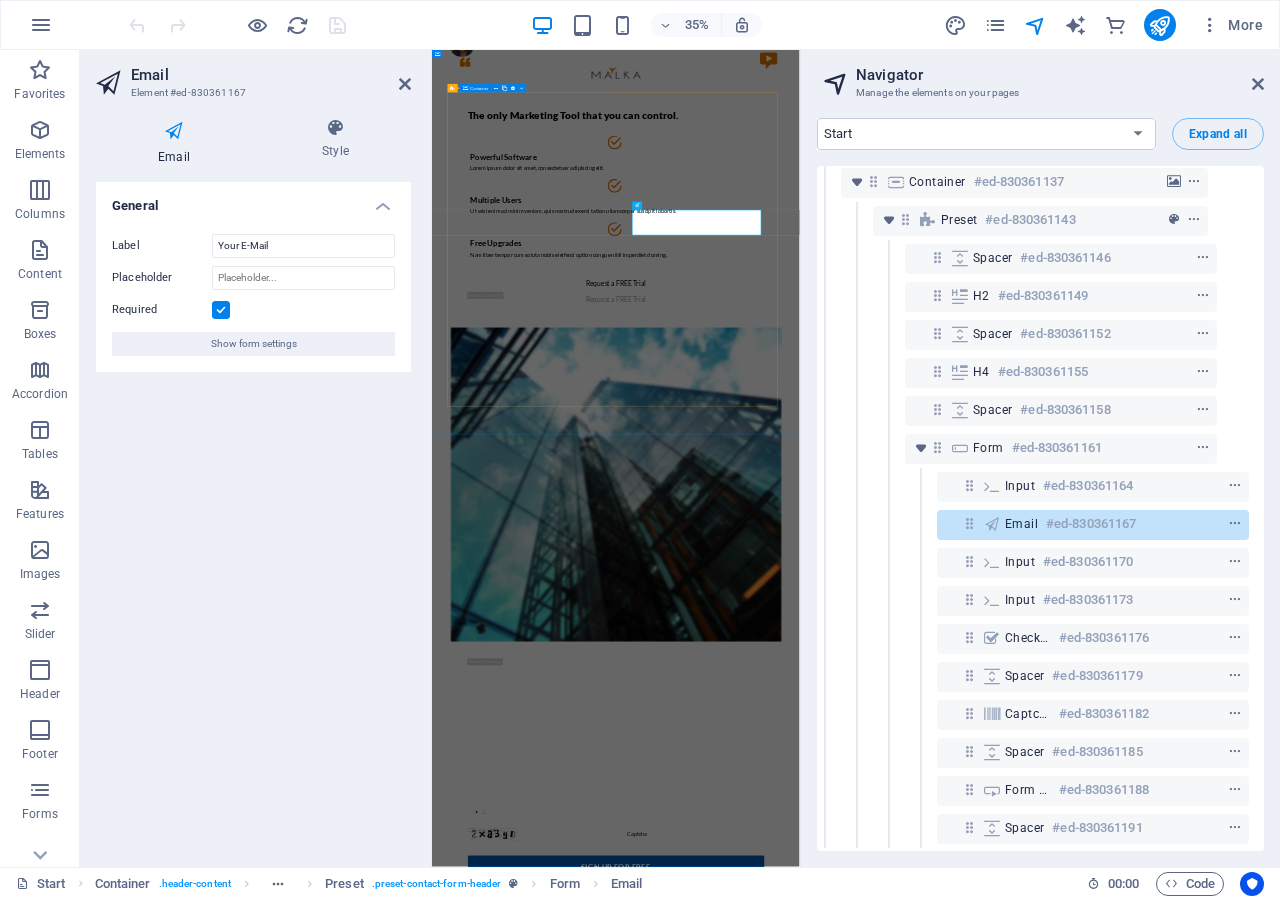 scroll, scrollTop: 1171, scrollLeft: 50, axis: both 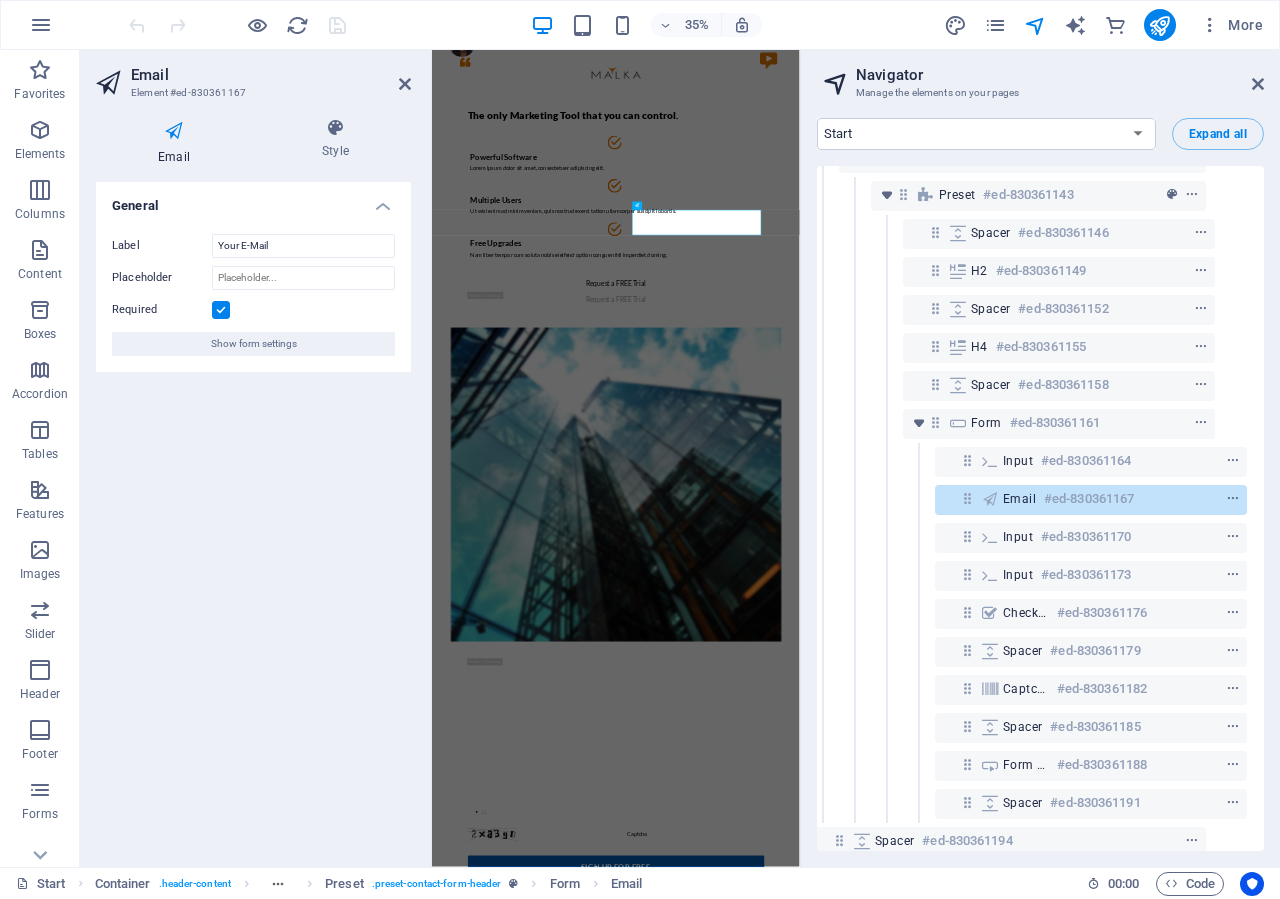 click on "Email Style General Label Your E-Mail Placeholder Required Show form settings Preset Element Layout How this element expands within the layout (Flexbox). Size Default auto px % 1/1 1/2 1/3 1/4 1/5 1/6 1/7 1/8 1/9 1/10 Grow Shrink Order Container layout Visible Visible Opacity 100 % Overflow Spacing Margin Default auto px % rem vw vh Custom Custom auto px % rem vw vh auto px % rem vw vh auto px % rem vw vh auto px % rem vw vh Padding Default px rem % vh vw Custom Custom px rem % vh vw px rem % vh vw px rem % vh vw px rem % vh vw Border Style              - Width 1 auto px rem % vh vw Custom Custom 1 auto px rem % vh vw 1 auto px rem % vh vw 1 auto px rem % vh vw 1 auto px rem % vh vw  - Color Round corners Default px rem % vh vw Custom Custom px rem % vh vw px rem % vh vw px rem % vh vw px rem % vh vw Shadow Default None Outside Inside Color X offset 0 px rem vh vw Y offset 0 px rem vh vw Blur 0 px rem % vh vw Spread 0 px rem vh vw Text Shadow Default None Outside Color X offset 0 px rem vh vw 0 px 0" at bounding box center [253, 484] 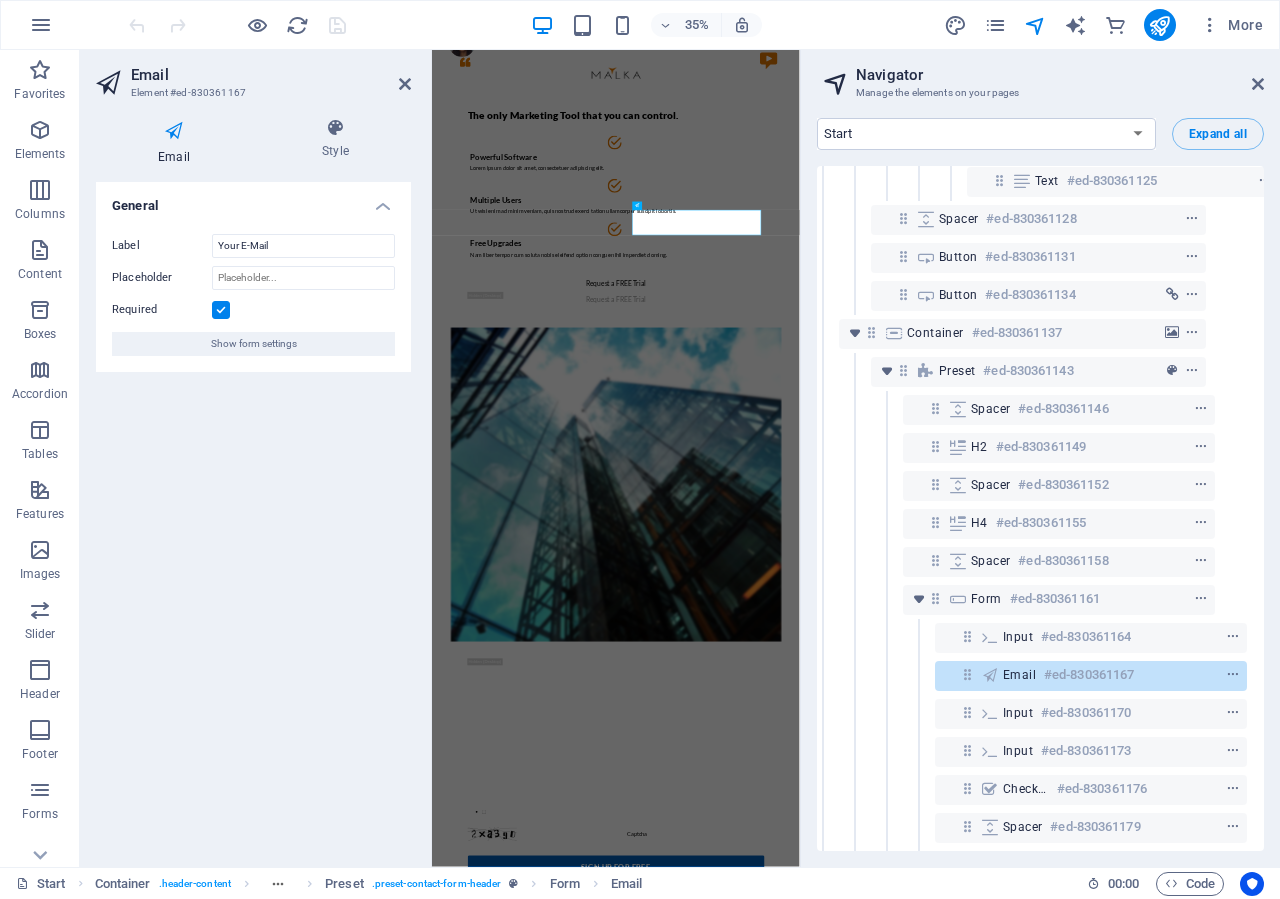 scroll, scrollTop: 901, scrollLeft: 50, axis: both 